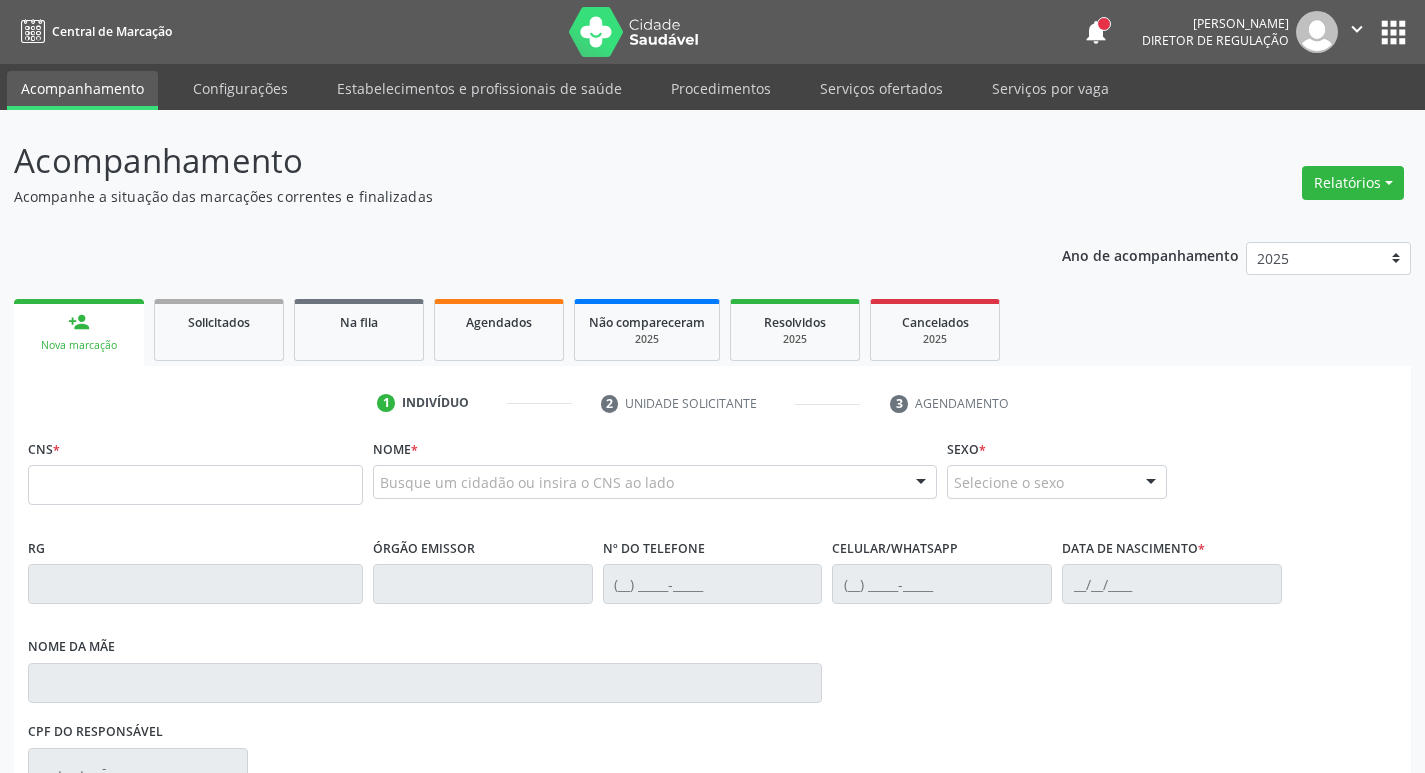 scroll, scrollTop: 0, scrollLeft: 0, axis: both 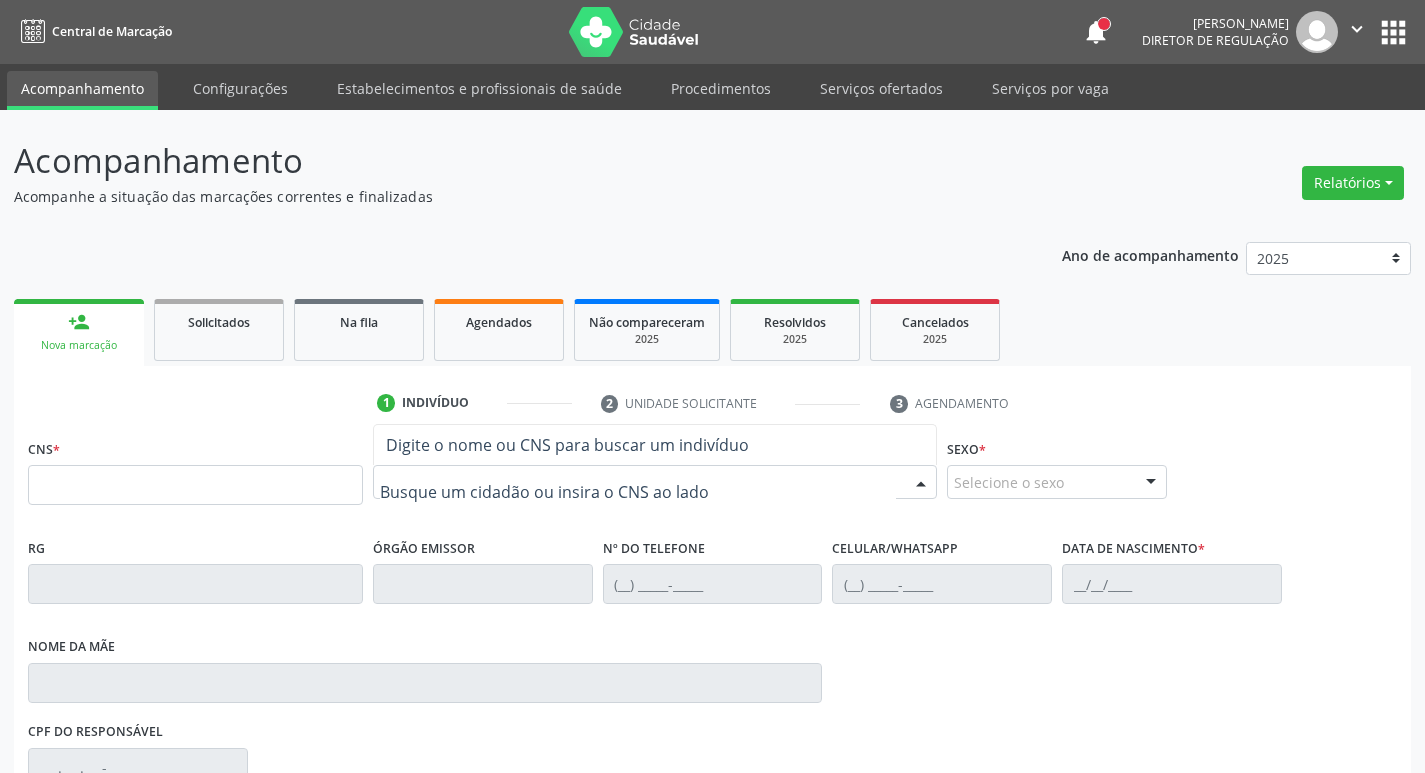 click at bounding box center (655, 482) 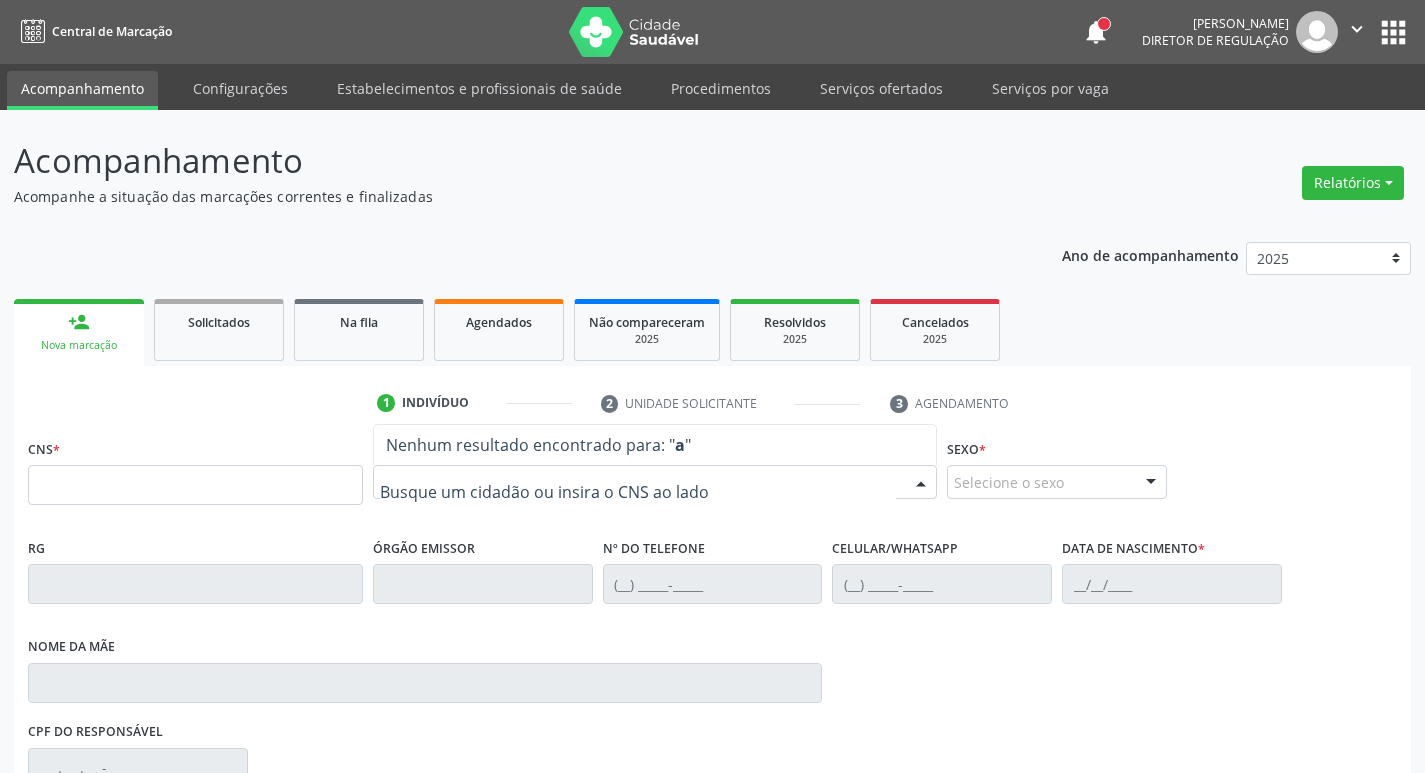 type on "a" 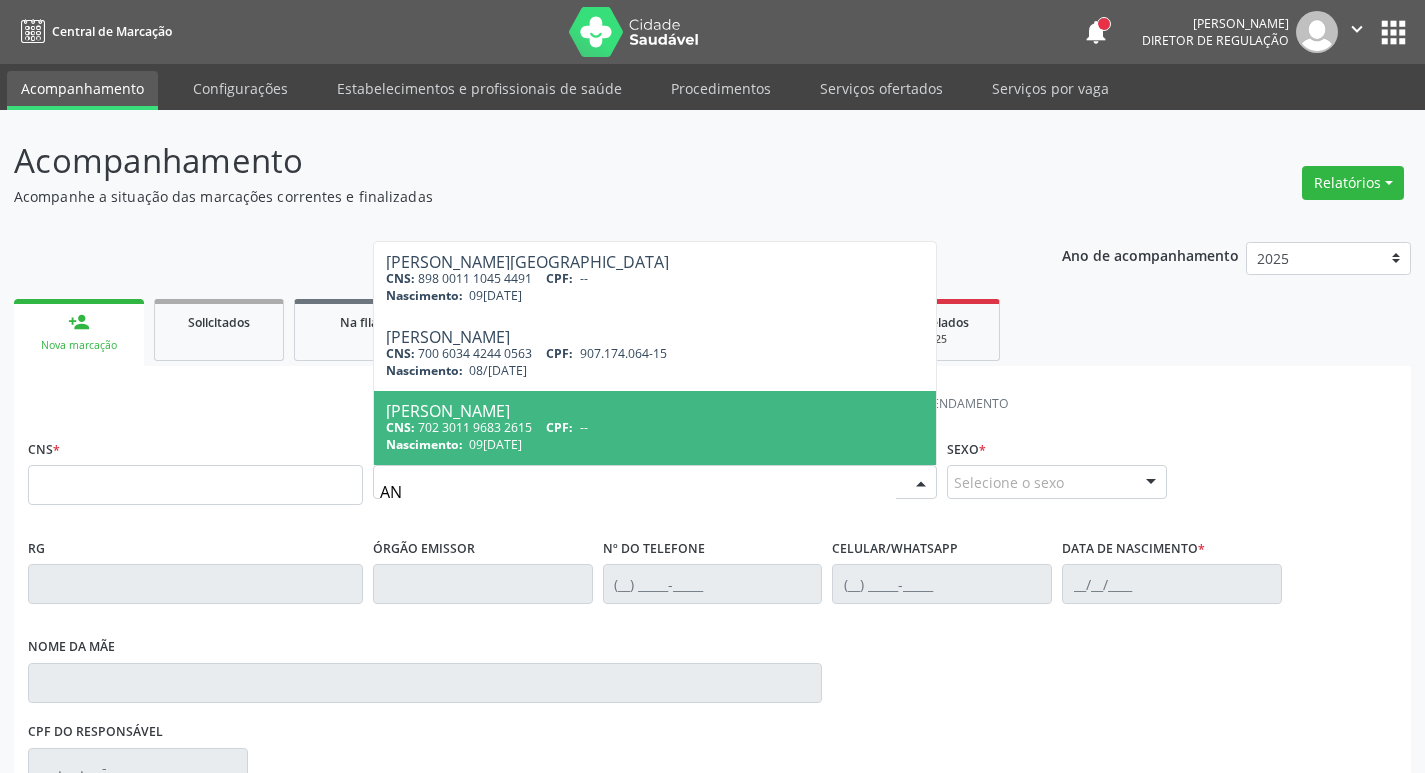type on "A" 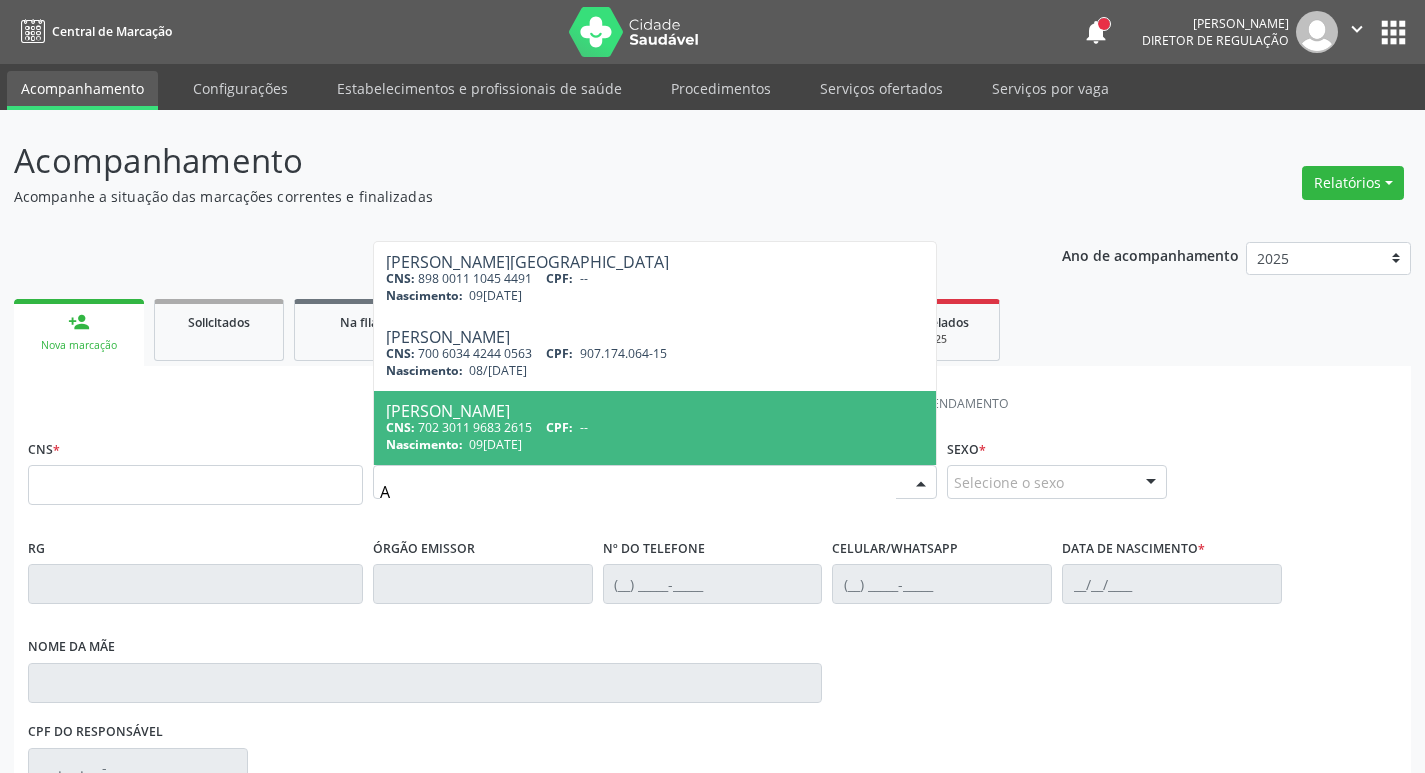 type 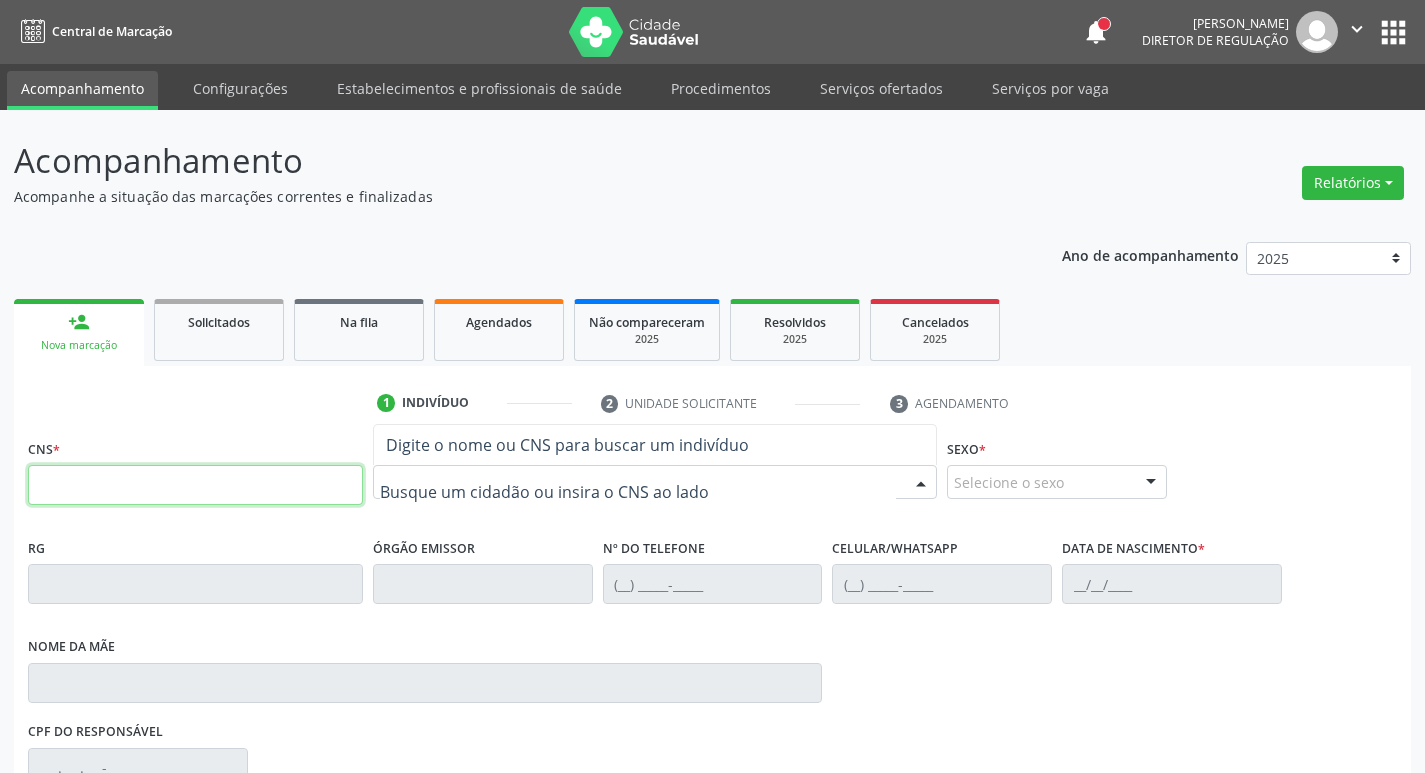 click at bounding box center (195, 485) 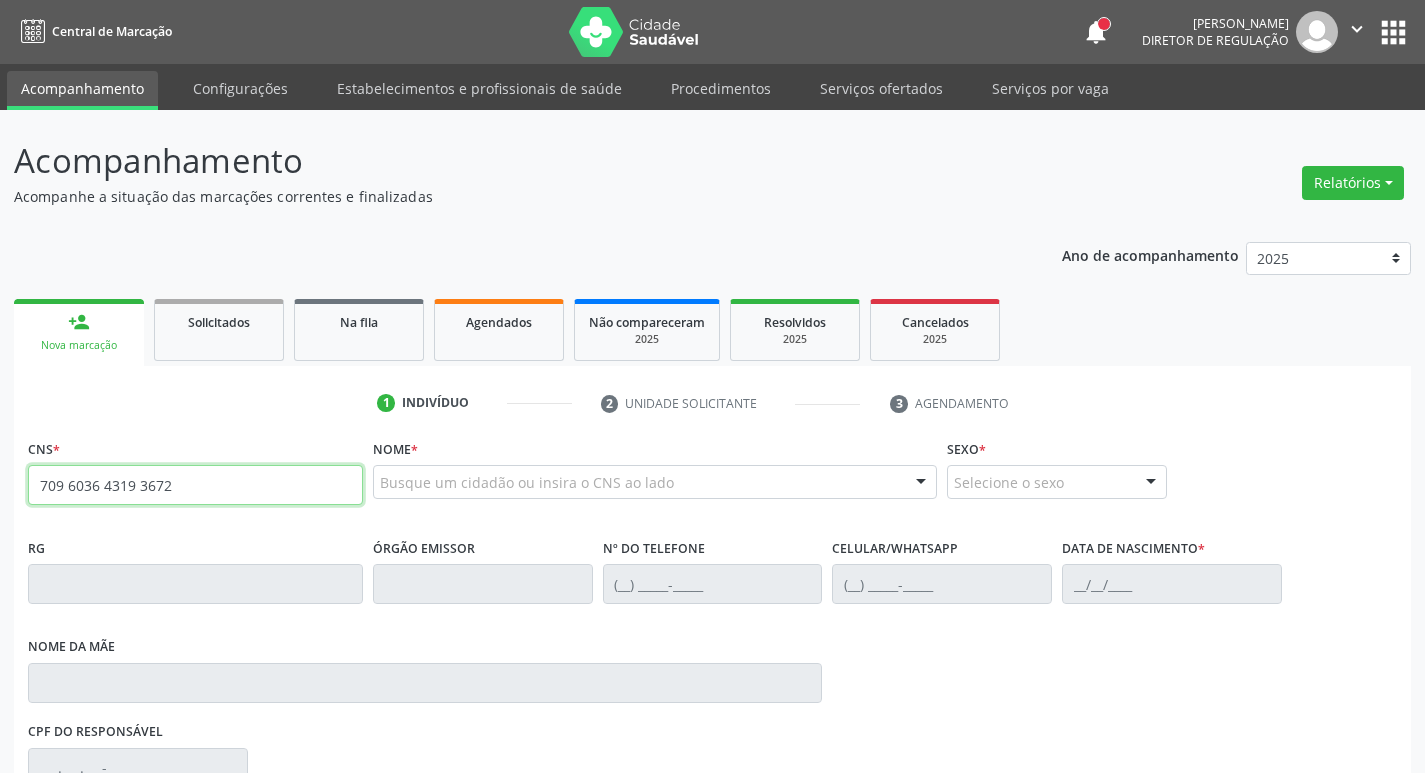 type on "709 6036 4319 3672" 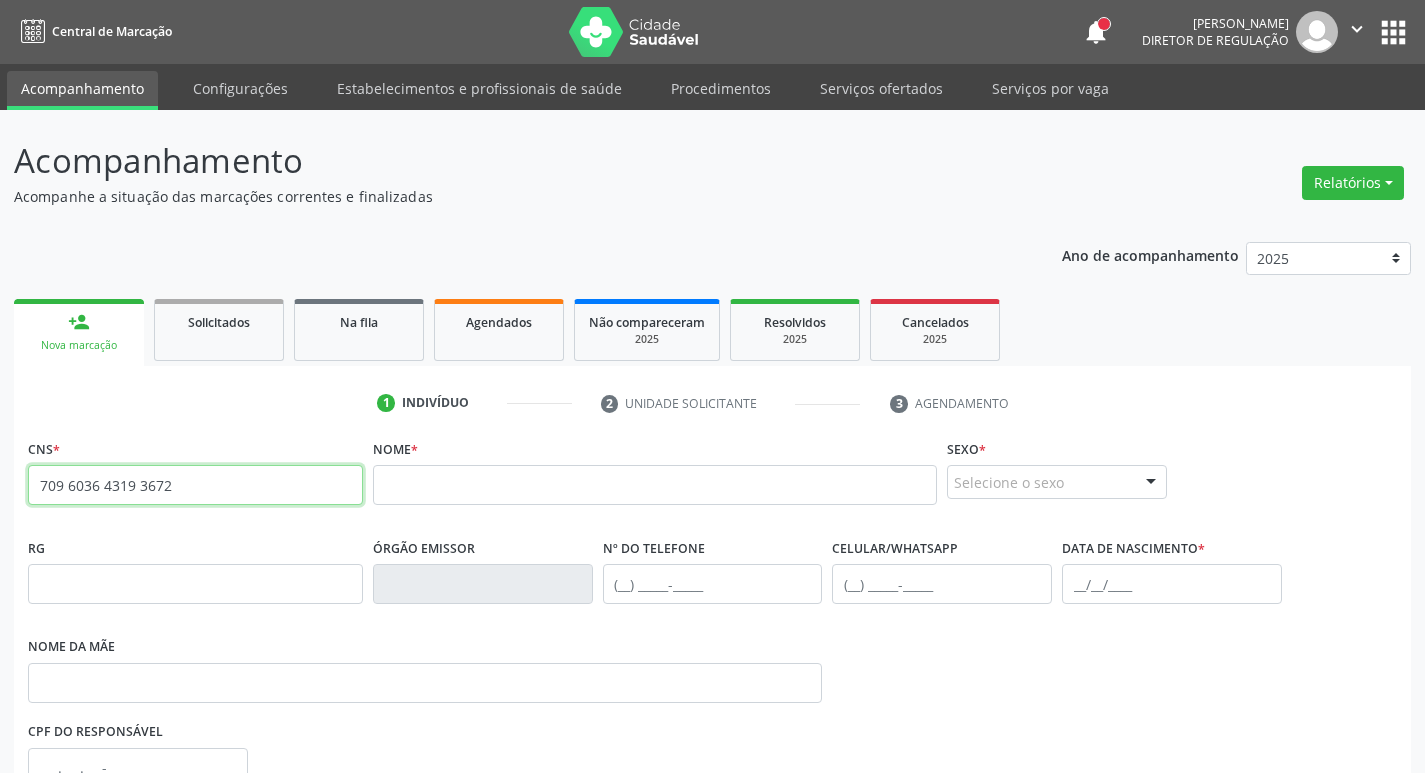drag, startPoint x: 181, startPoint y: 487, endPoint x: 10, endPoint y: 487, distance: 171 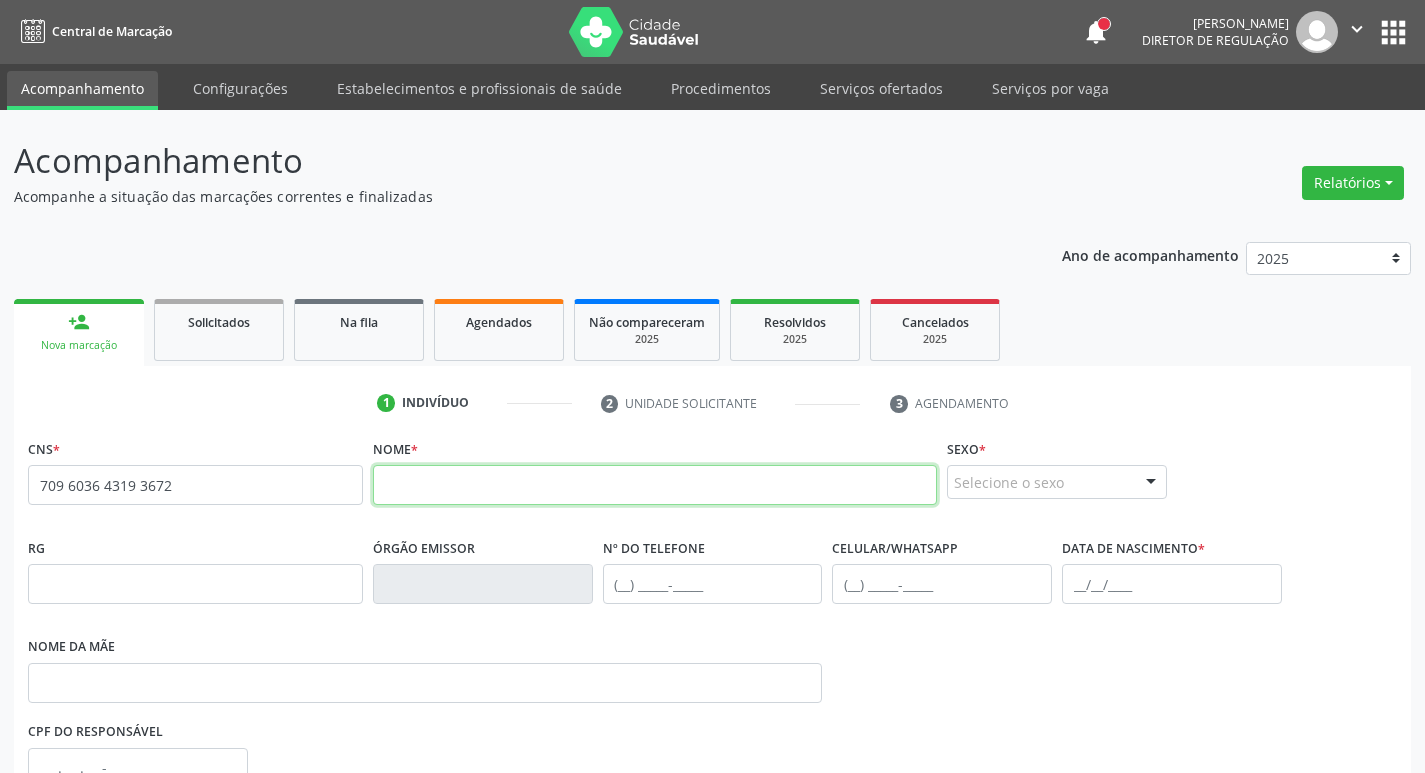 click at bounding box center [655, 485] 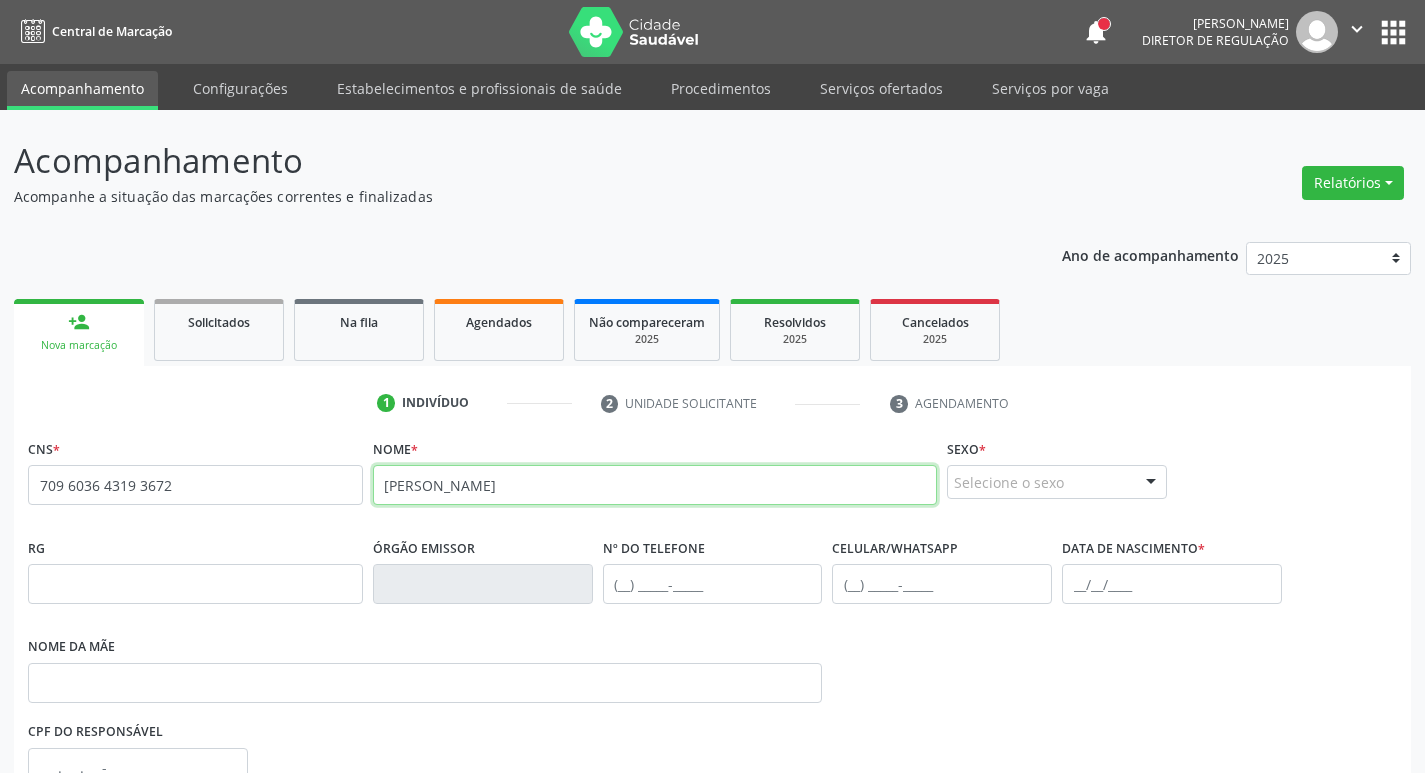 type on "[PERSON_NAME]" 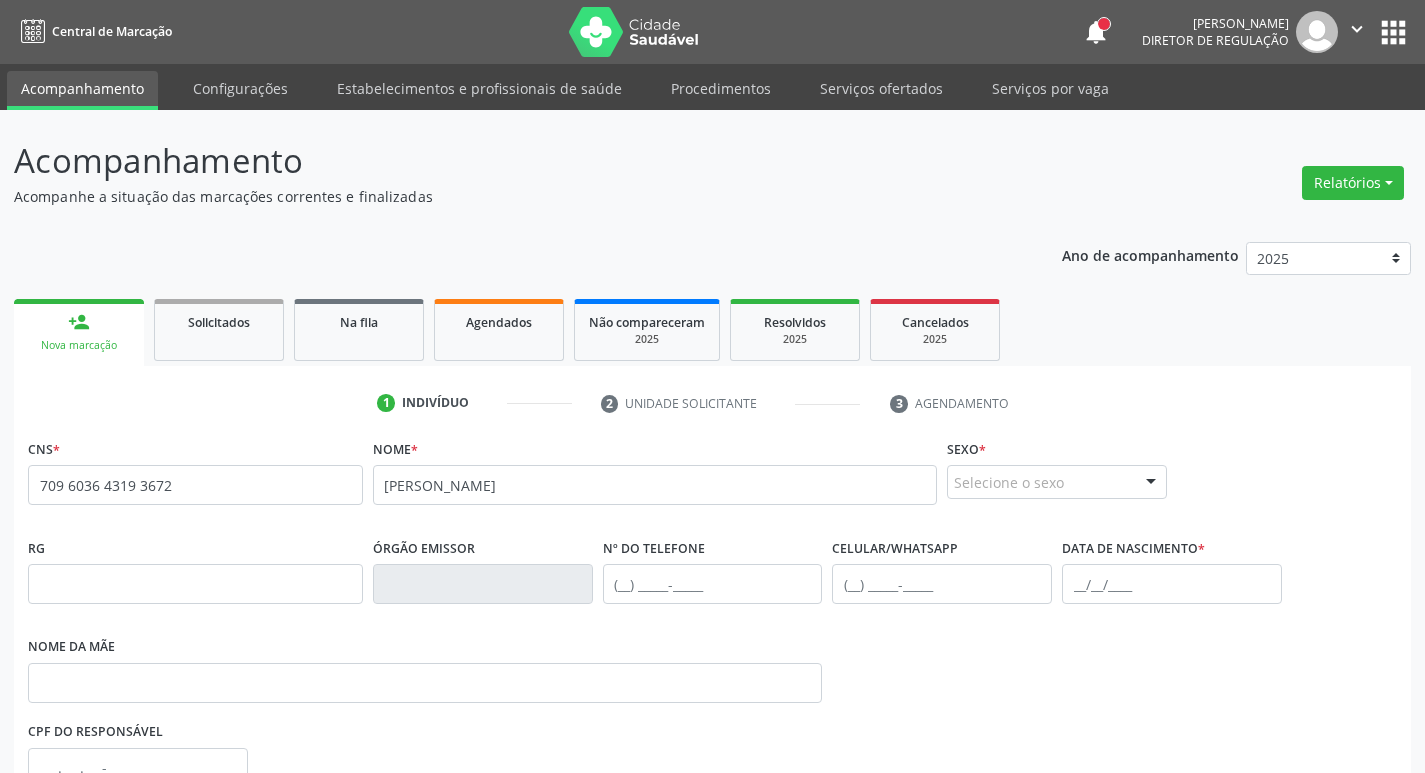click at bounding box center (1151, 483) 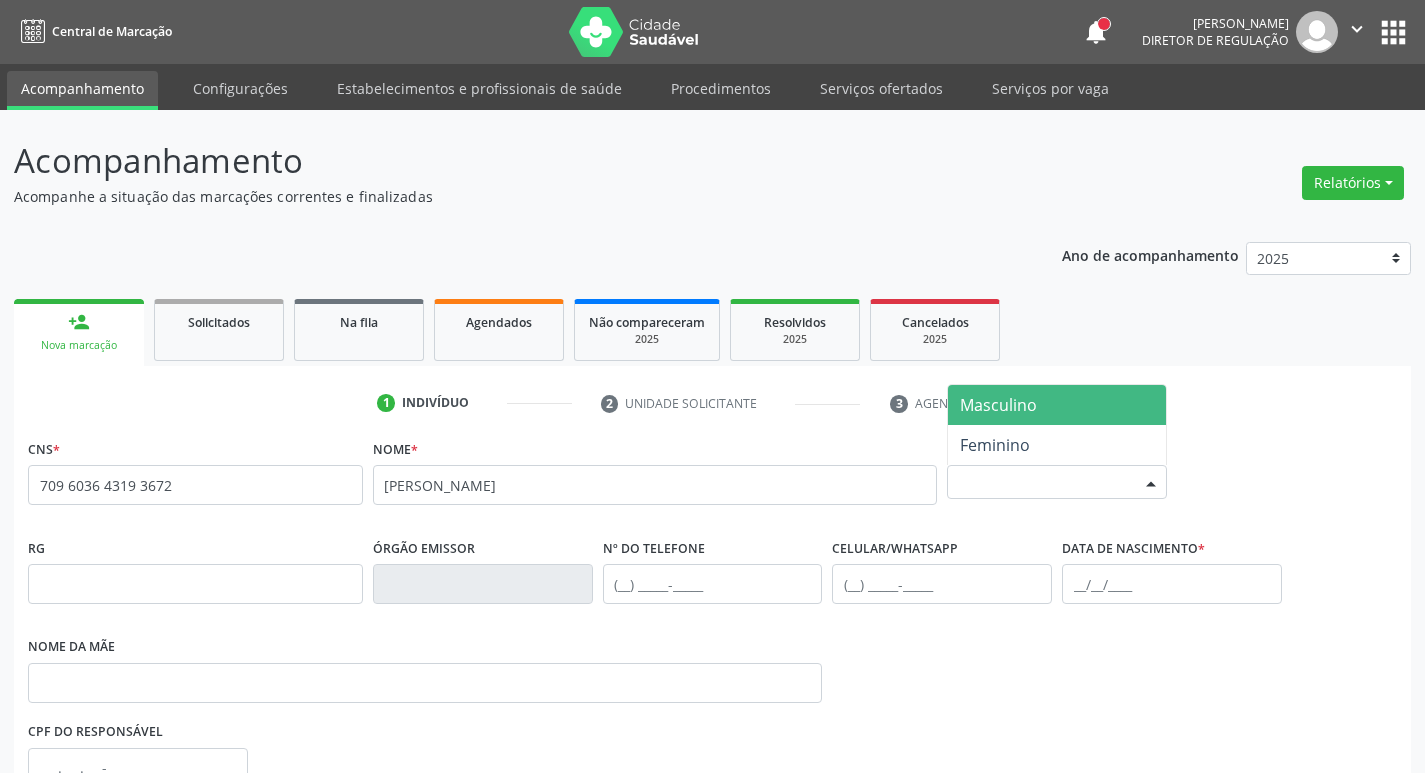 click on "Masculino" at bounding box center (1057, 405) 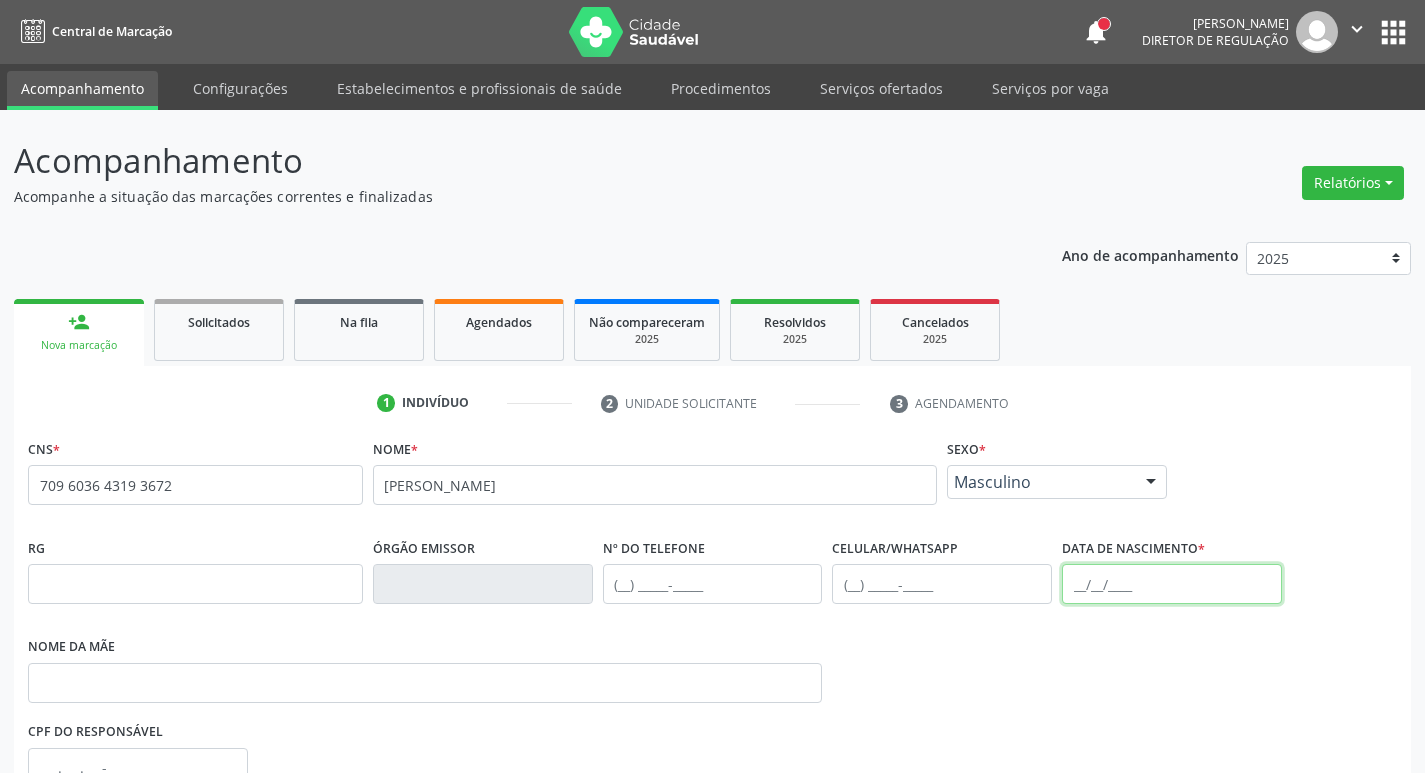 click at bounding box center [1172, 584] 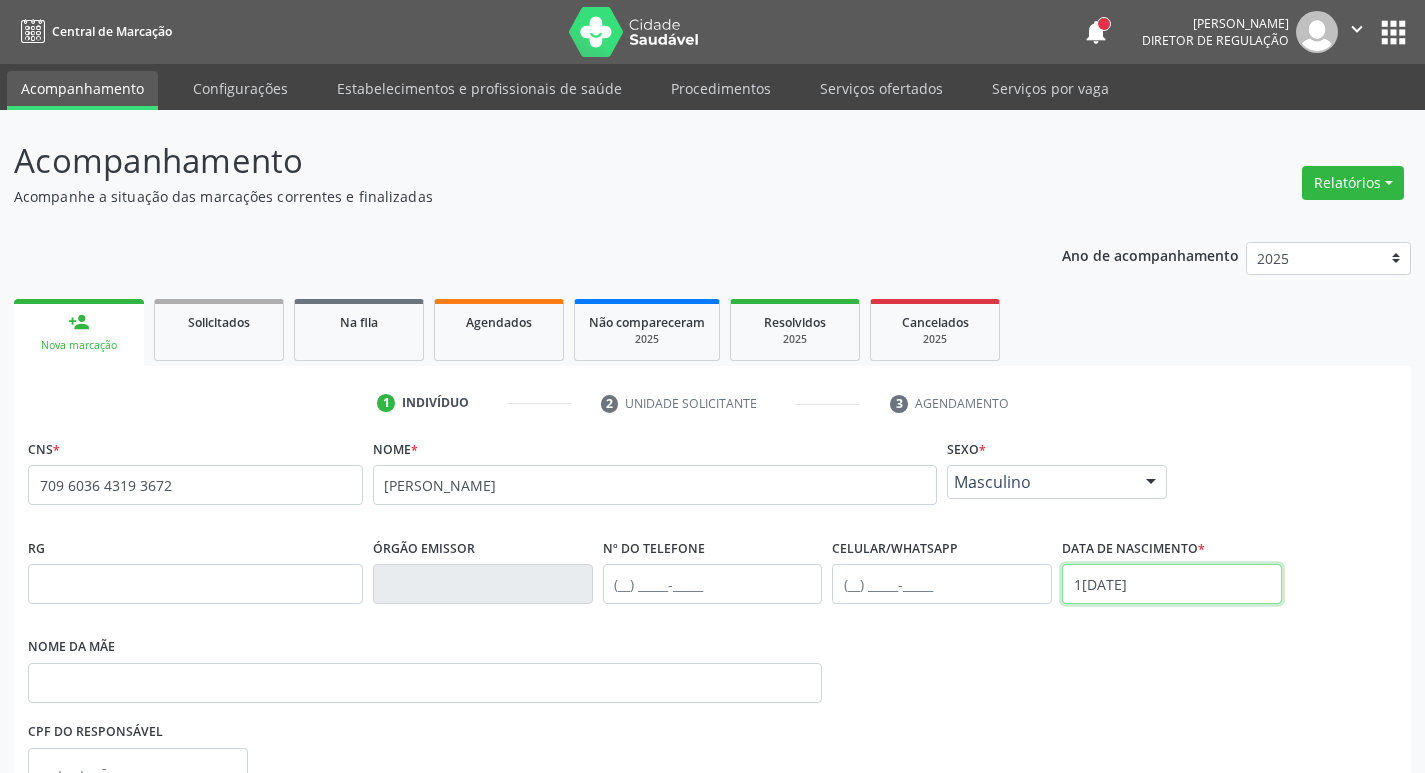 scroll, scrollTop: 297, scrollLeft: 0, axis: vertical 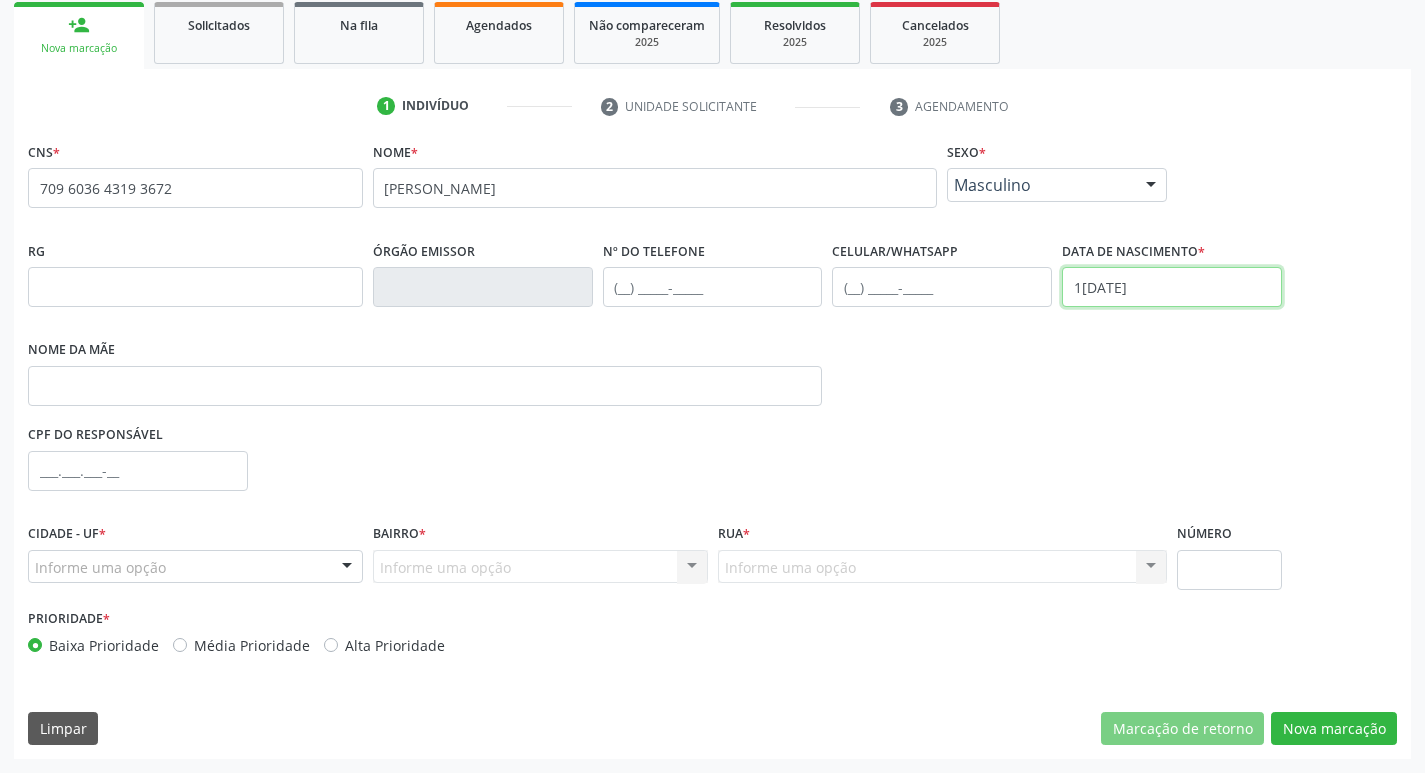 type on "1[DATE]" 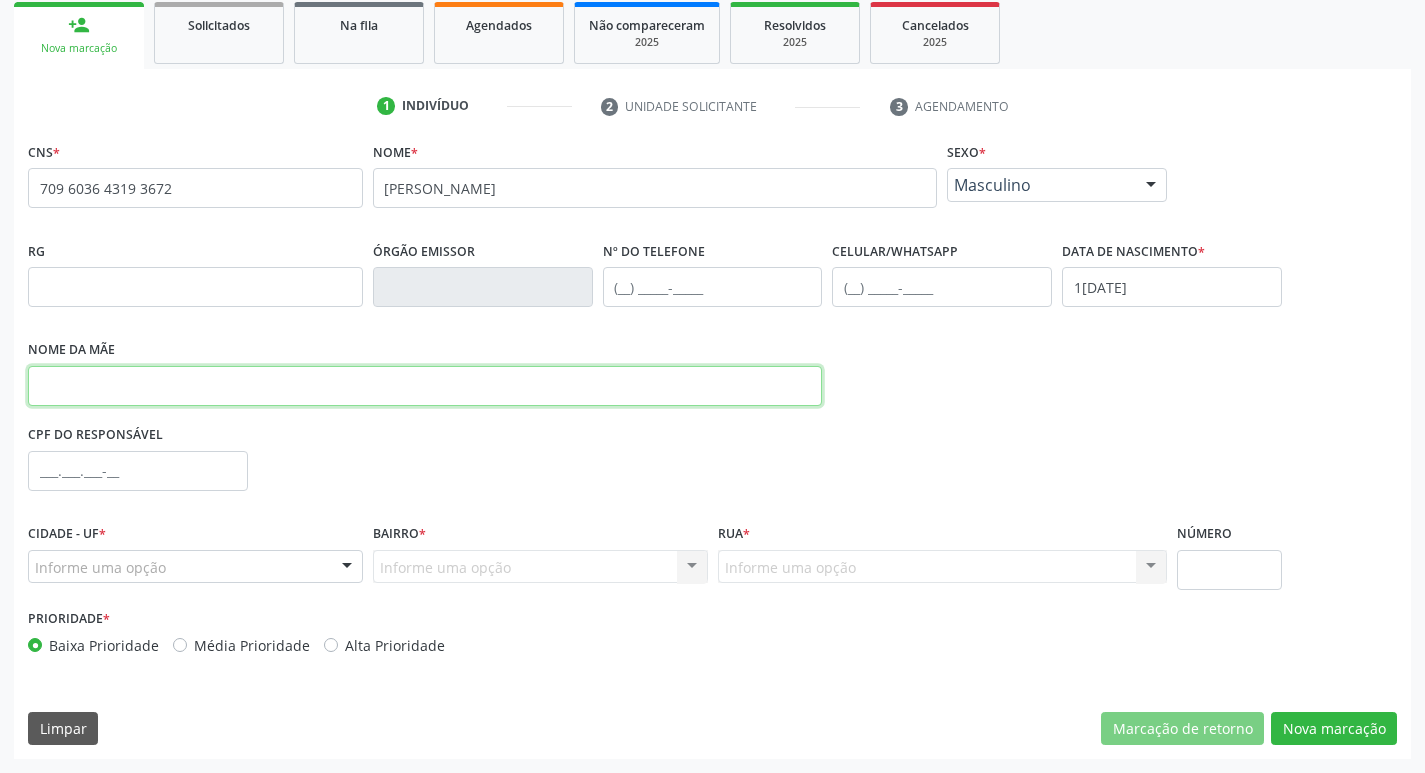 click at bounding box center (425, 386) 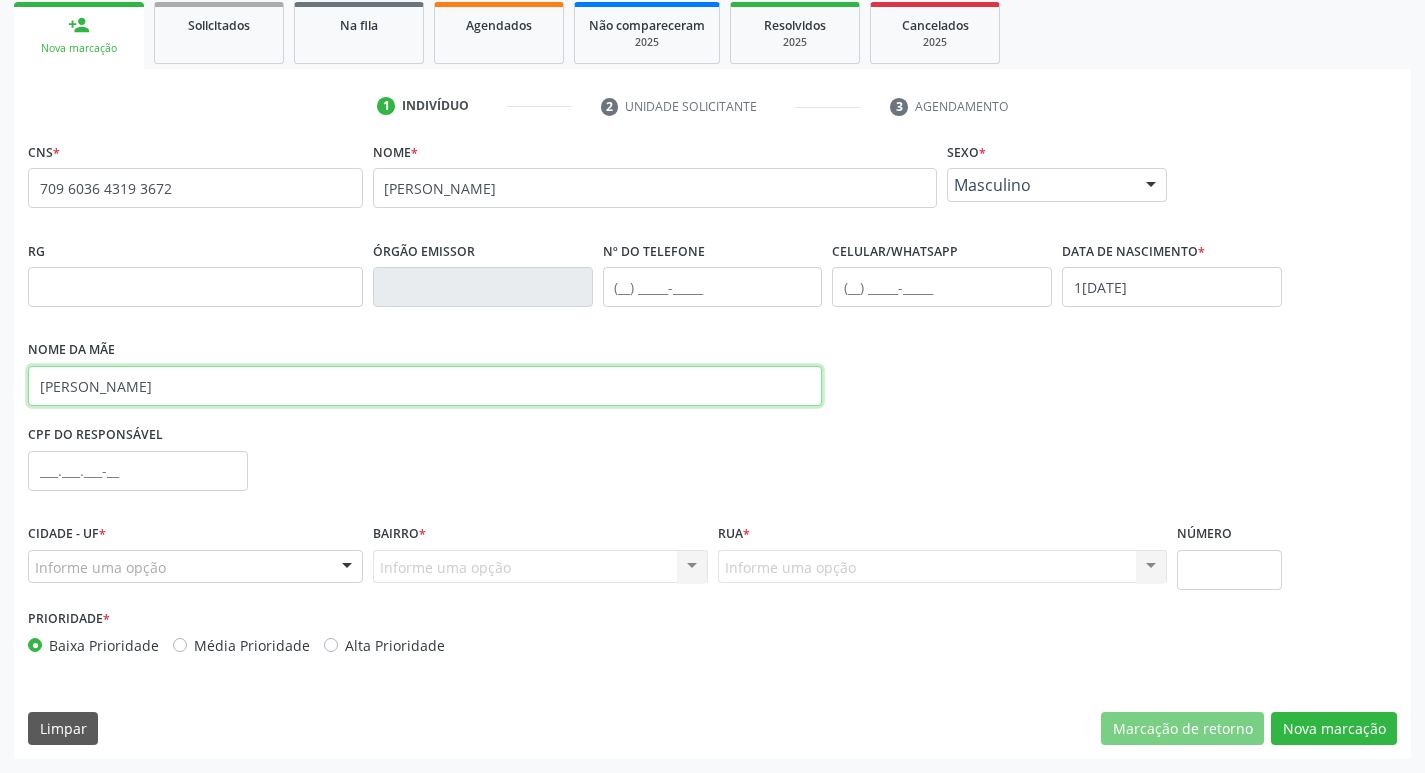 type on "[PERSON_NAME]" 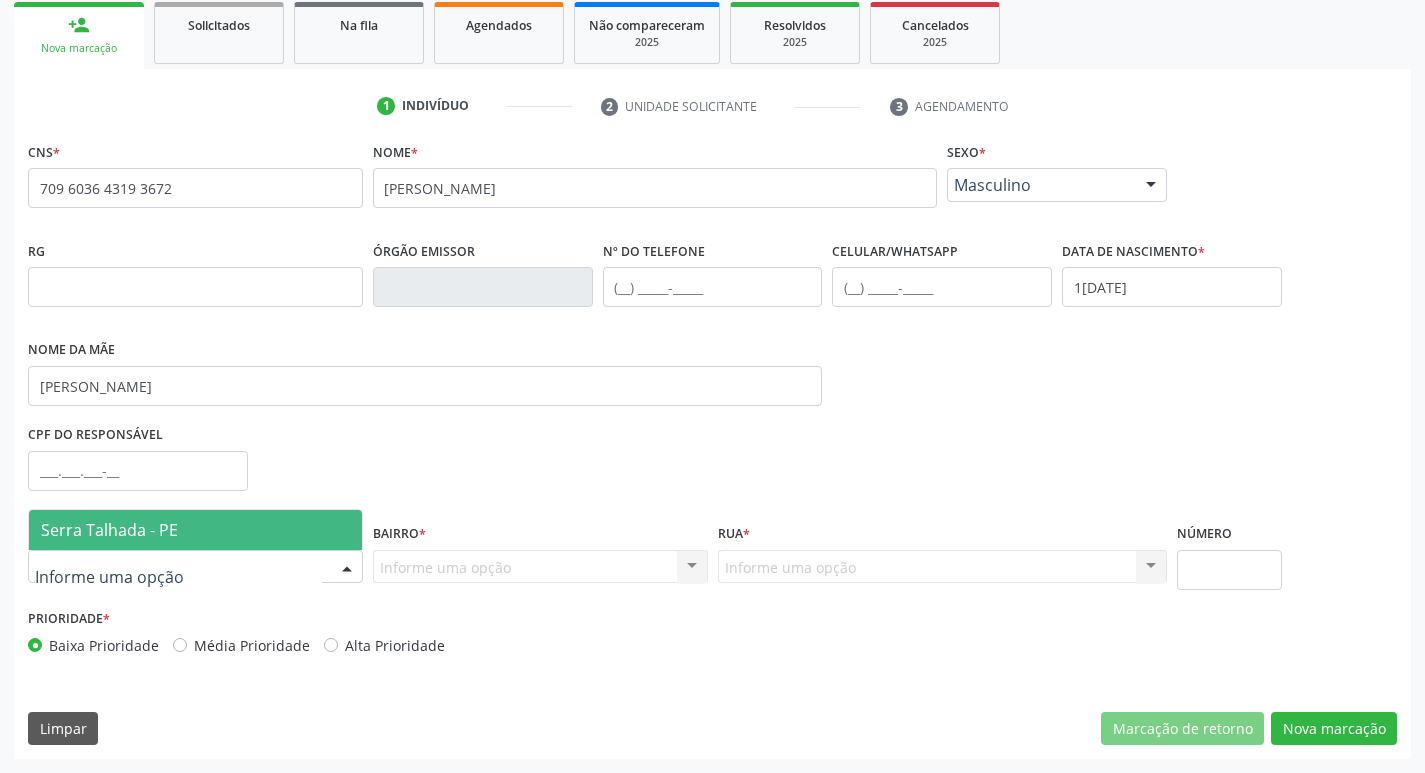 click on "Serra Talhada - PE" at bounding box center [195, 530] 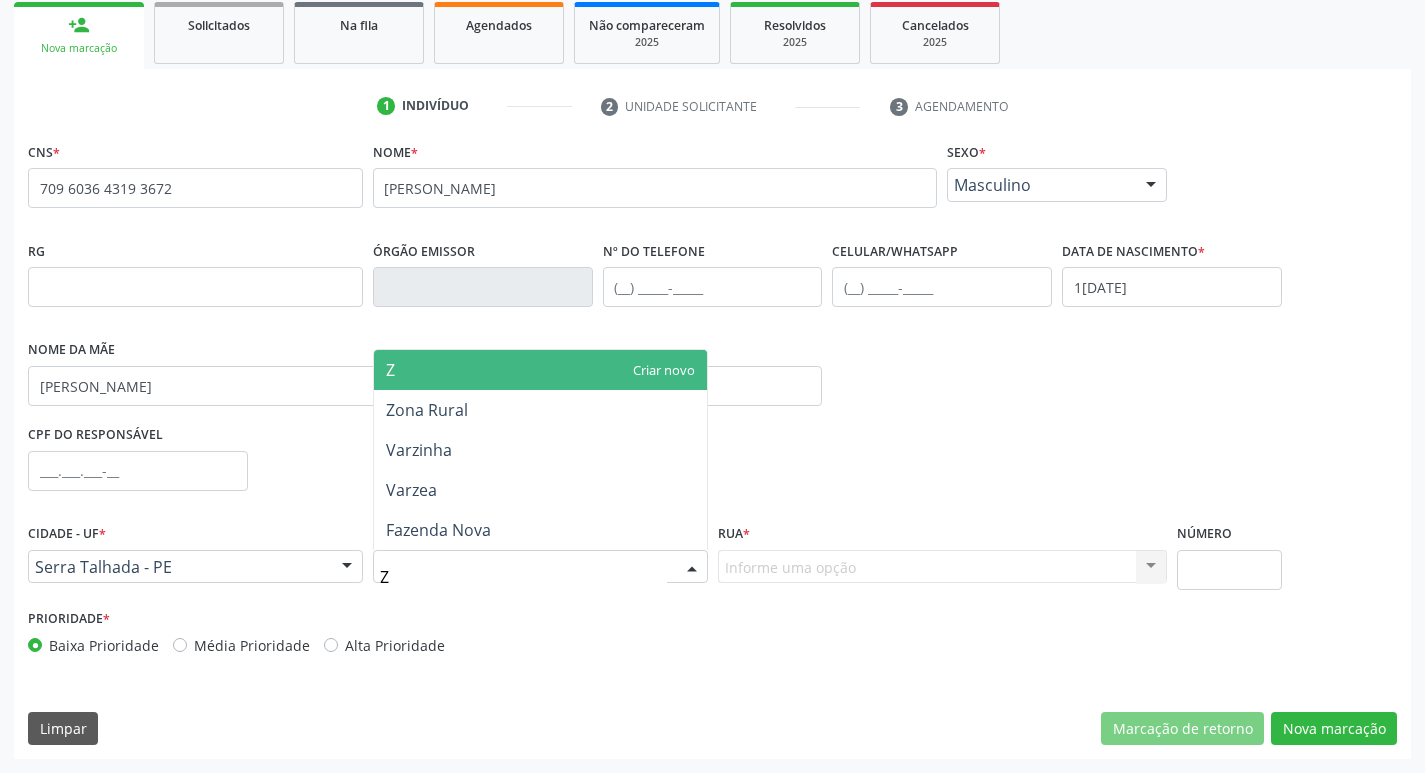 type on "ZO" 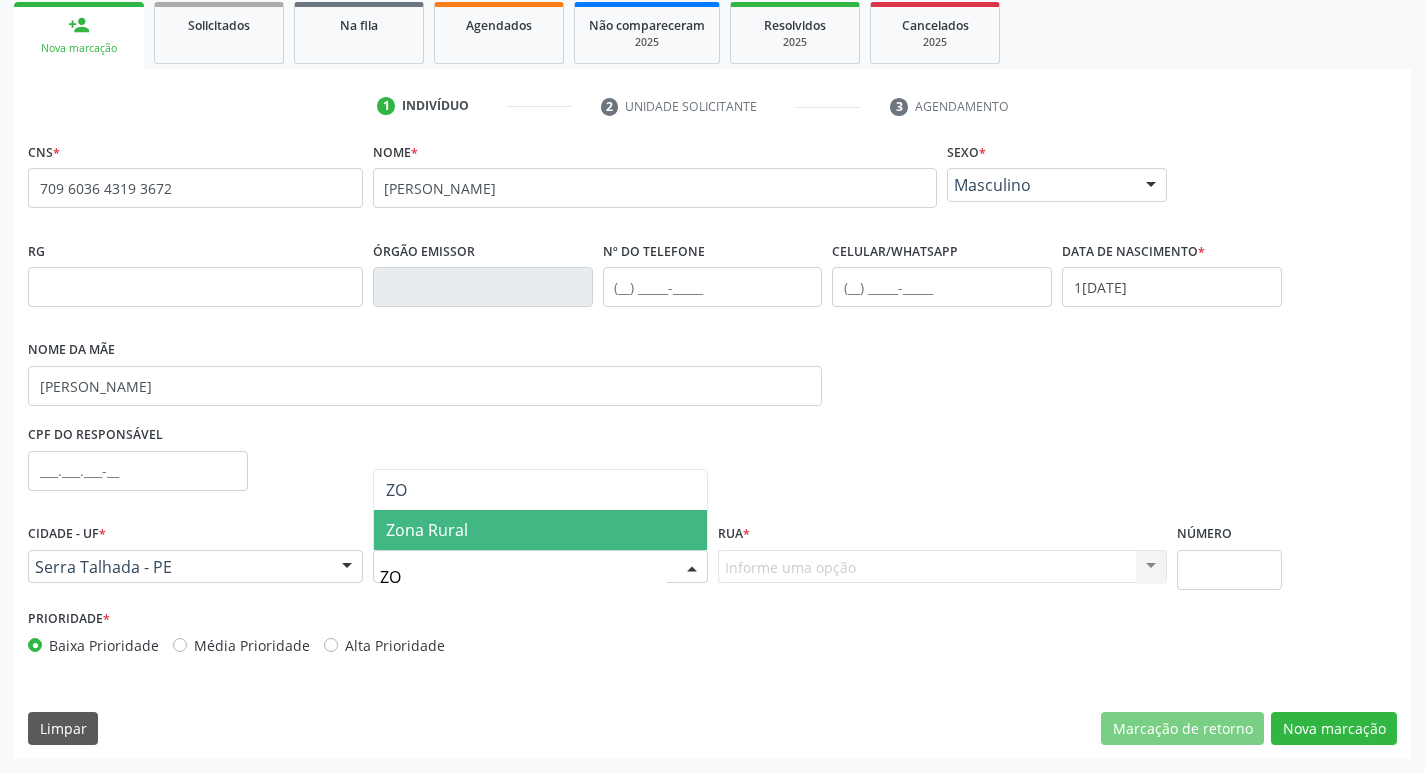 click on "Zona Rural" at bounding box center (427, 530) 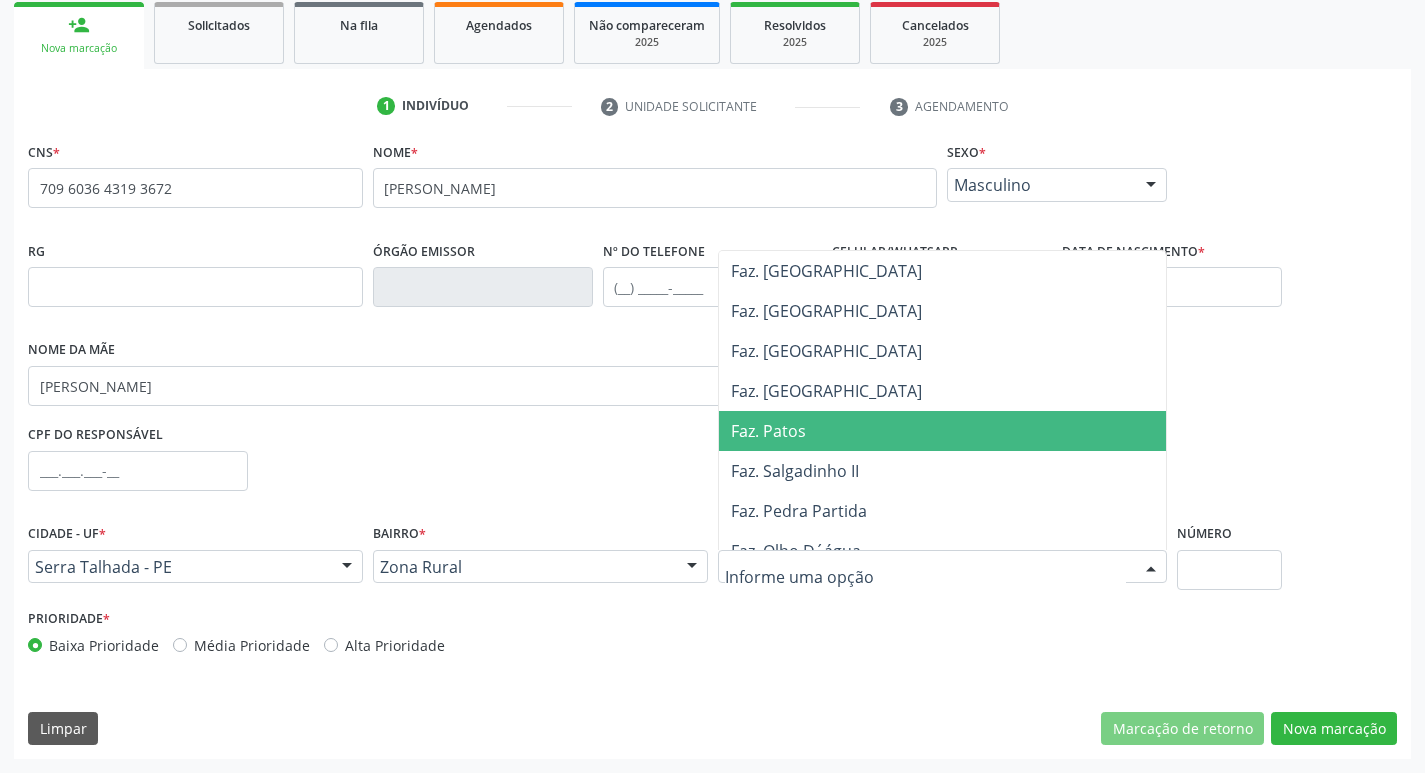 scroll, scrollTop: 400, scrollLeft: 0, axis: vertical 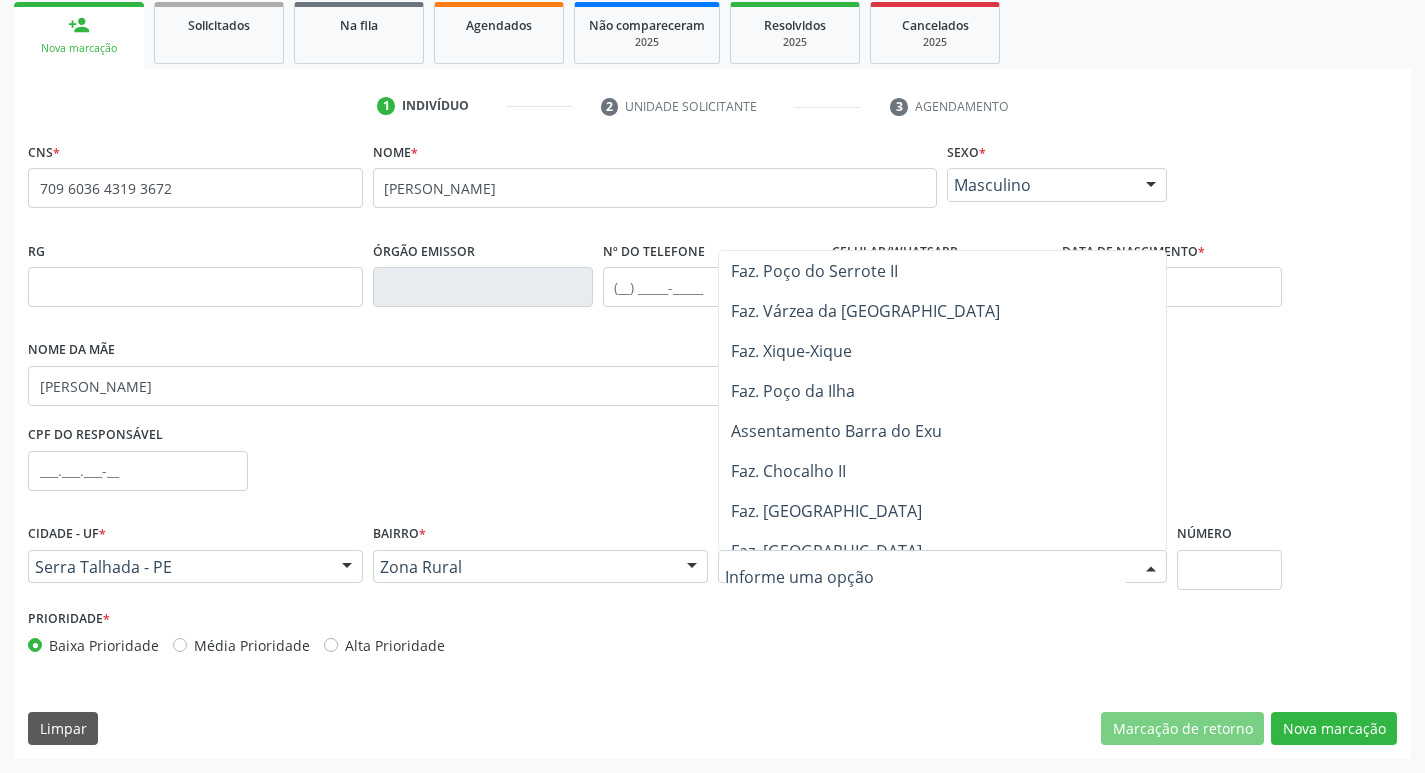 click on "Assentamento Barra do Exu" at bounding box center (836, 431) 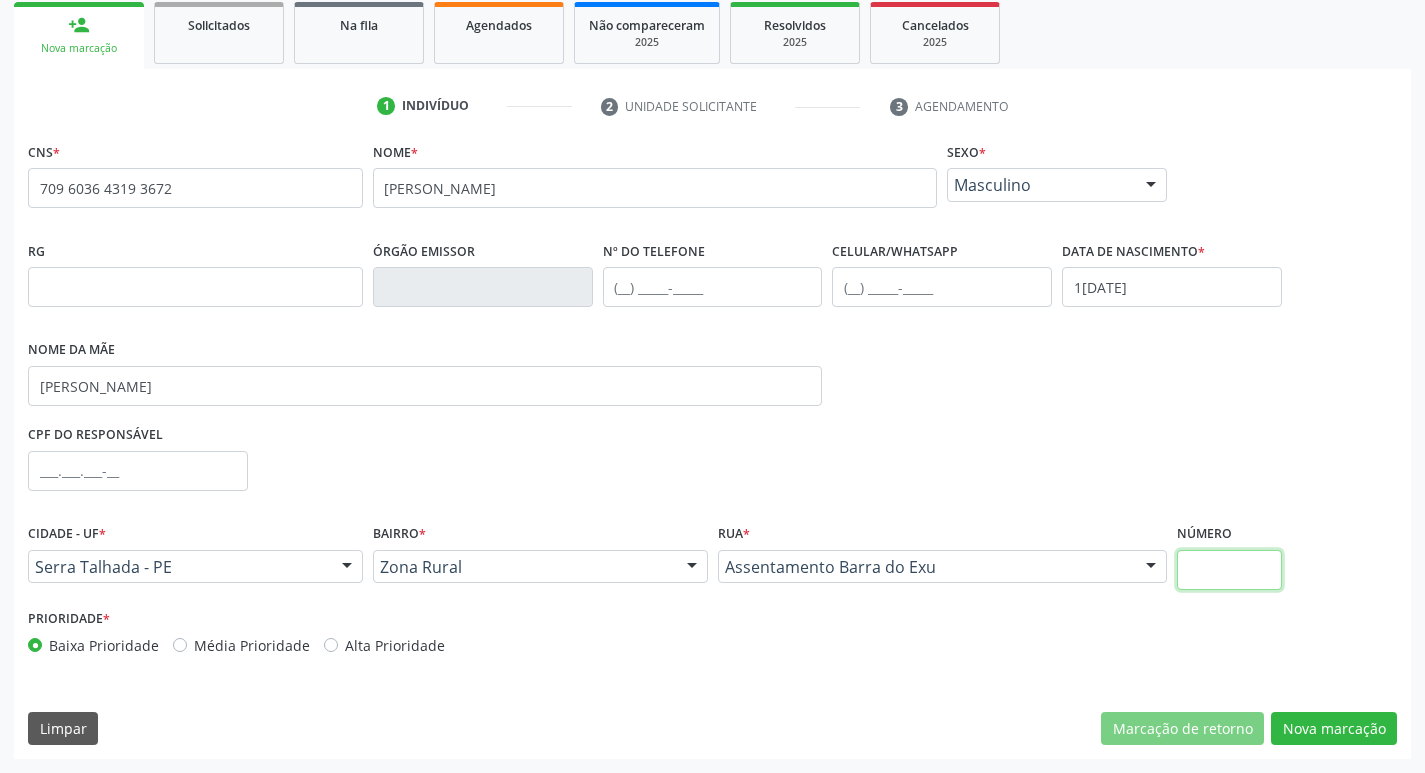 click at bounding box center (1229, 570) 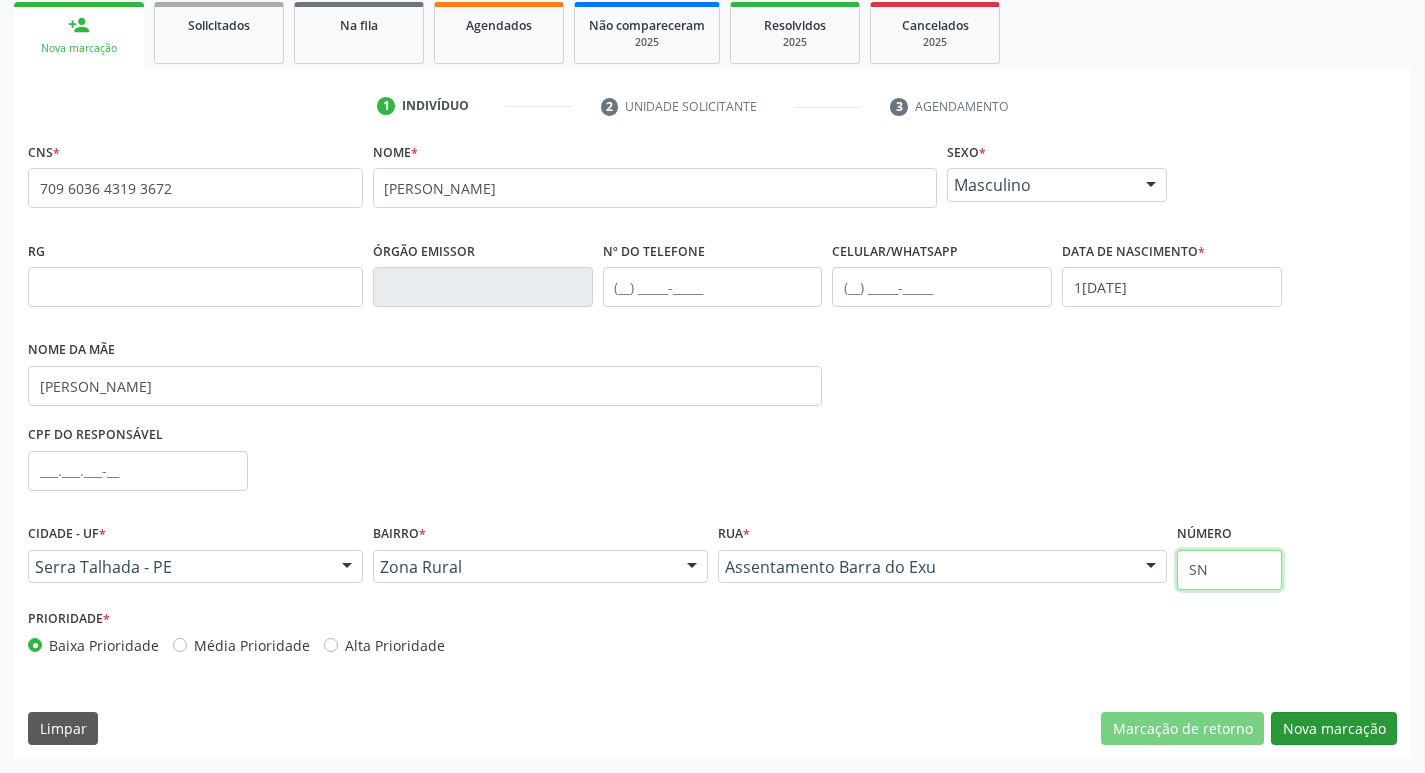 type on "SN" 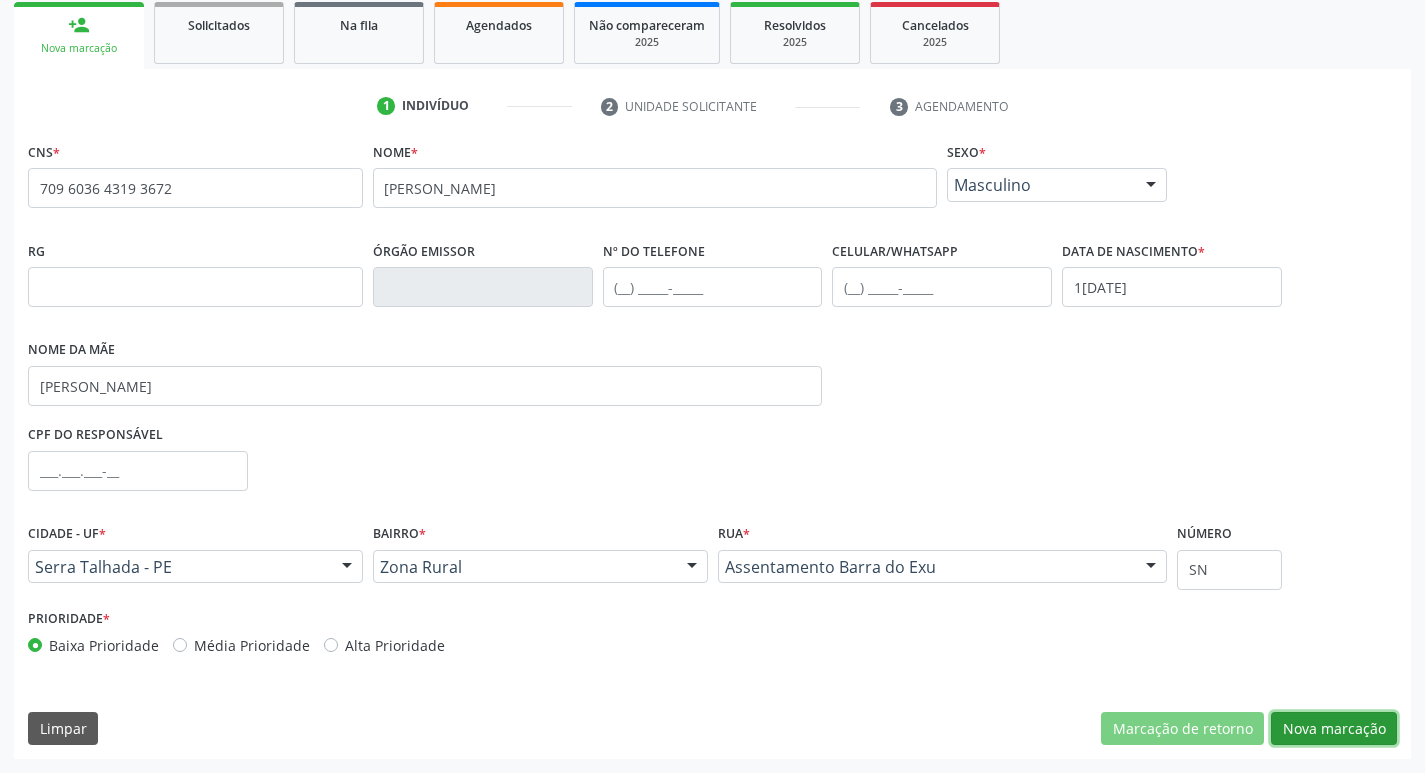 click on "Nova marcação" at bounding box center [1334, 729] 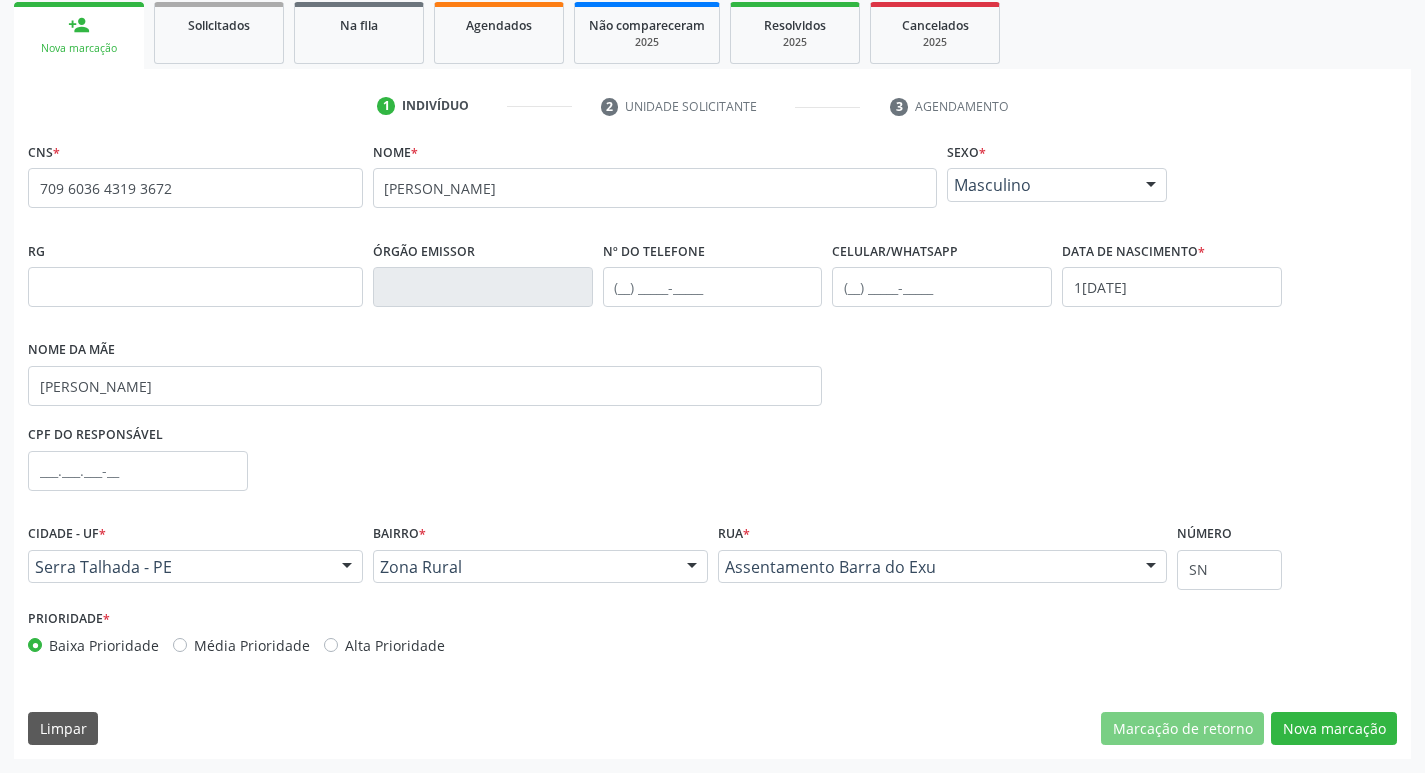 scroll, scrollTop: 133, scrollLeft: 0, axis: vertical 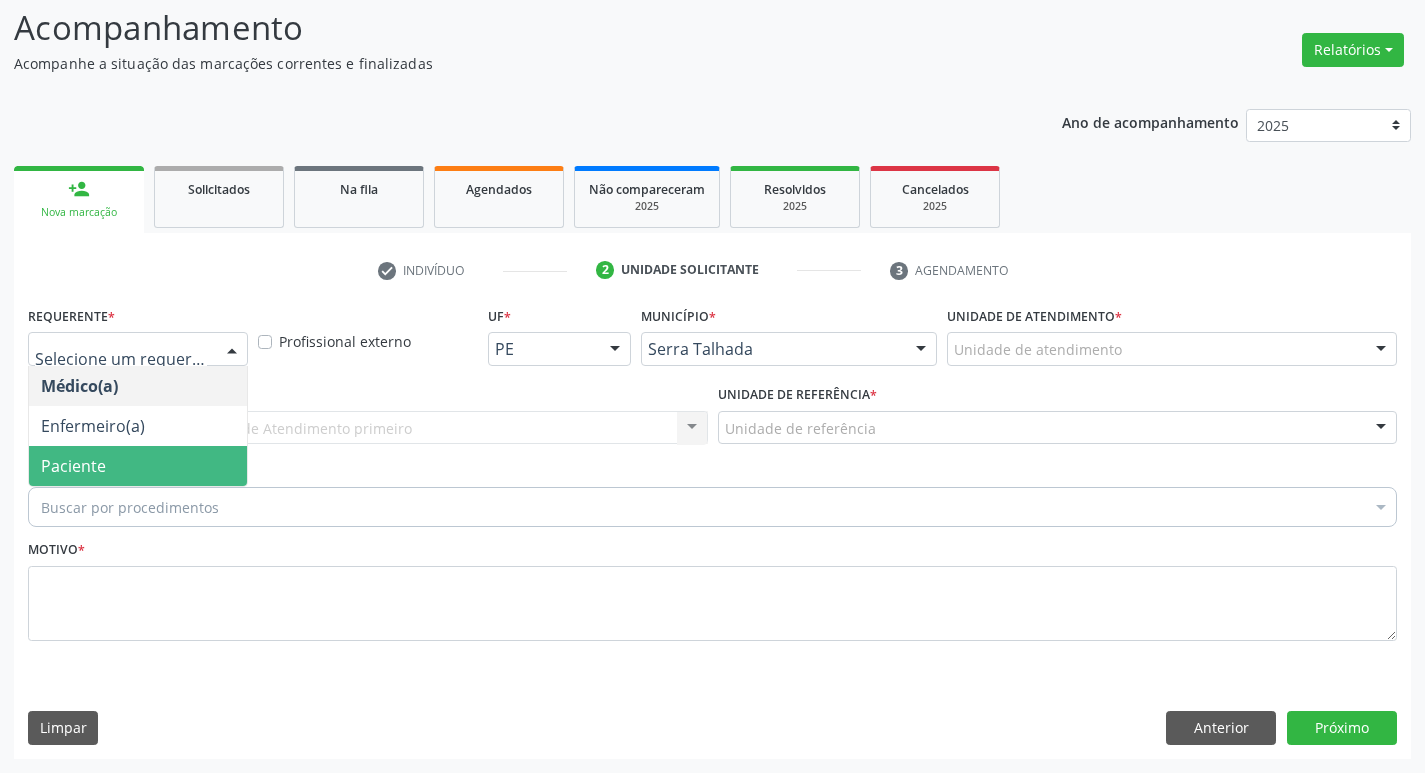 click on "Paciente" at bounding box center [73, 466] 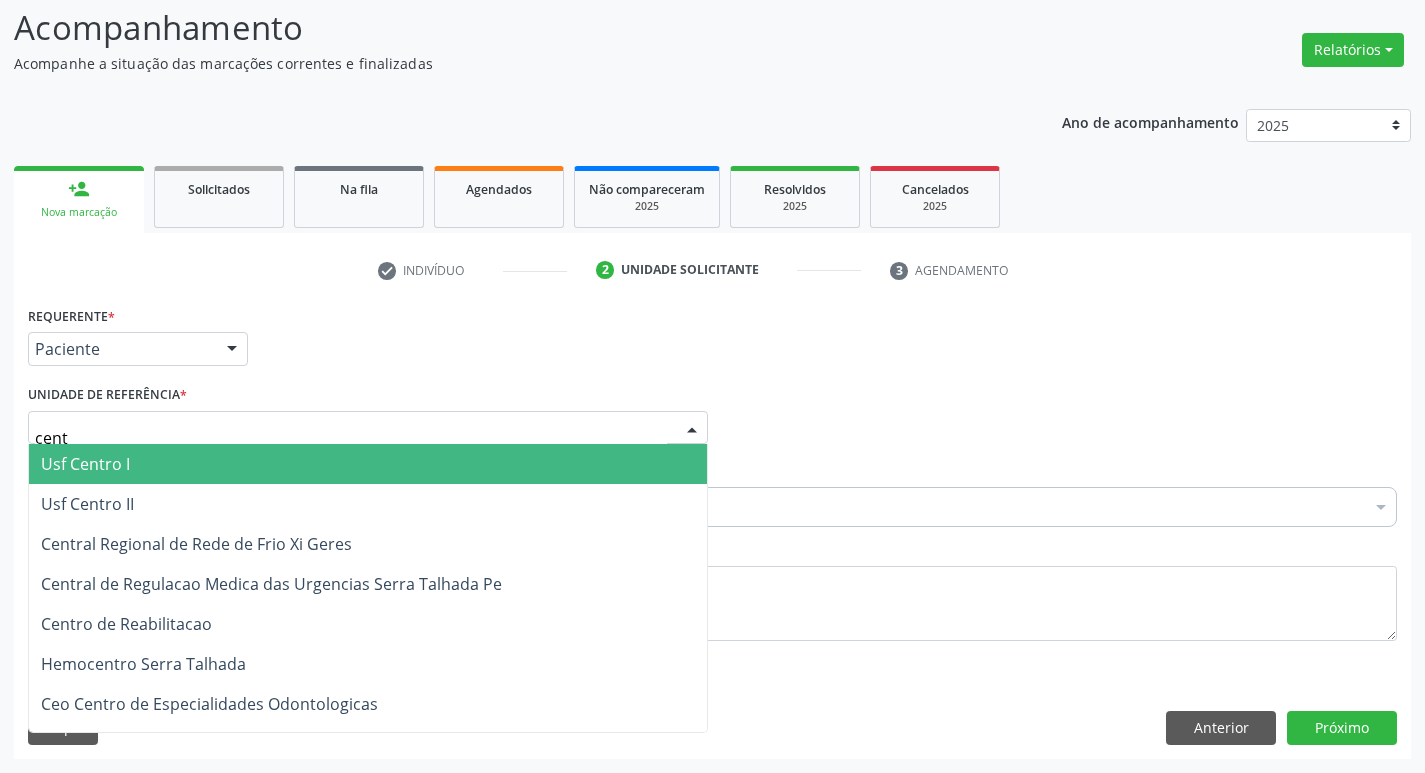 type on "centr" 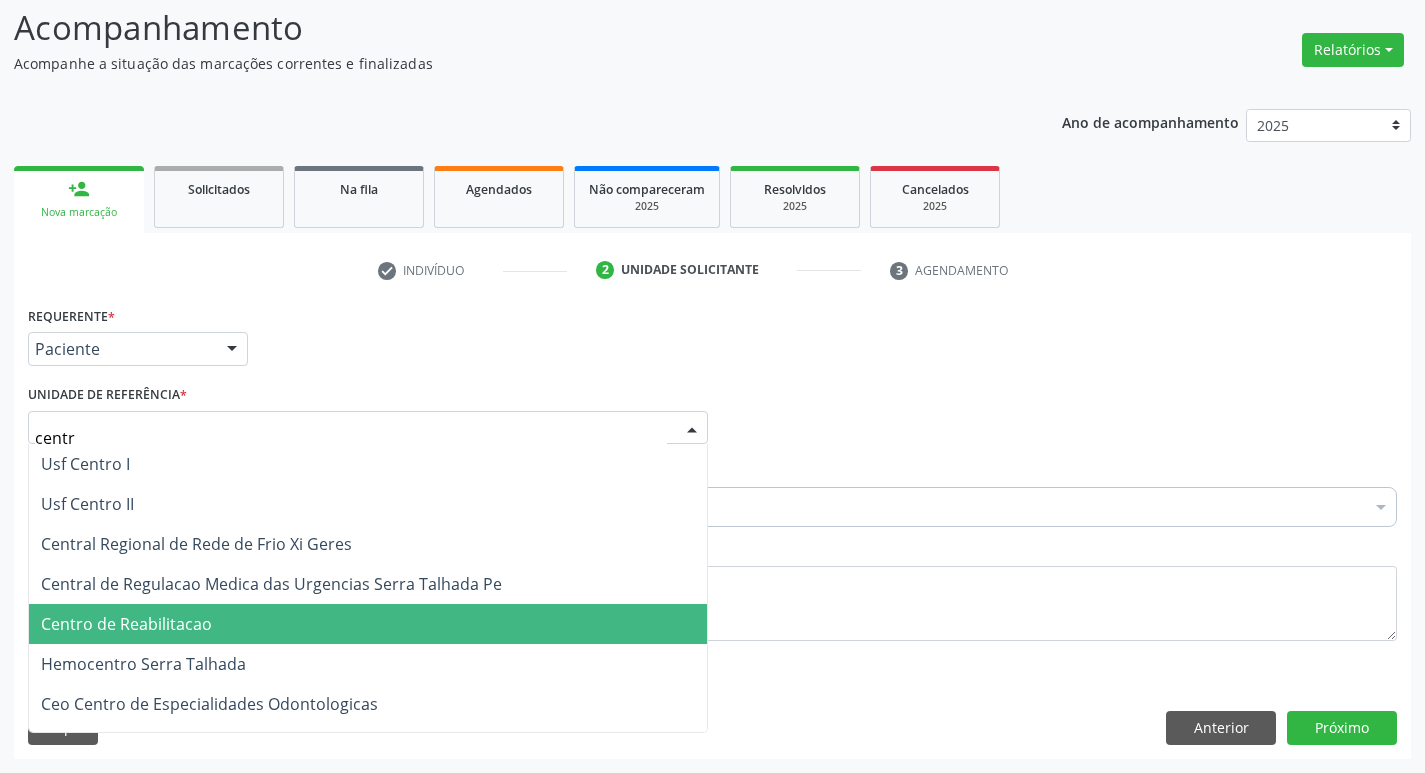 click on "Centro de Reabilitacao" at bounding box center [368, 624] 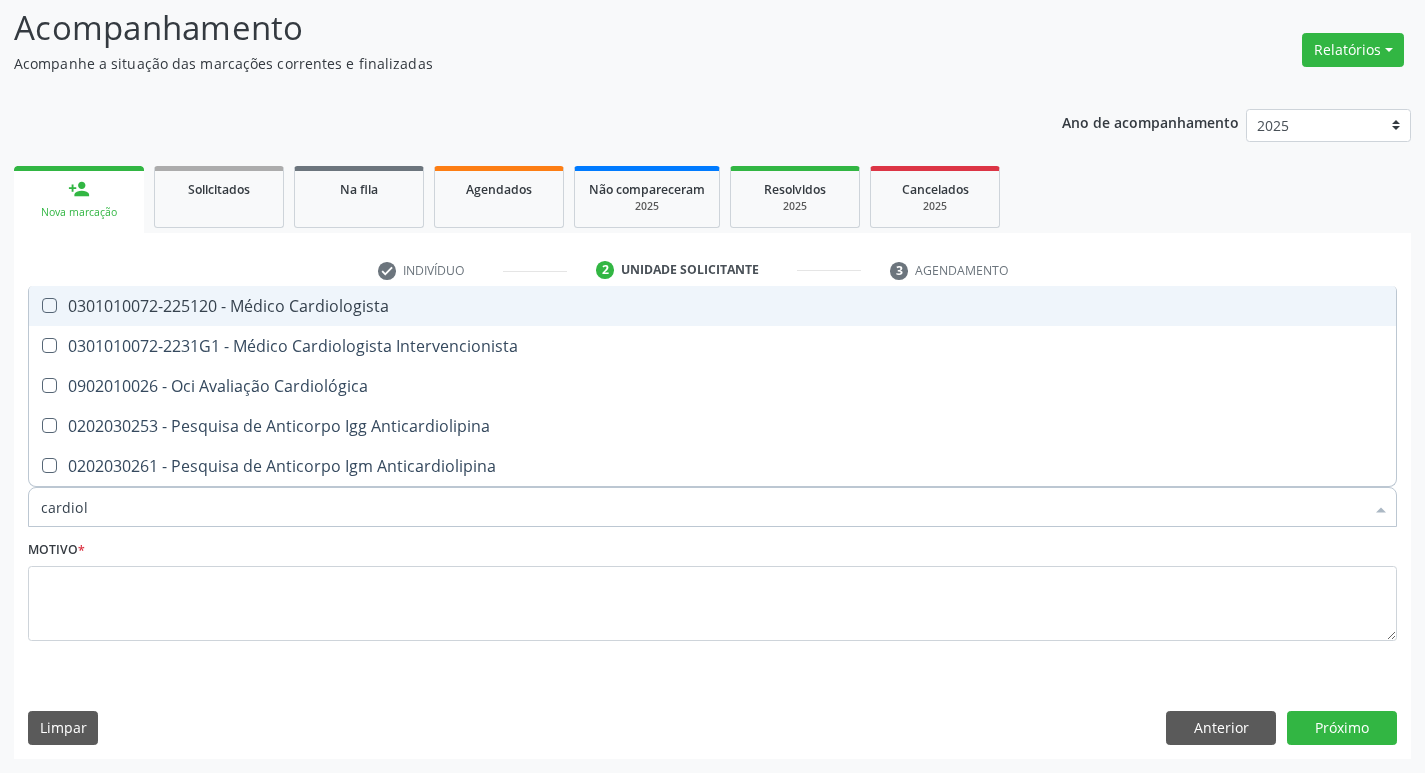 type on "cardiolo" 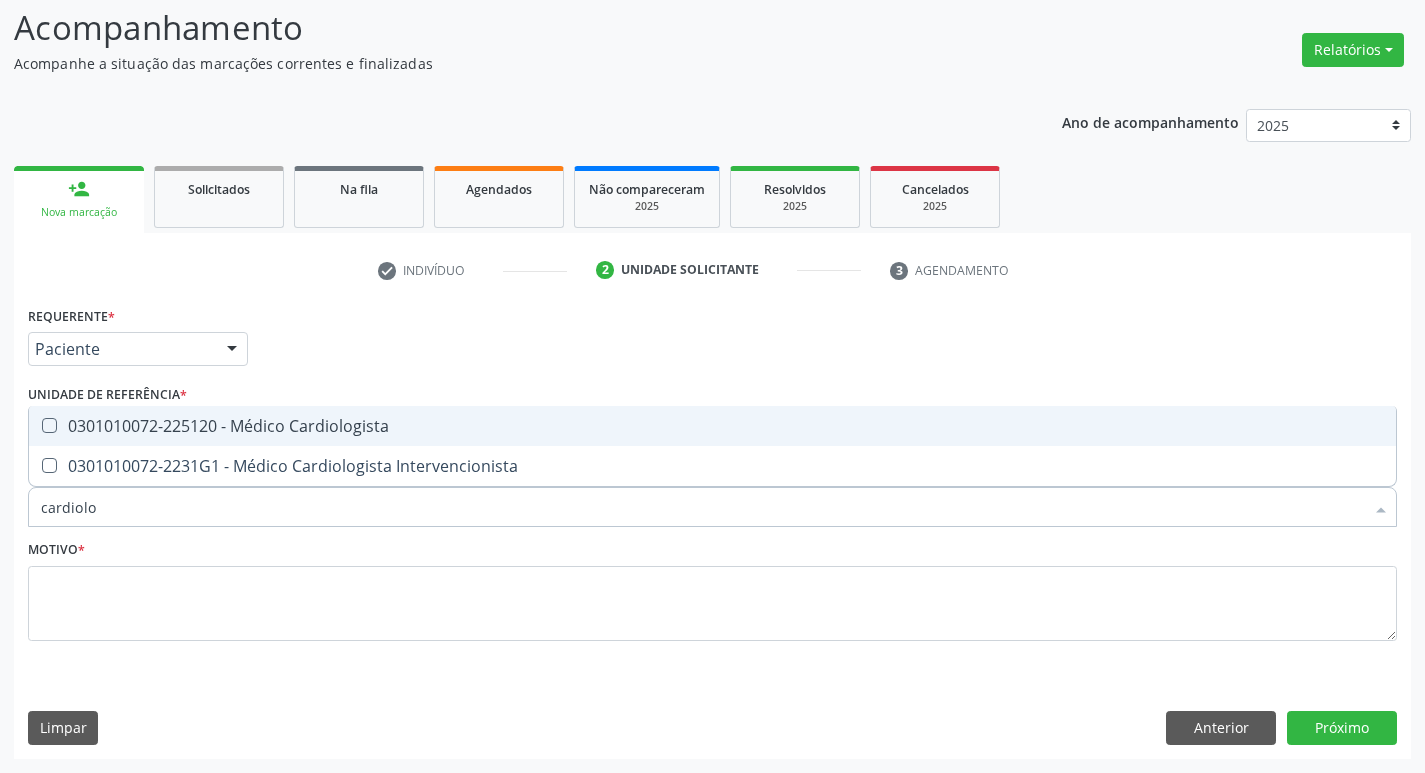 click on "0301010072-225120 - Médico Cardiologista" at bounding box center (712, 426) 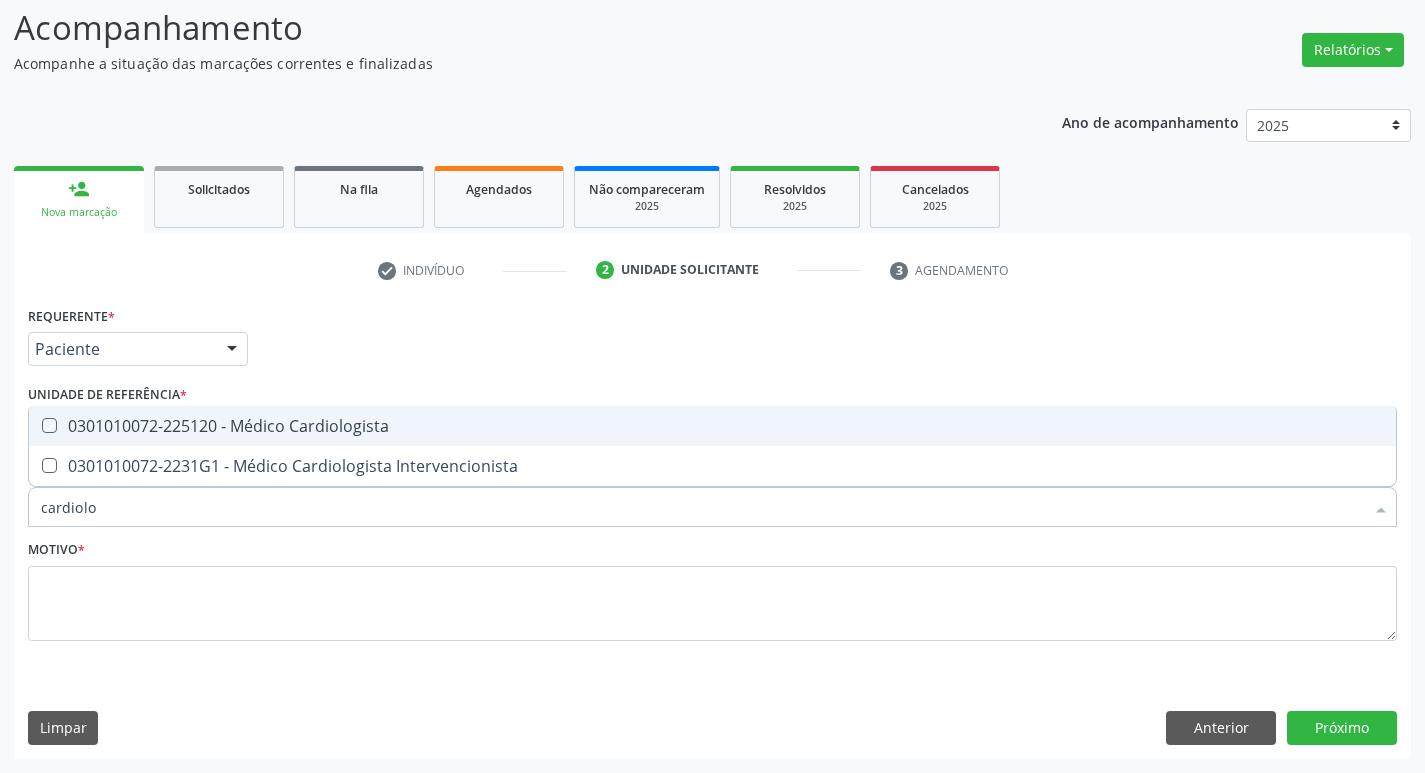 checkbox on "true" 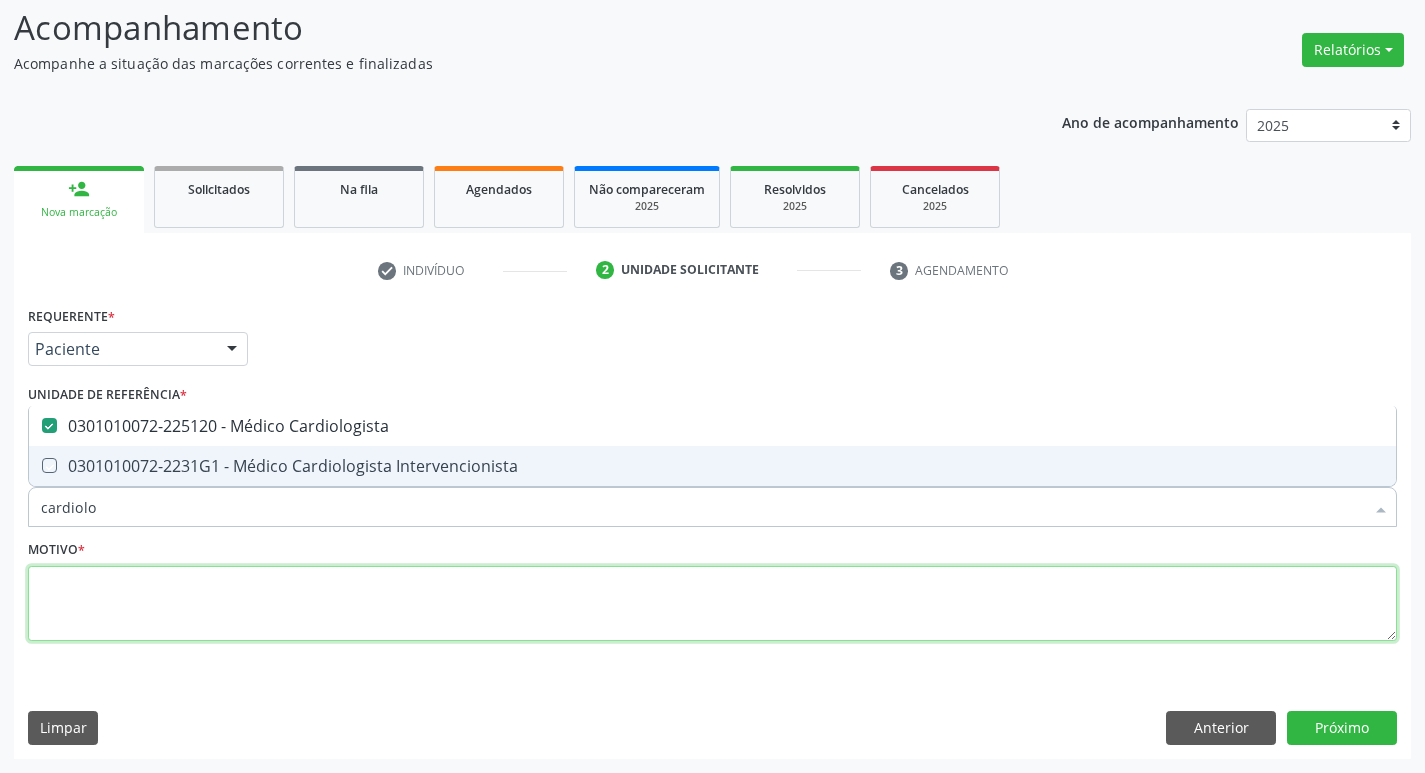 click at bounding box center (712, 604) 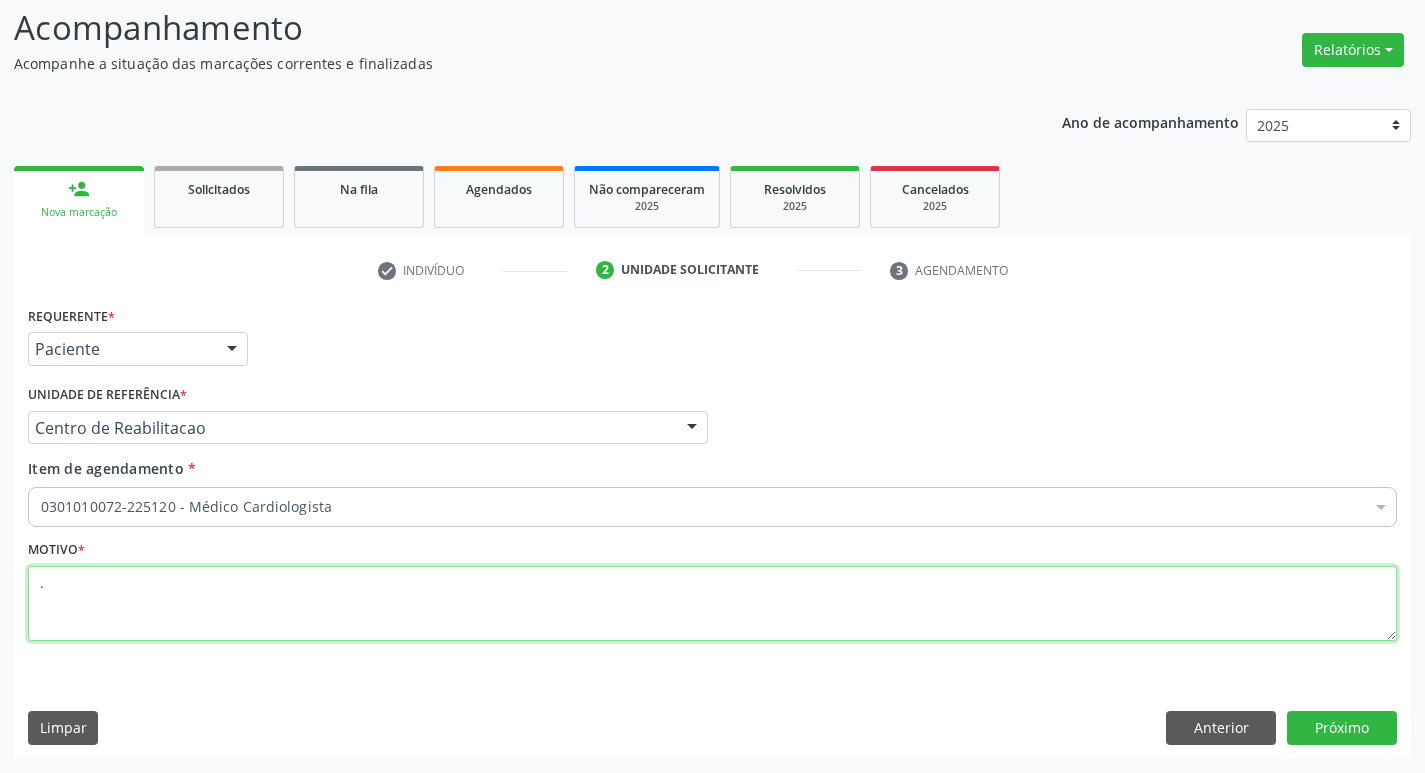 type on "." 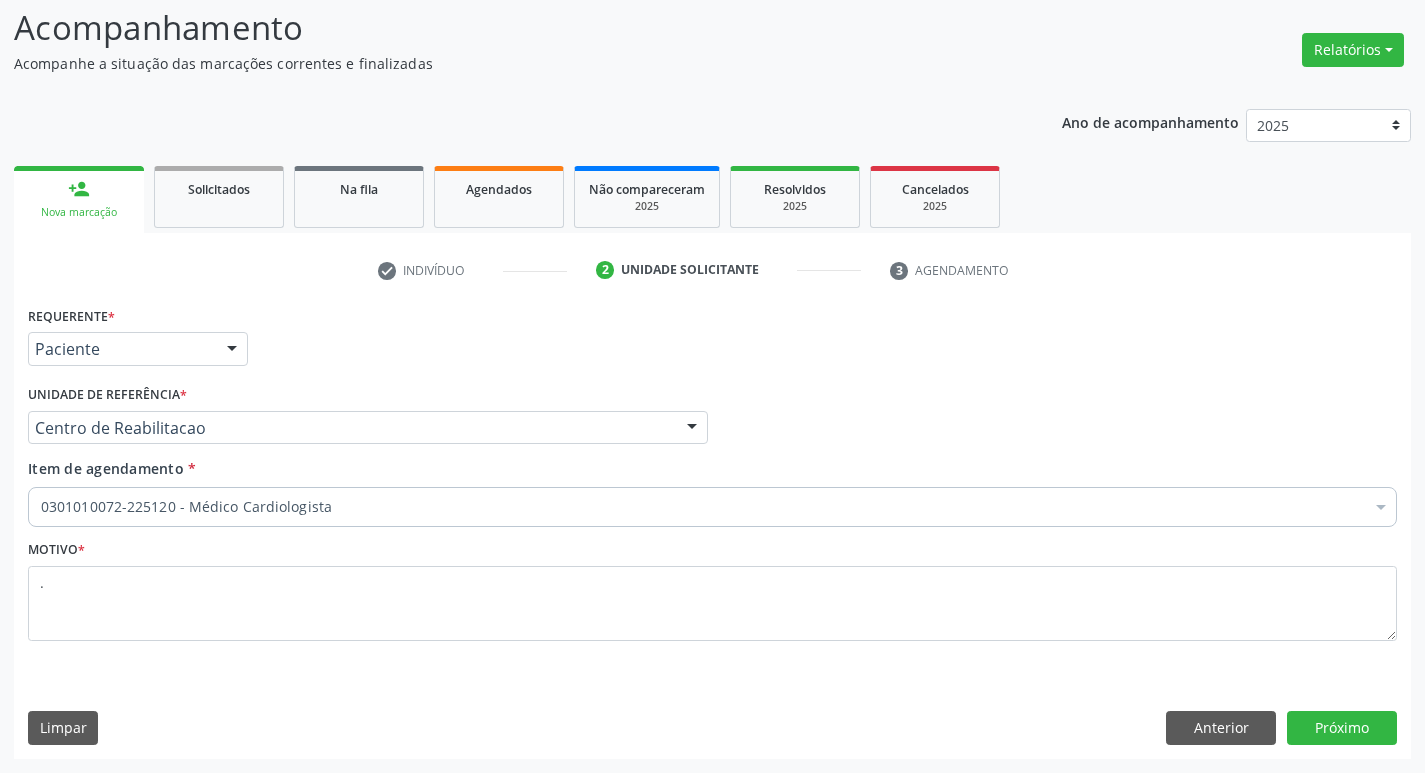 click on "Requerente
*
Paciente         Médico(a)   Enfermeiro(a)   Paciente
Nenhum resultado encontrado para: "   "
Não há nenhuma opção para ser exibida.
UF
PE         PE
Nenhum resultado encontrado para: "   "
Não há nenhuma opção para ser exibida.
Município
Serra Talhada         [GEOGRAPHIC_DATA] resultado encontrado para: "   "
Não há nenhuma opção para ser exibida.
Médico Solicitante
Por favor, selecione a Unidade de Atendimento primeiro
Nenhum resultado encontrado para: "   "
Não há nenhuma opção para ser exibida.
Unidade de referência
*
Centro de Reabilitacao         Usf do Mutirao   Usf Cohab   Usf Caicarinha da Penha Tauapiranga   Posto de Saude [PERSON_NAME]   Usf Borborema   Usf Bom Jesus I   Usf Ipsep   Usf Sao Cristovao" at bounding box center (712, 529) 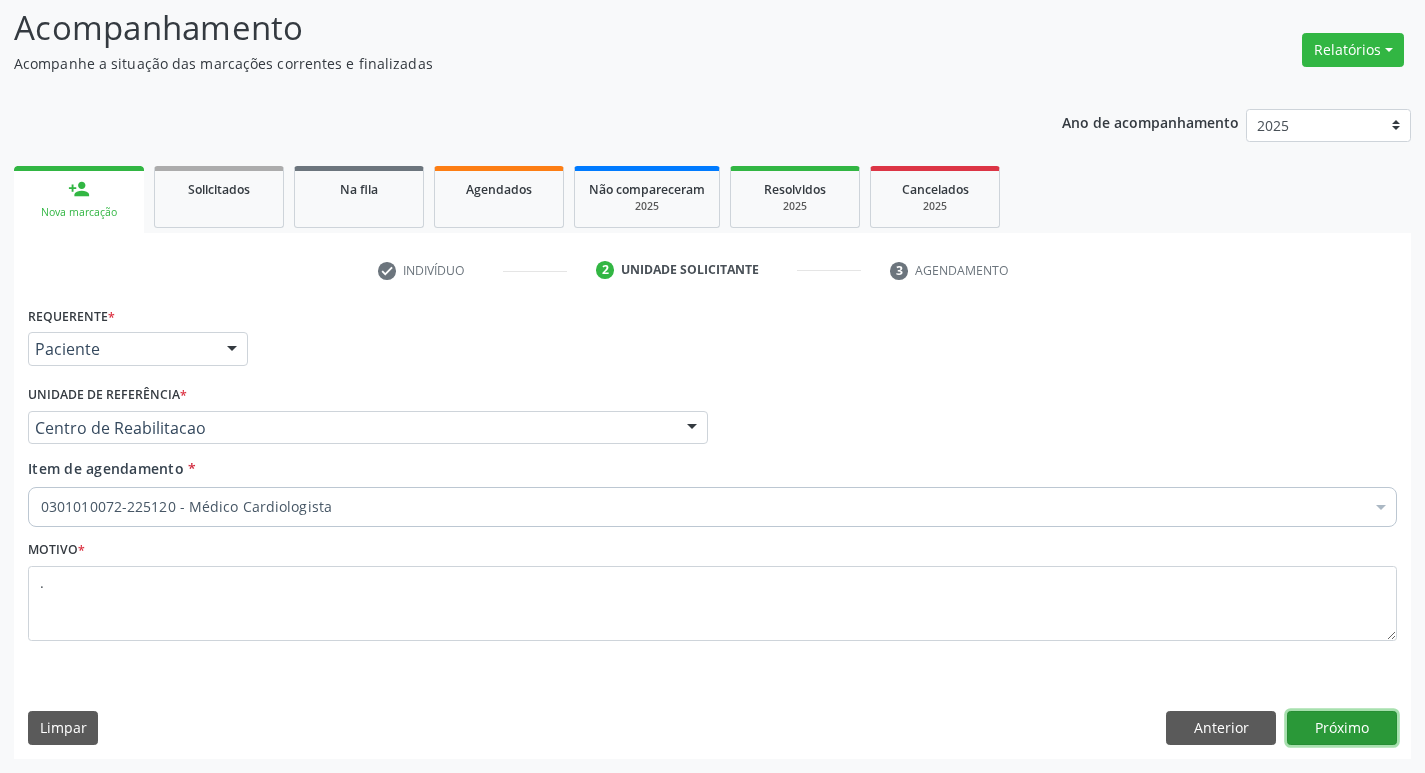 click on "Próximo" at bounding box center [1342, 728] 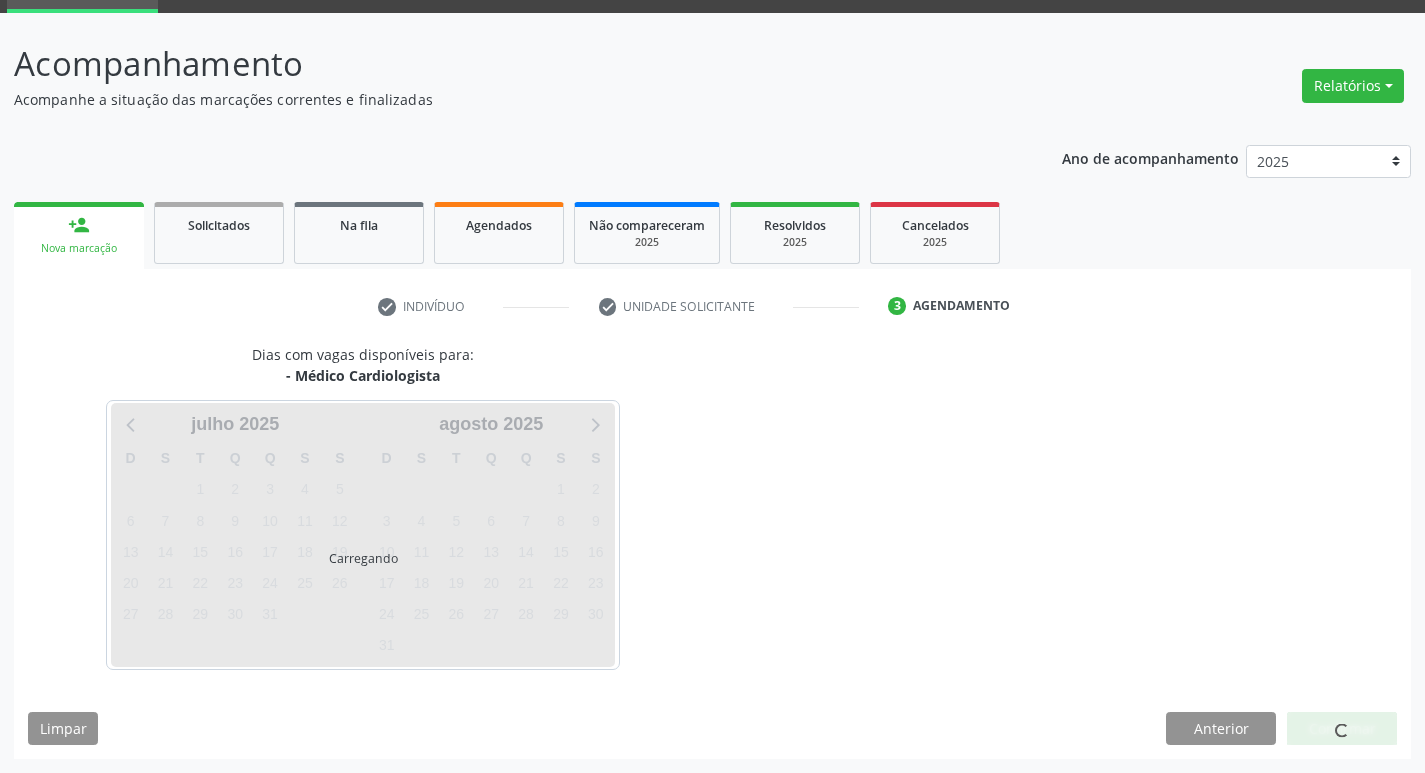 scroll, scrollTop: 97, scrollLeft: 0, axis: vertical 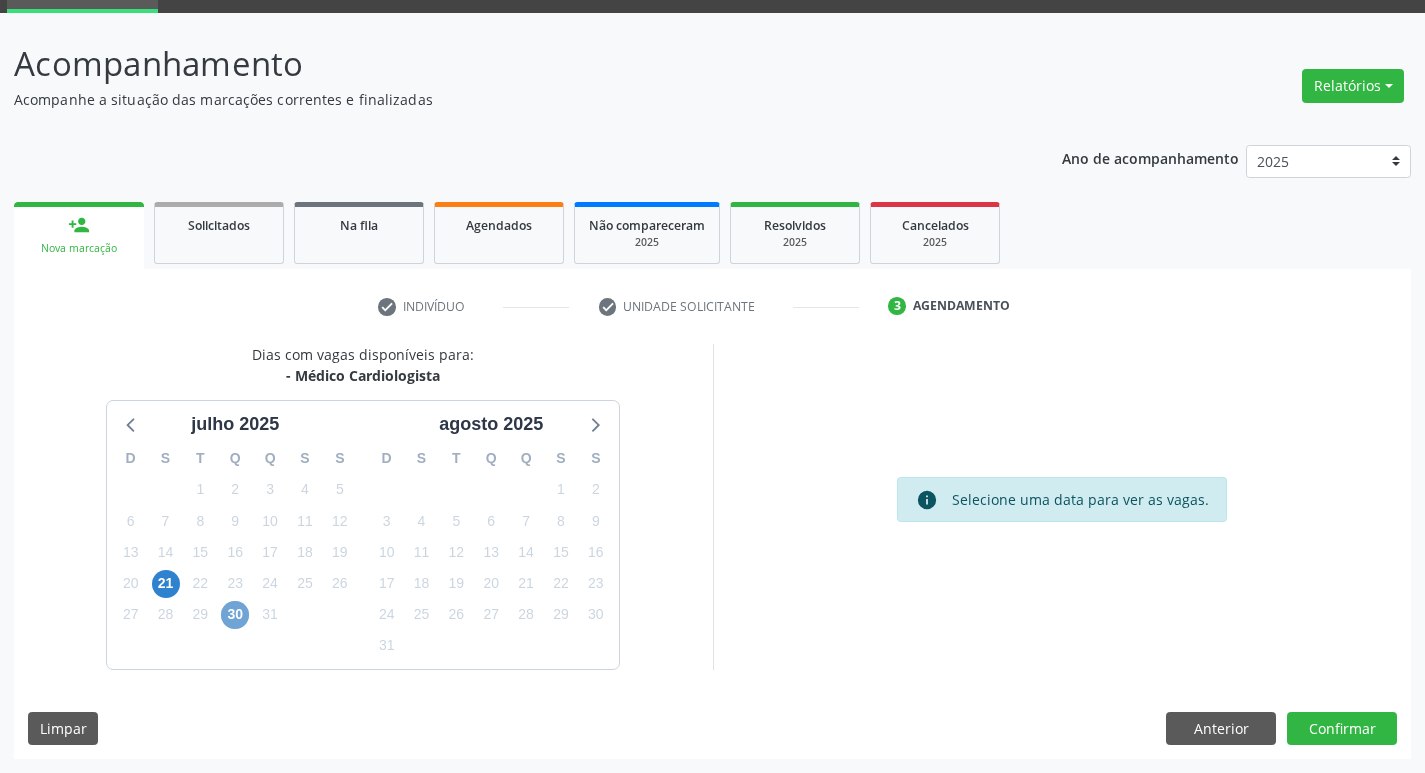 click on "30" at bounding box center [235, 615] 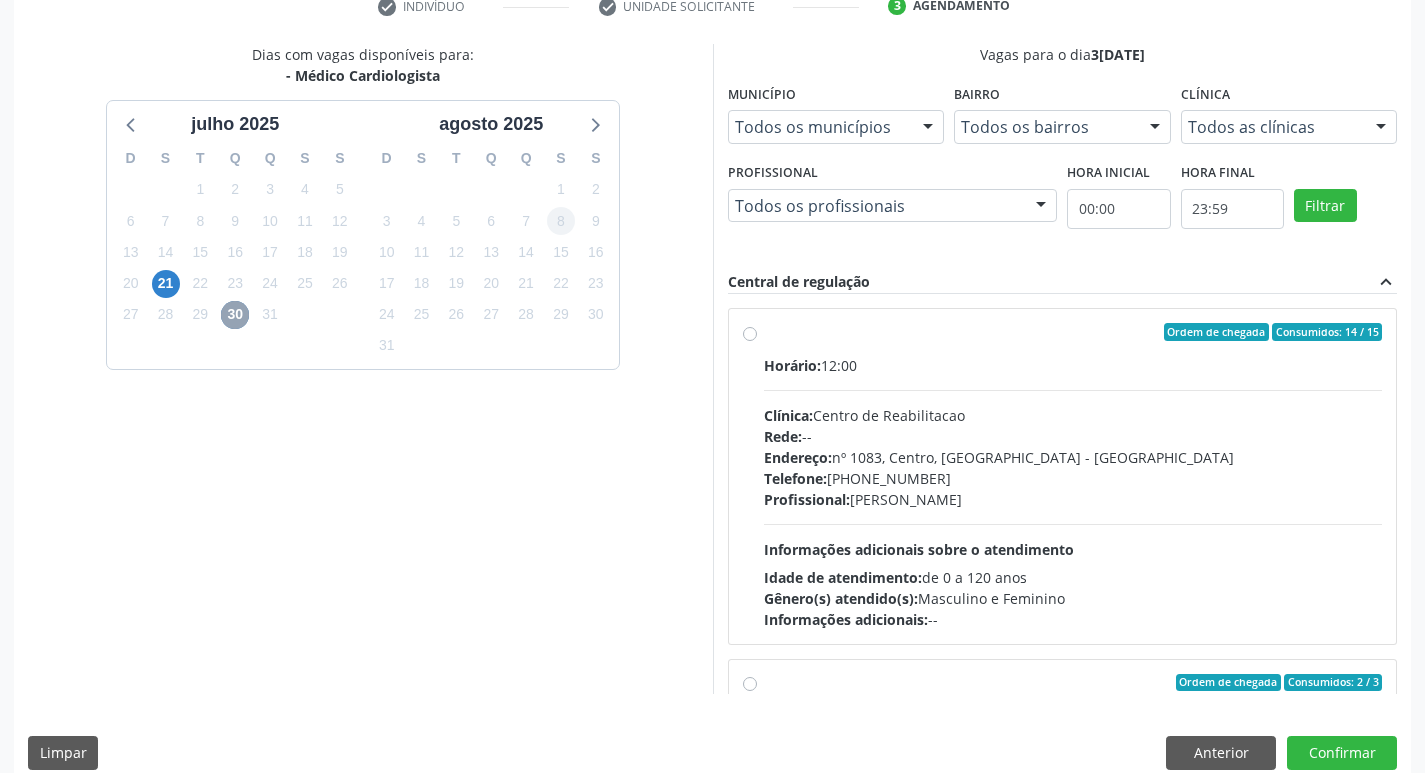 scroll, scrollTop: 422, scrollLeft: 0, axis: vertical 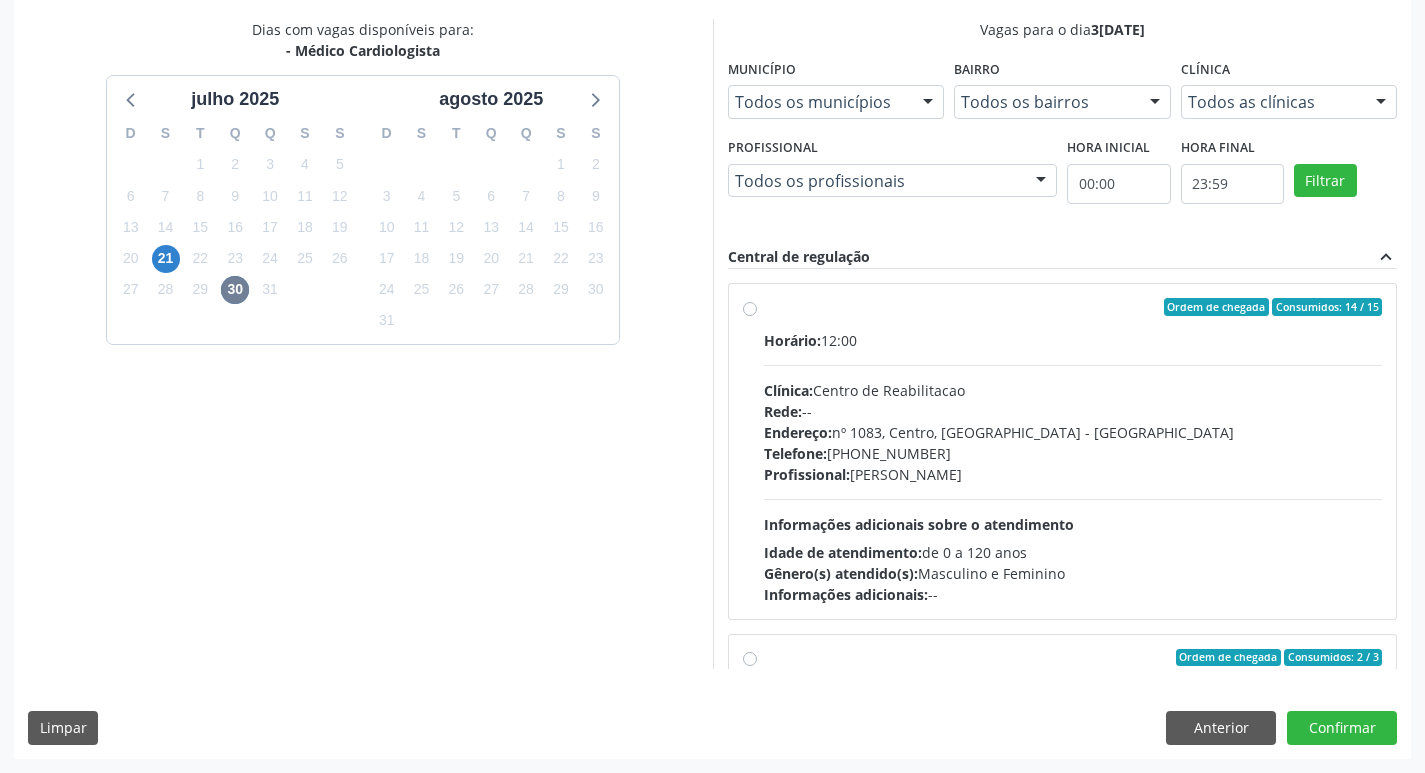 click on "Horário:   12:00" at bounding box center [1073, 340] 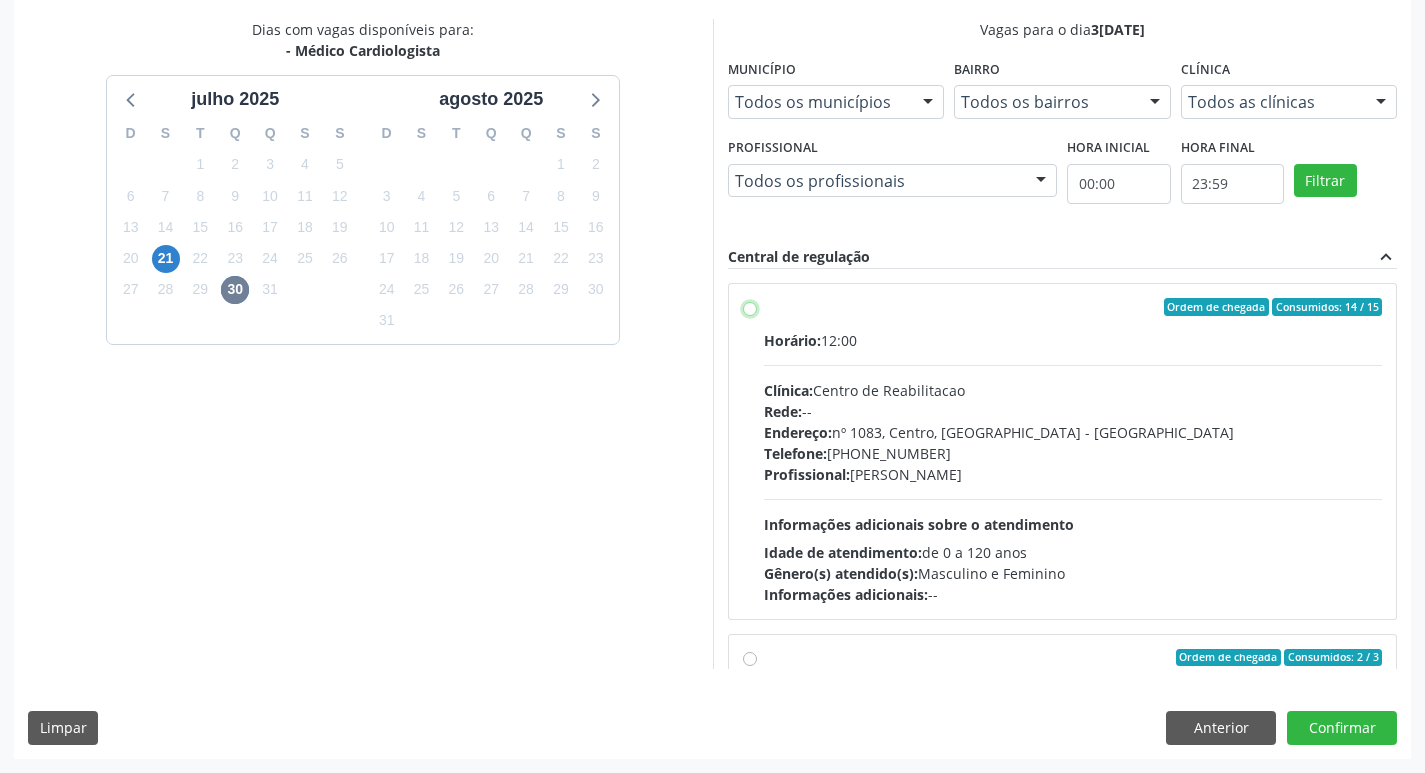 click on "Ordem de chegada
Consumidos: 14 / 15
Horário:   12:00
Clínica:  Centro de Reabilitacao
Rede:
--
Endereço:   [STREET_ADDRESS]
Telefone:   [PHONE_NUMBER]
Profissional:
[PERSON_NAME]
Informações adicionais sobre o atendimento
Idade de atendimento:
de 0 a 120 anos
Gênero(s) atendido(s):
Masculino e Feminino
Informações adicionais:
--" at bounding box center (750, 307) 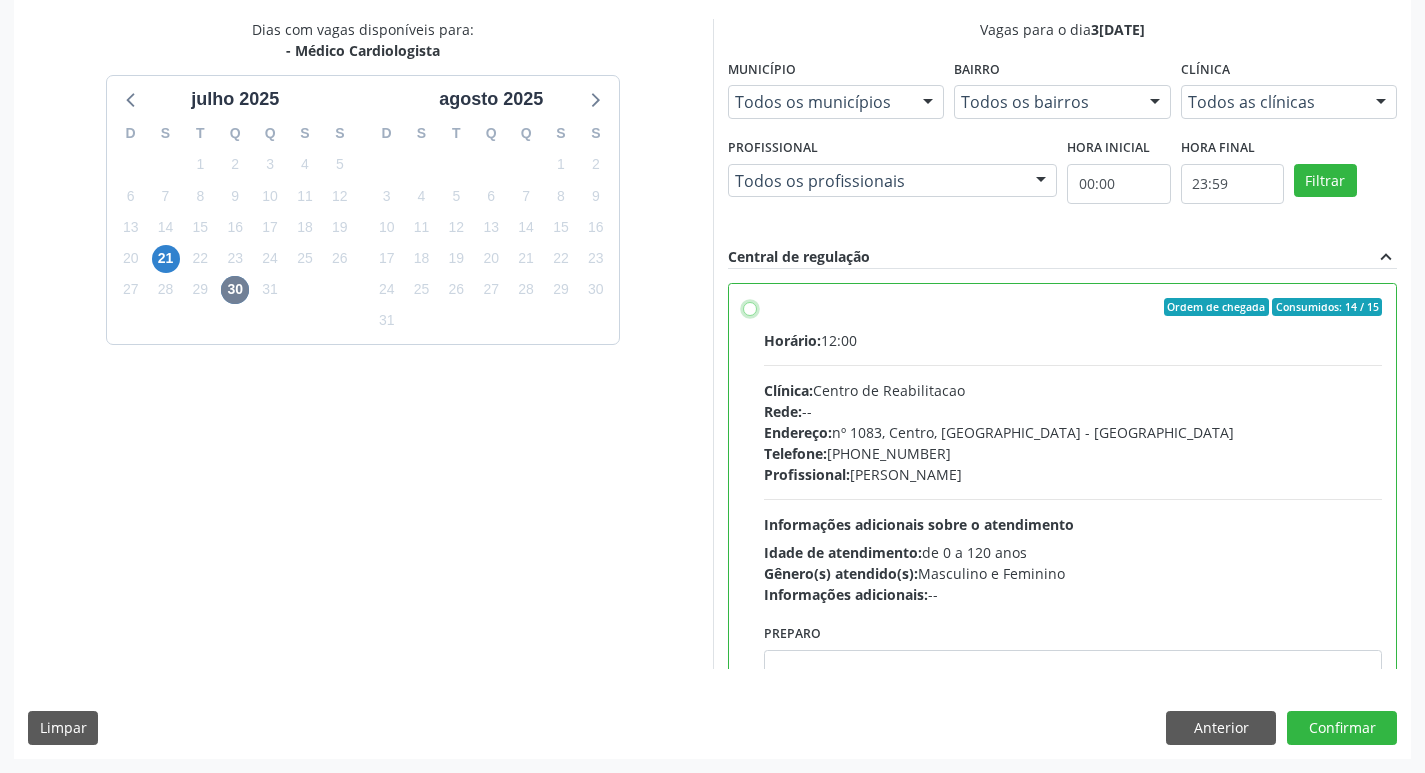radio on "true" 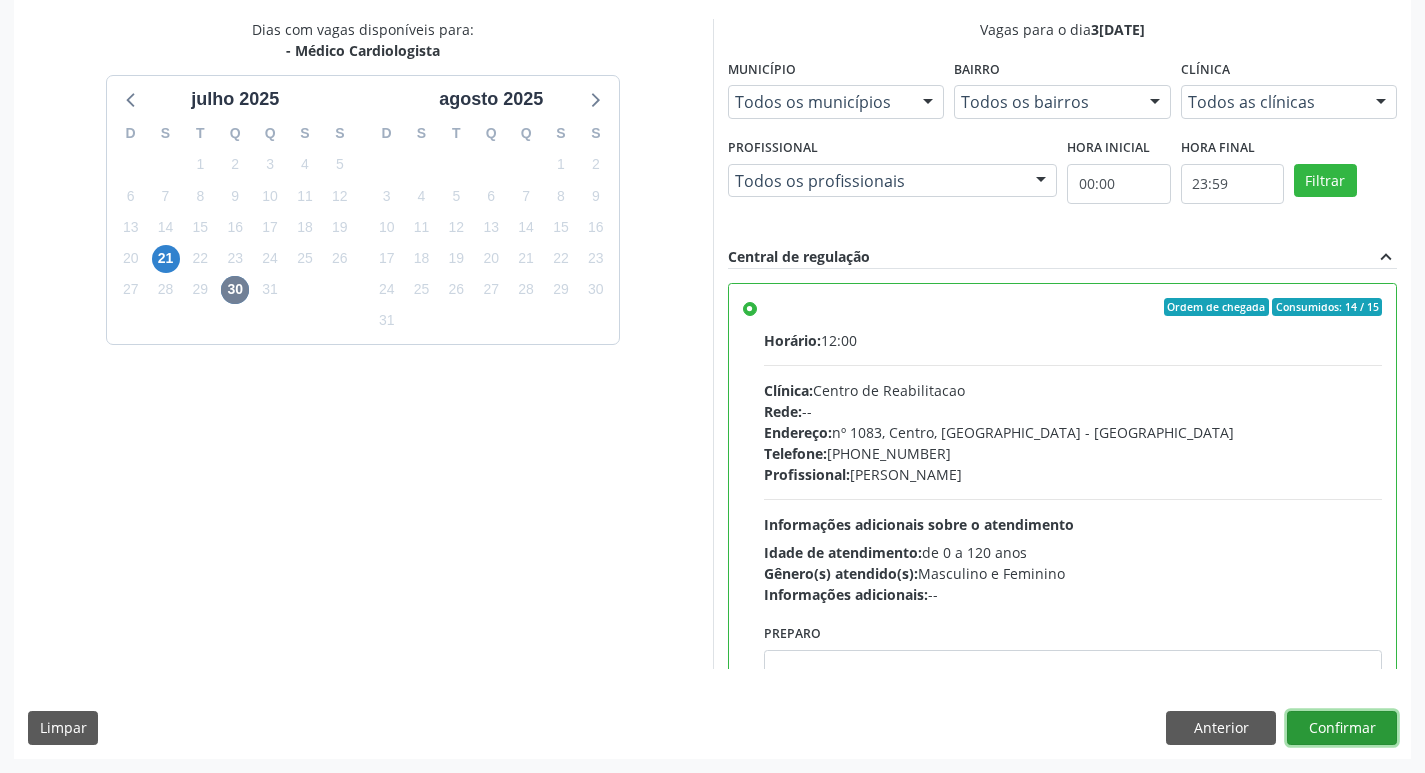 click on "Confirmar" at bounding box center [1342, 728] 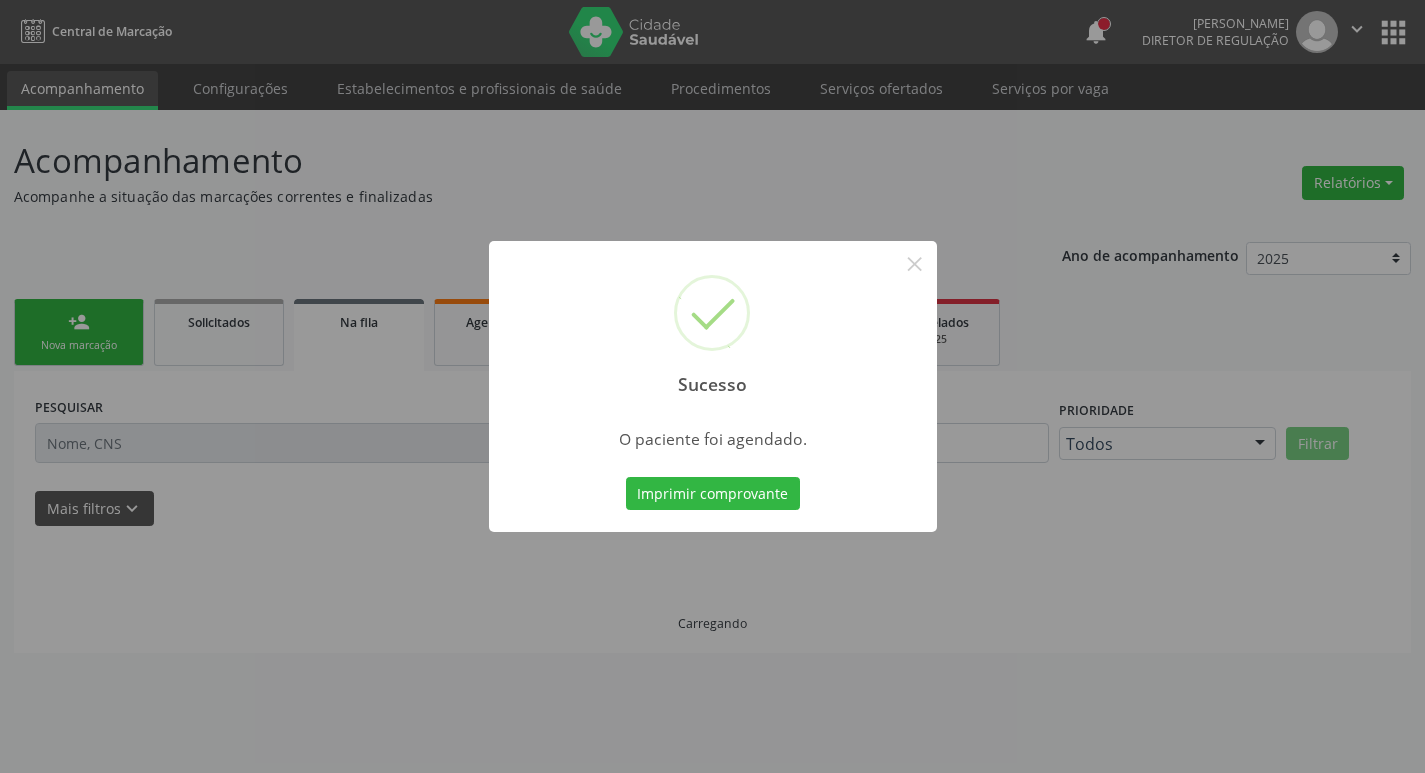 scroll, scrollTop: 0, scrollLeft: 0, axis: both 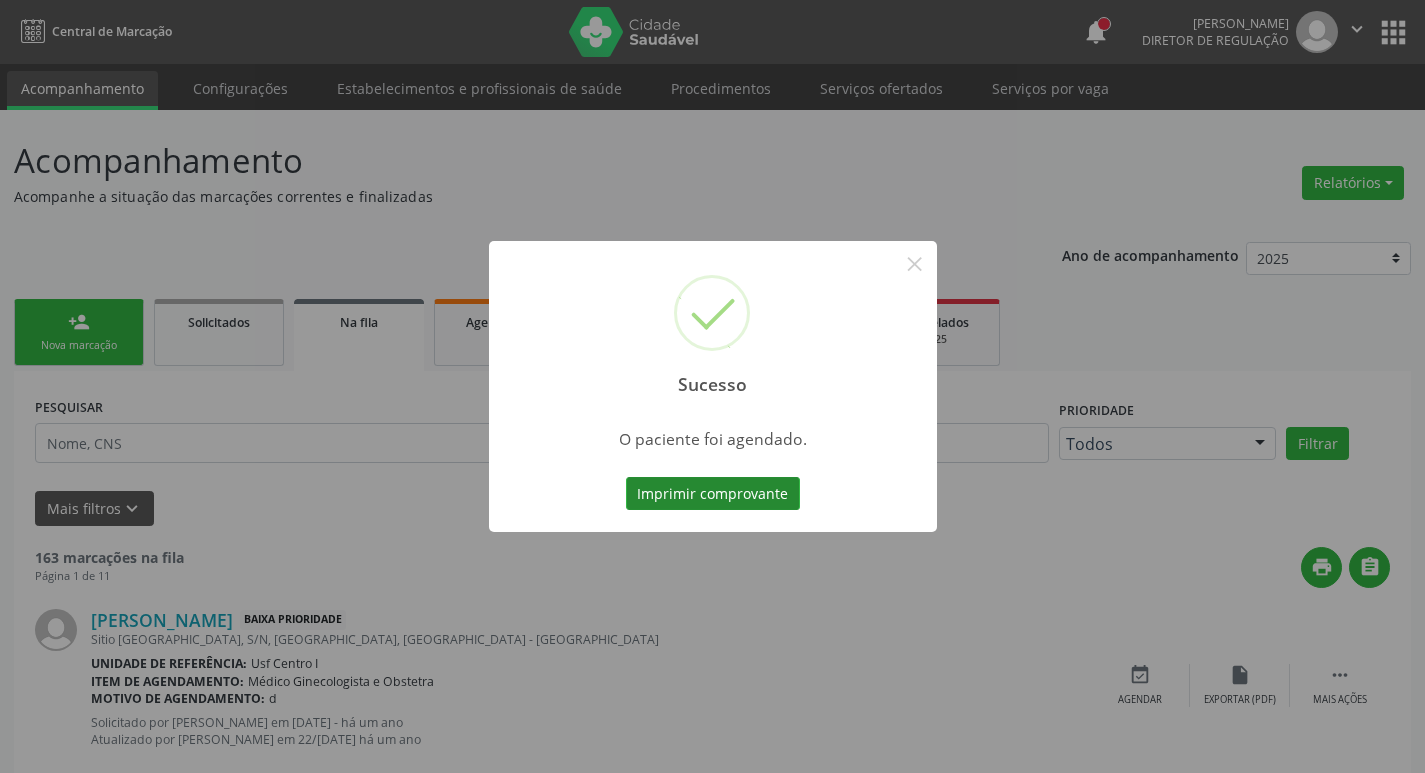 click on "Imprimir comprovante" at bounding box center (713, 494) 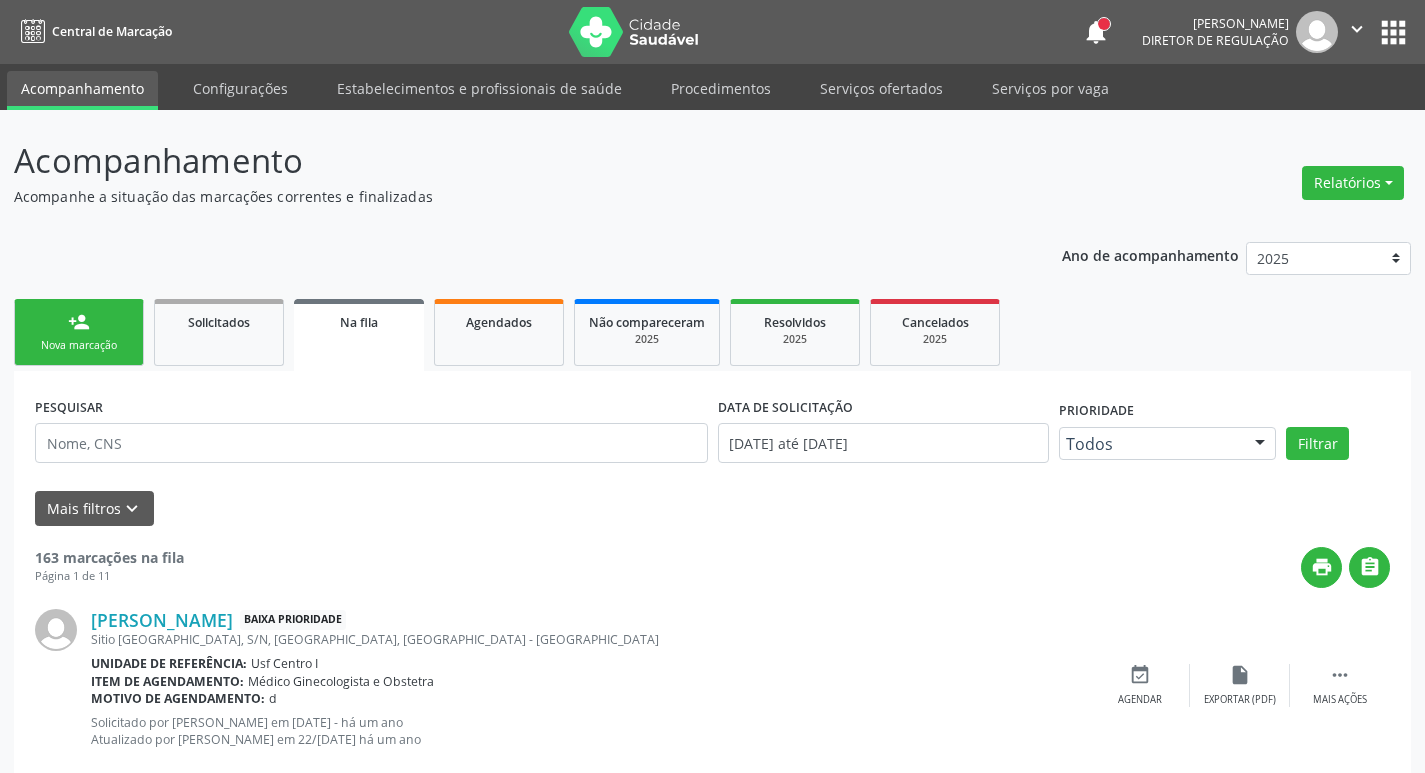 click on "person_add
Nova marcação" at bounding box center [79, 332] 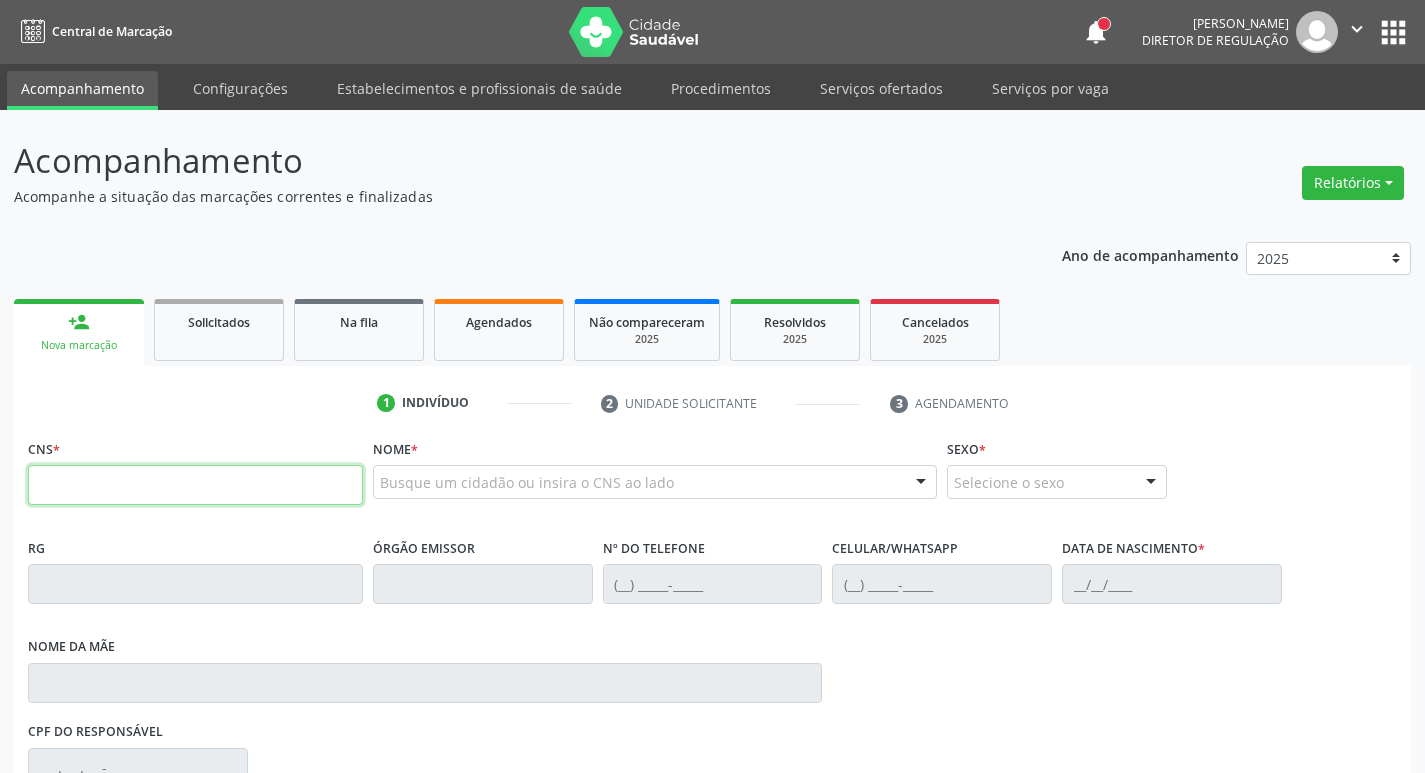 click at bounding box center (195, 485) 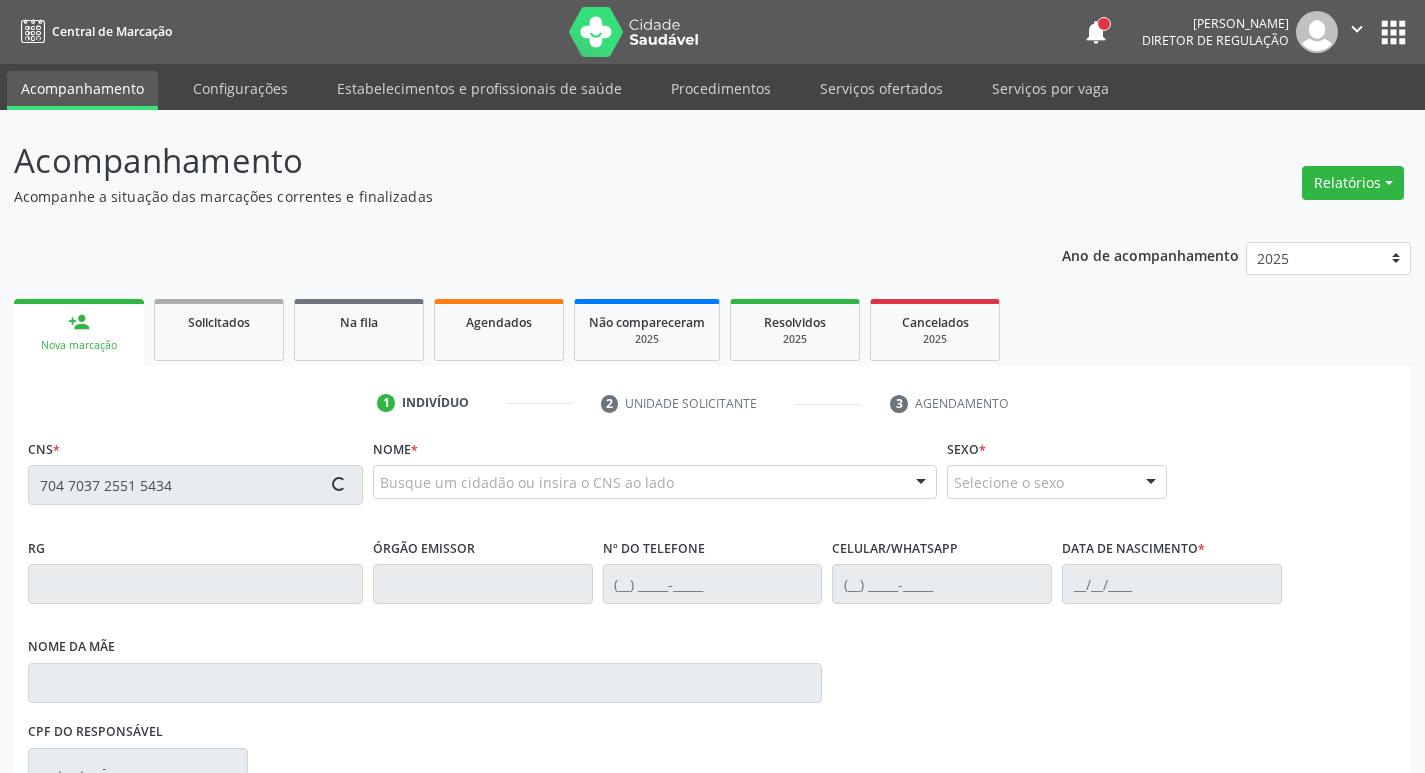 type on "704 7037 2551 5434" 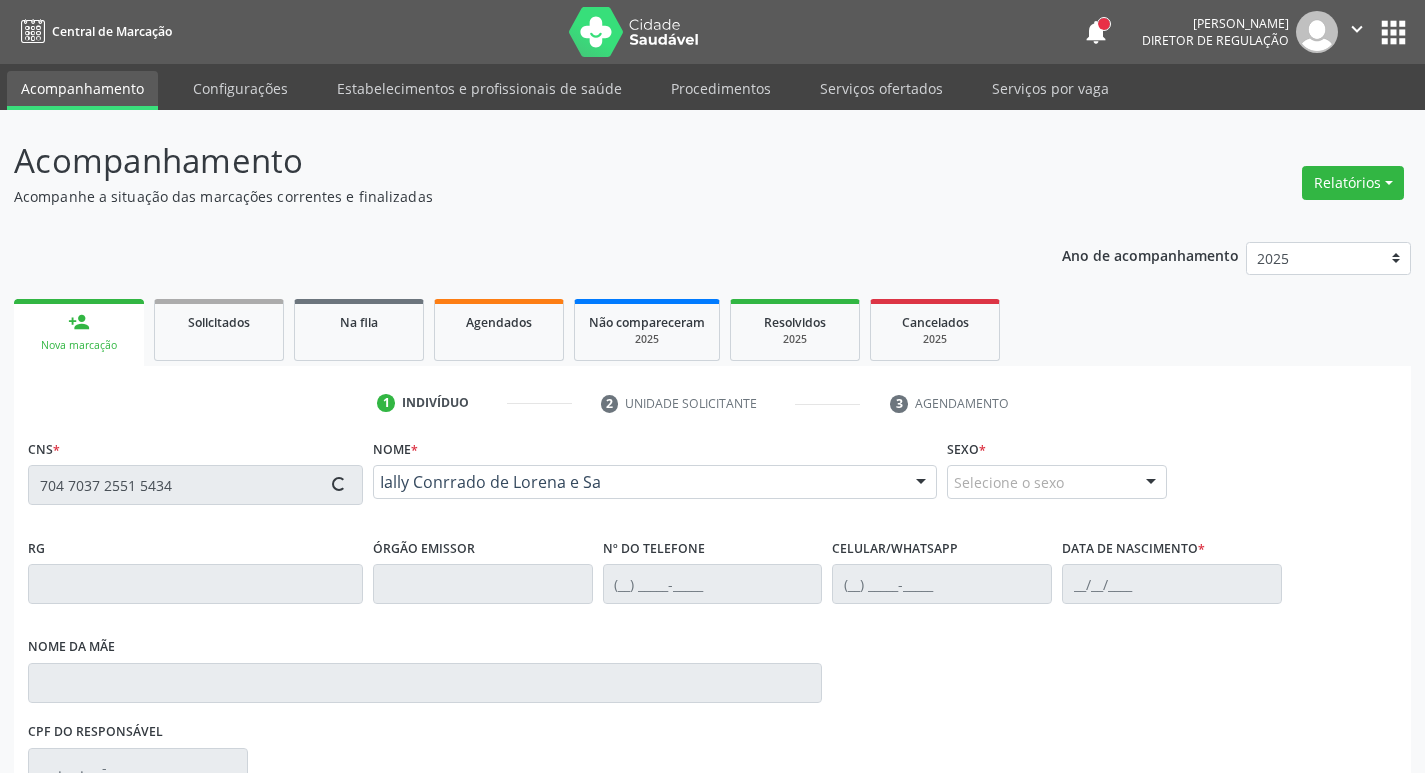 type on "[PHONE_NUMBER]" 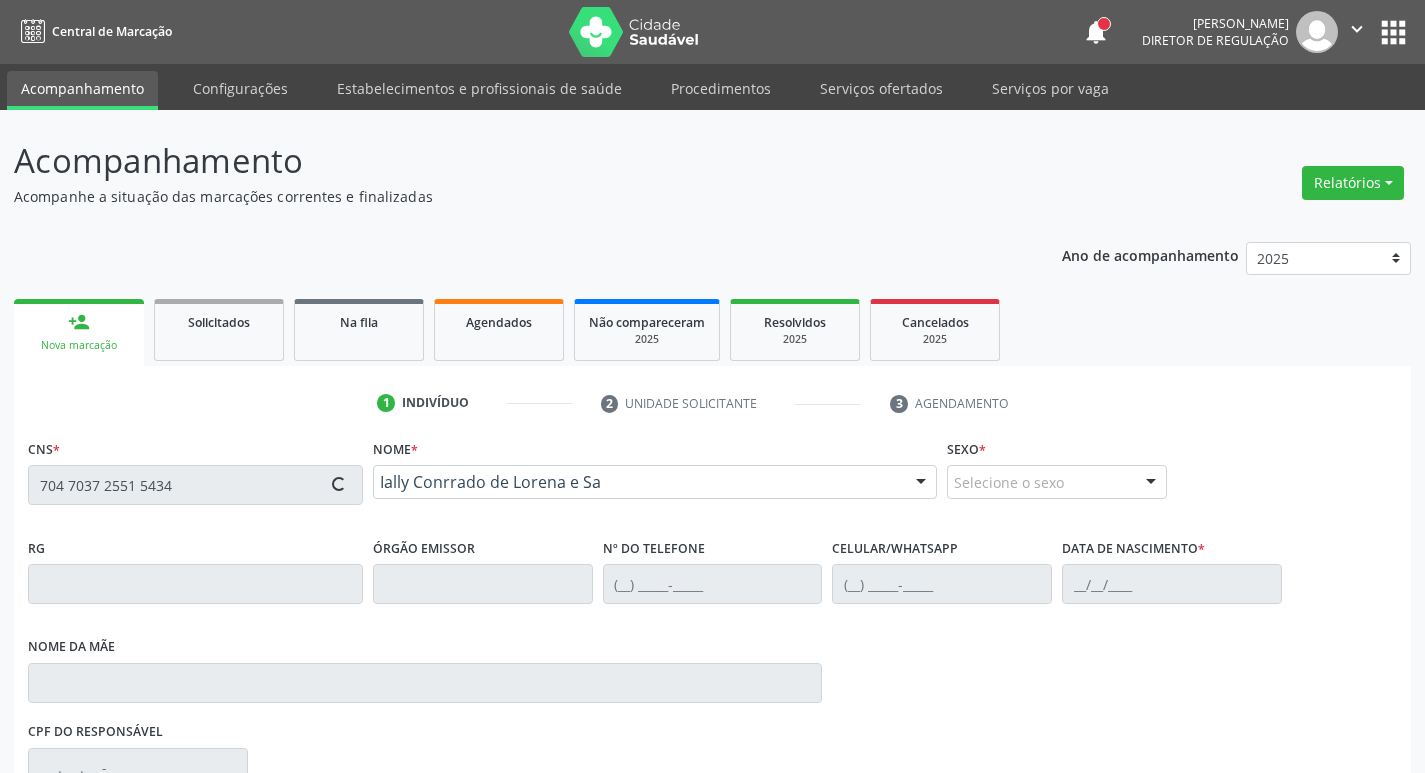 type on "1[DATE]" 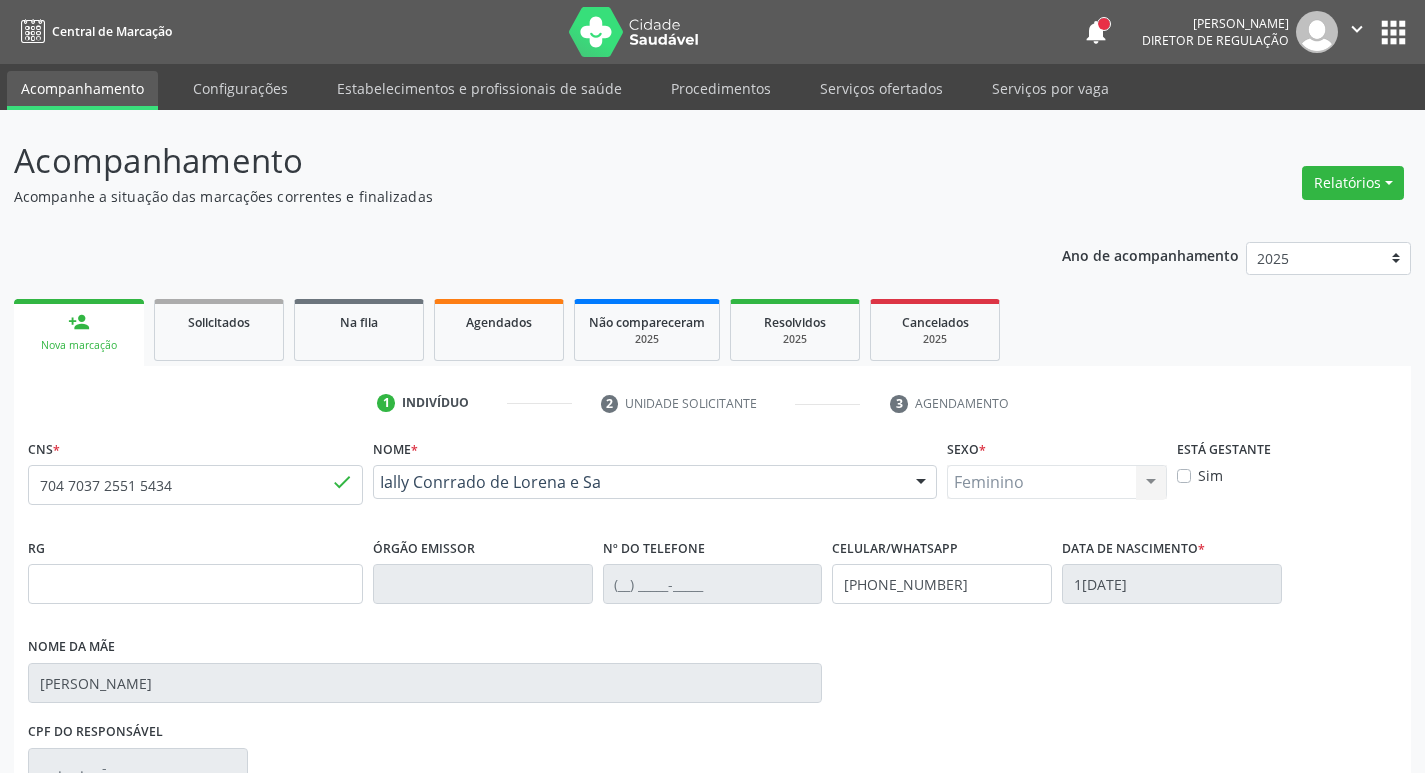 scroll, scrollTop: 297, scrollLeft: 0, axis: vertical 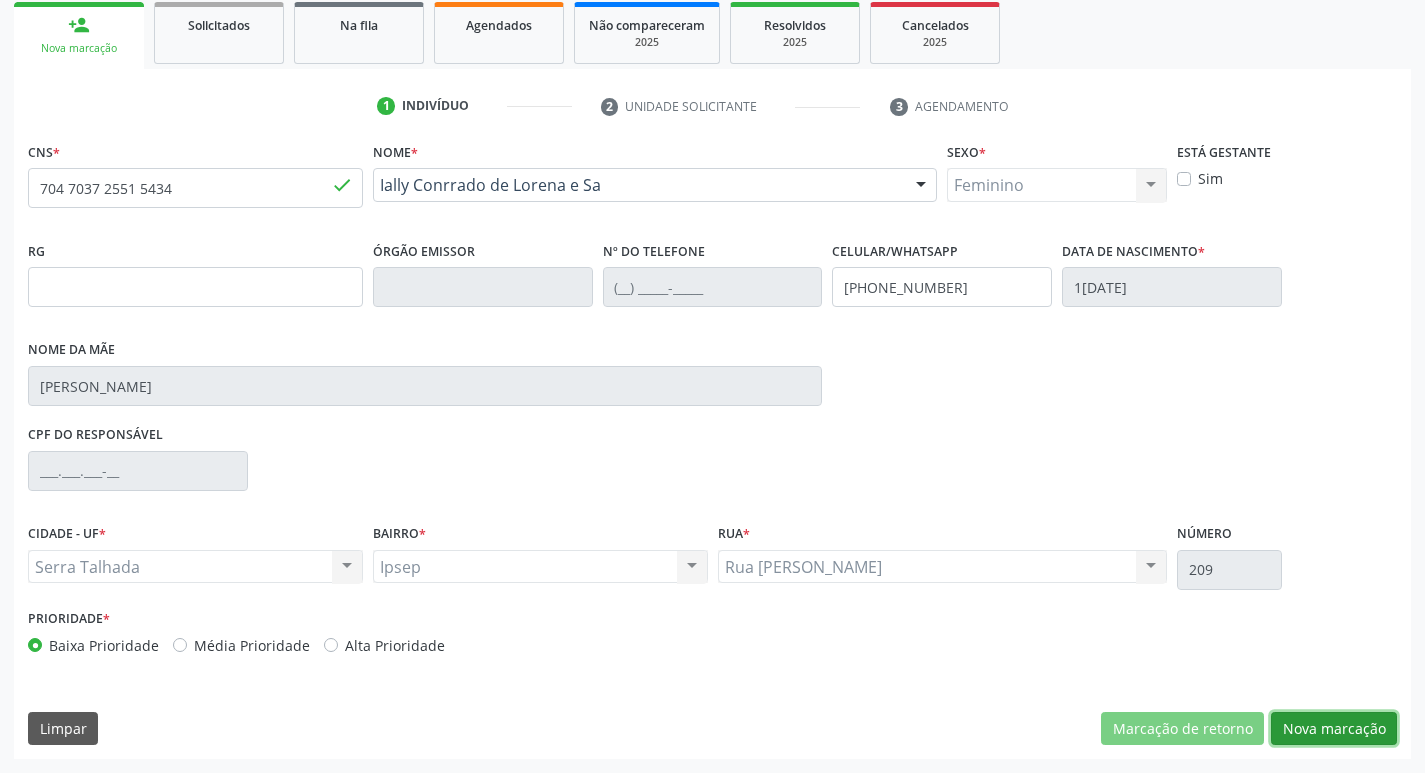 click on "Nova marcação" at bounding box center (1334, 729) 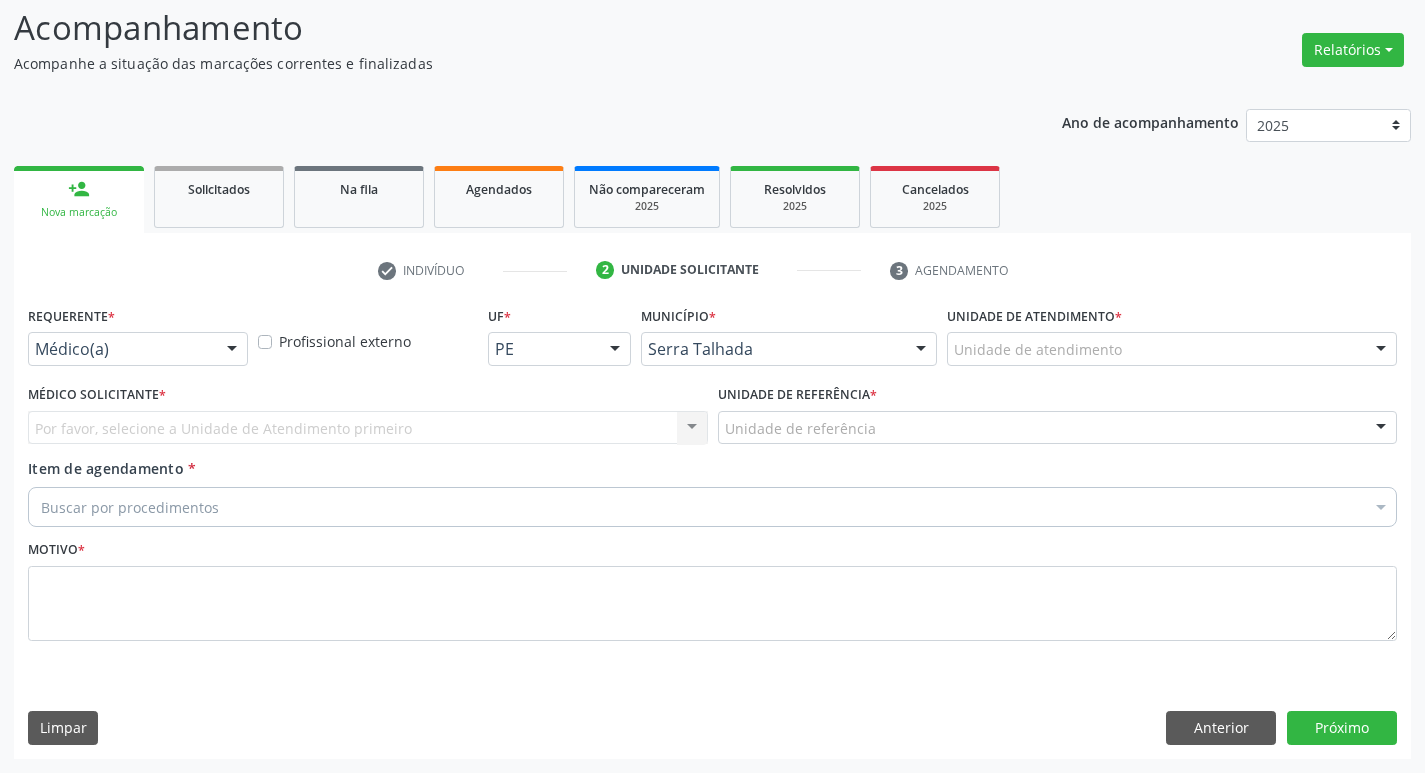 scroll, scrollTop: 133, scrollLeft: 0, axis: vertical 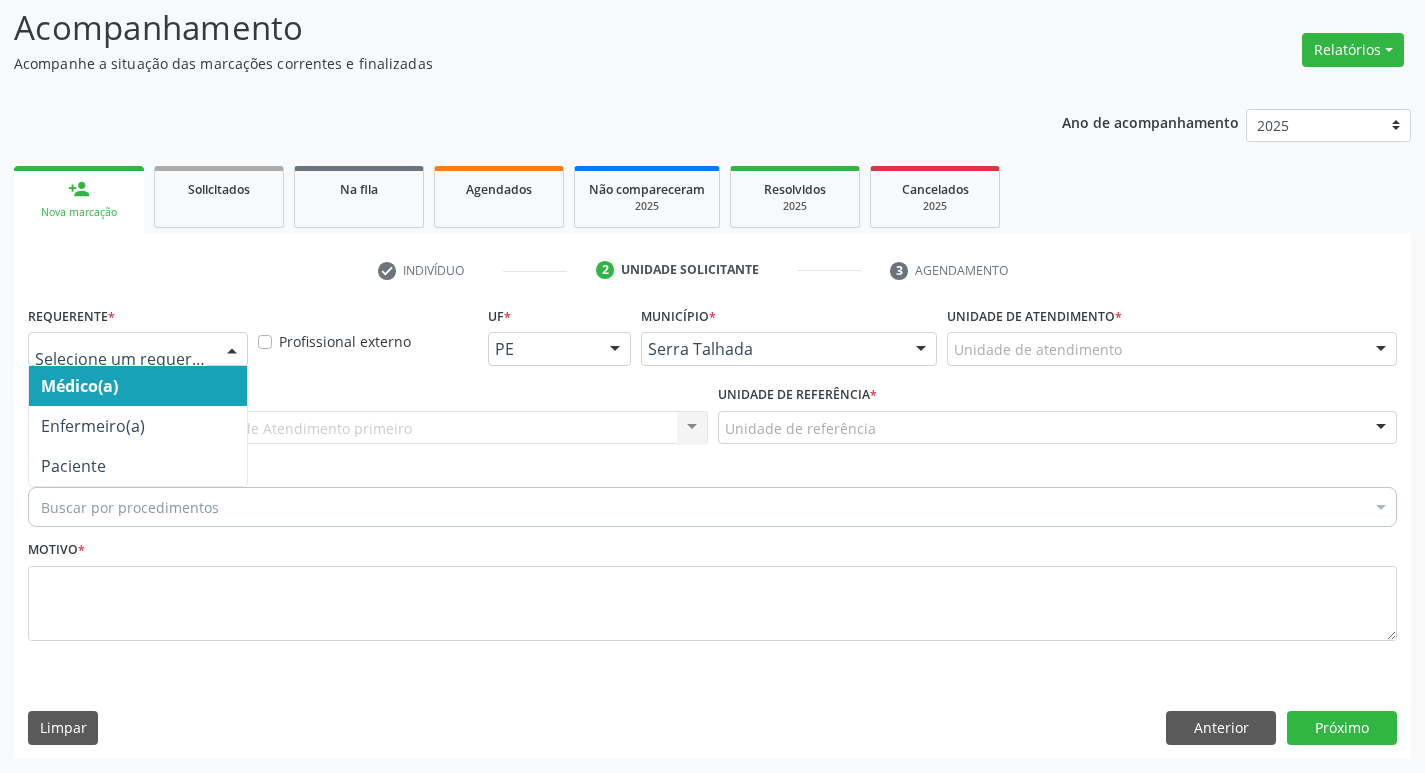 click at bounding box center (232, 350) 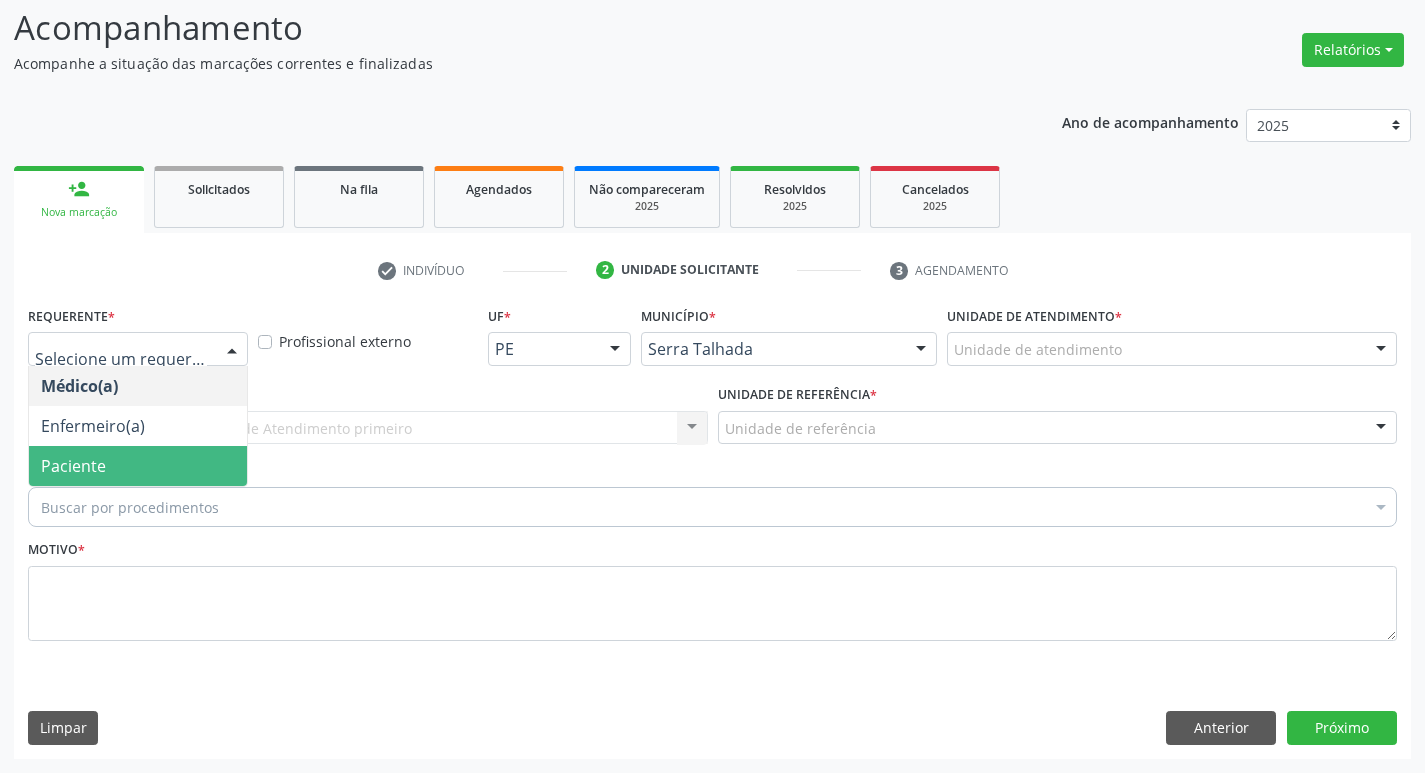 click on "Paciente" at bounding box center (138, 466) 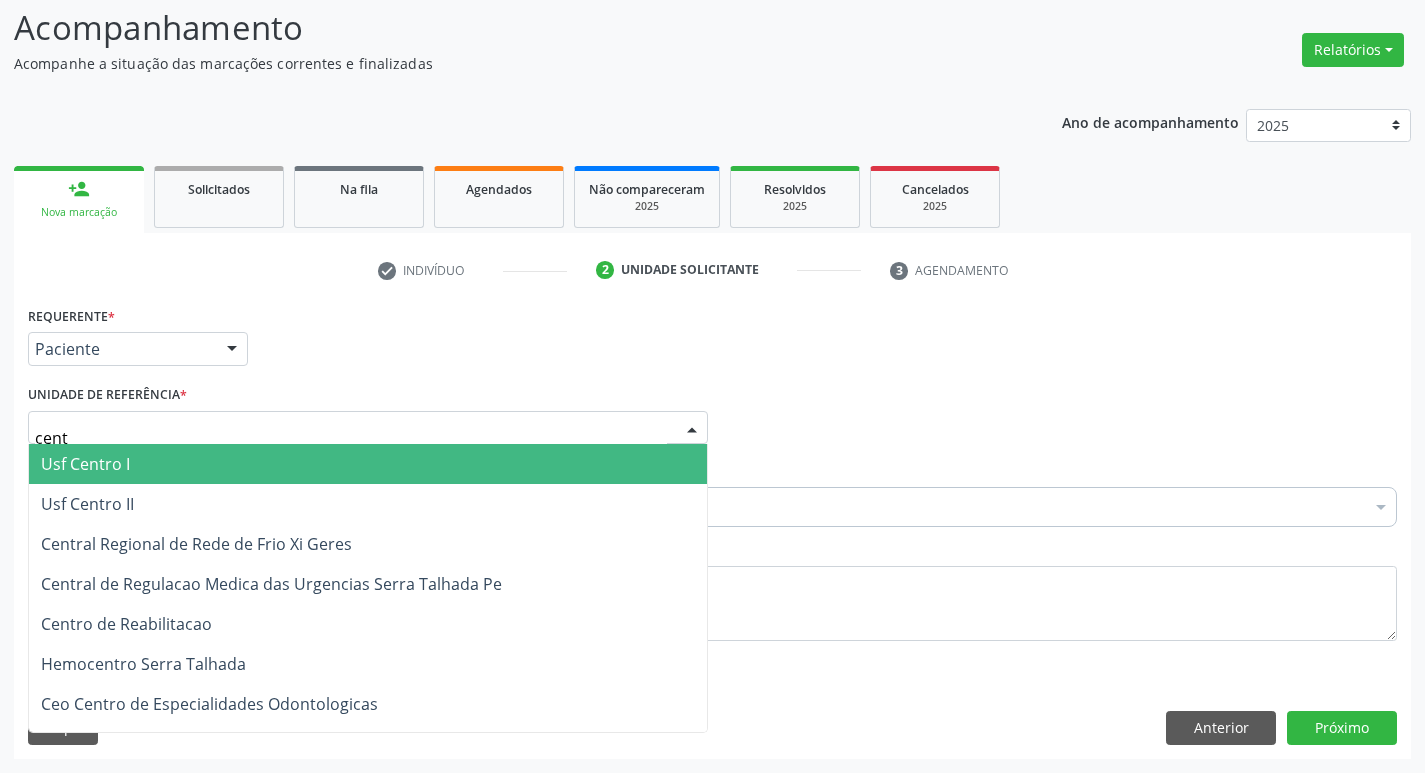 type on "centr" 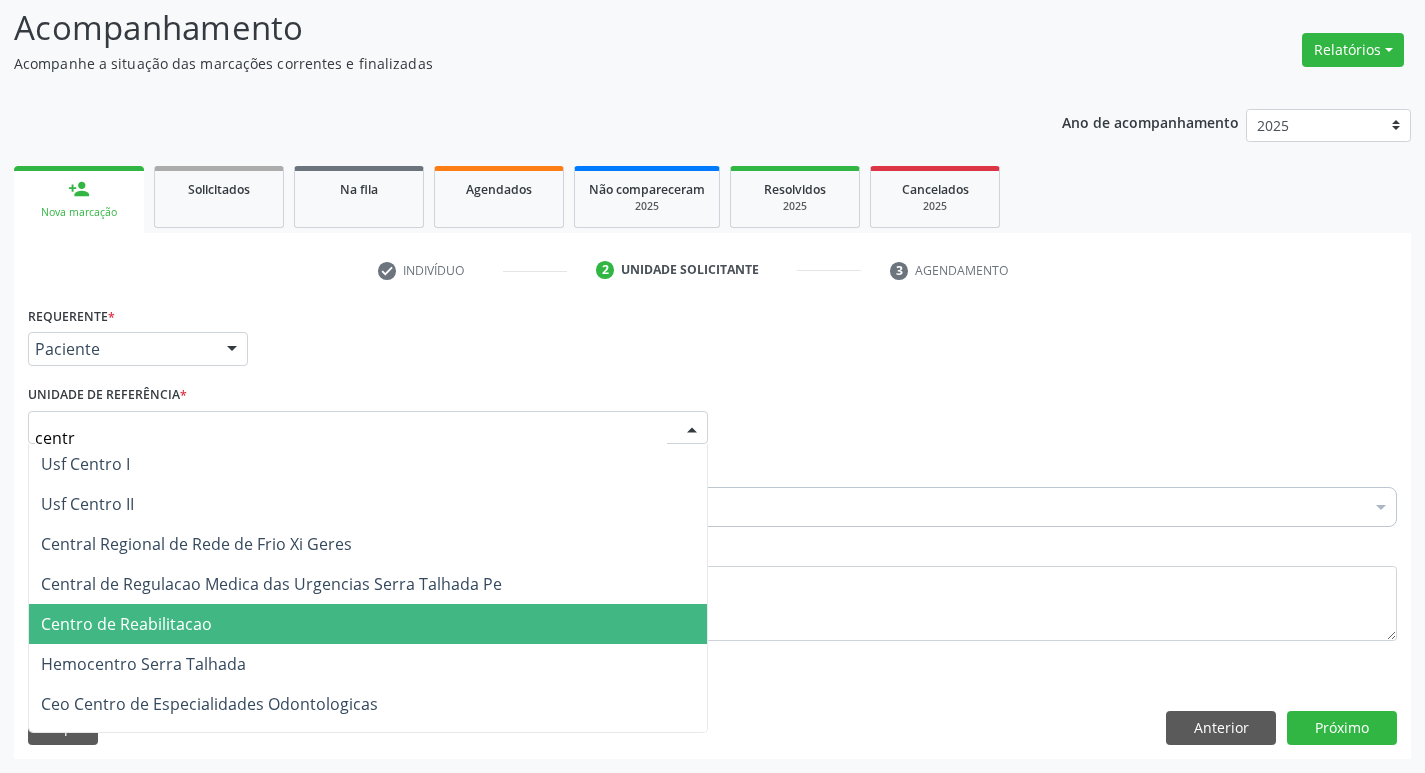 click on "Centro de Reabilitacao" at bounding box center (126, 624) 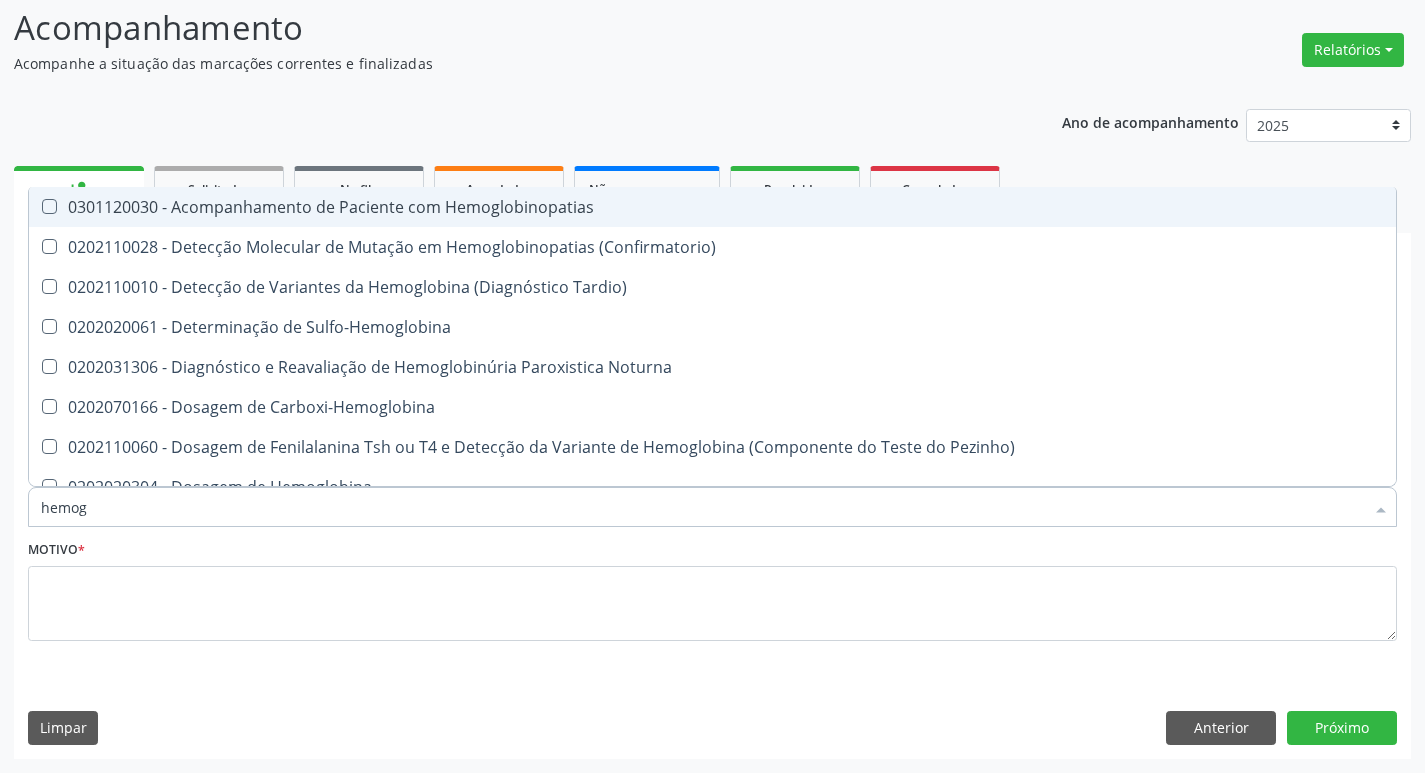 type on "hemogr" 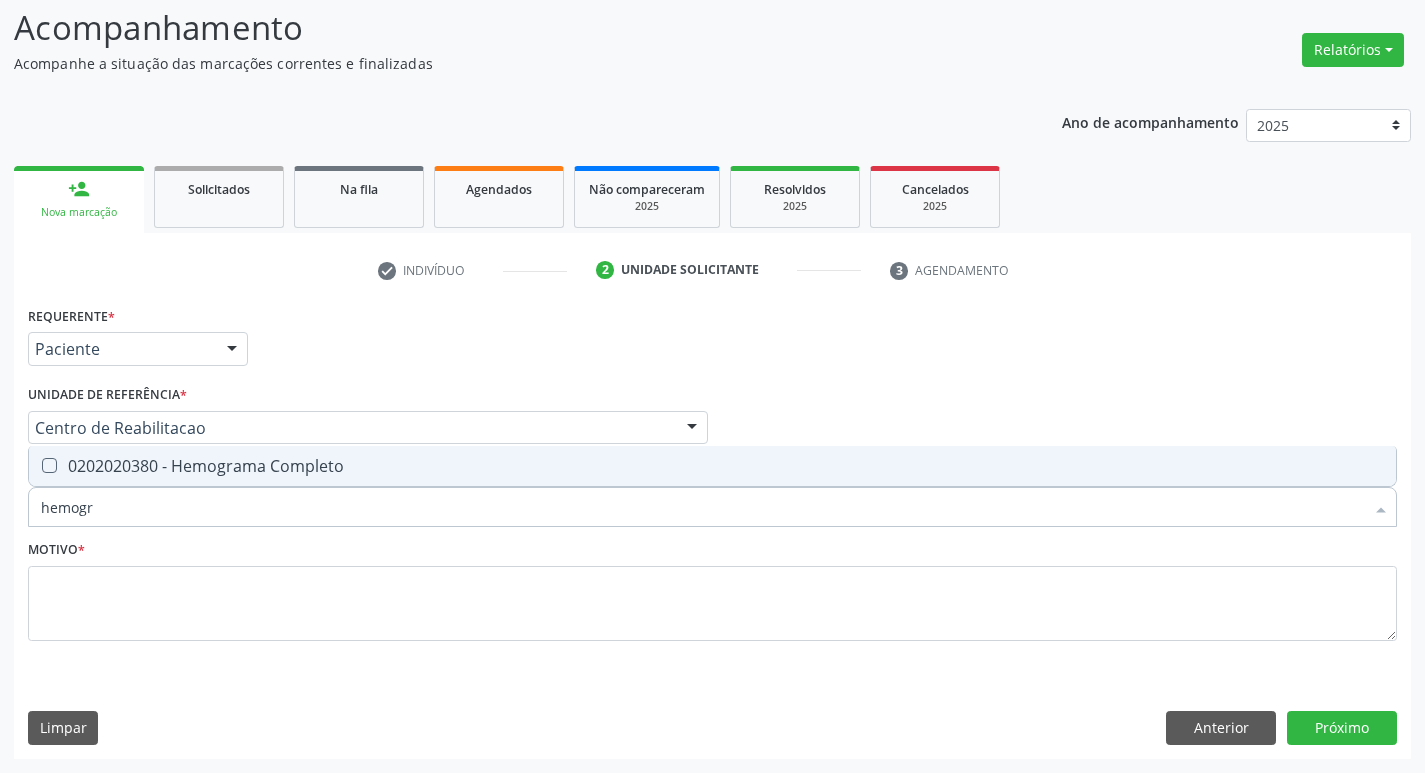 click on "0202020380 - Hemograma Completo" at bounding box center [712, 466] 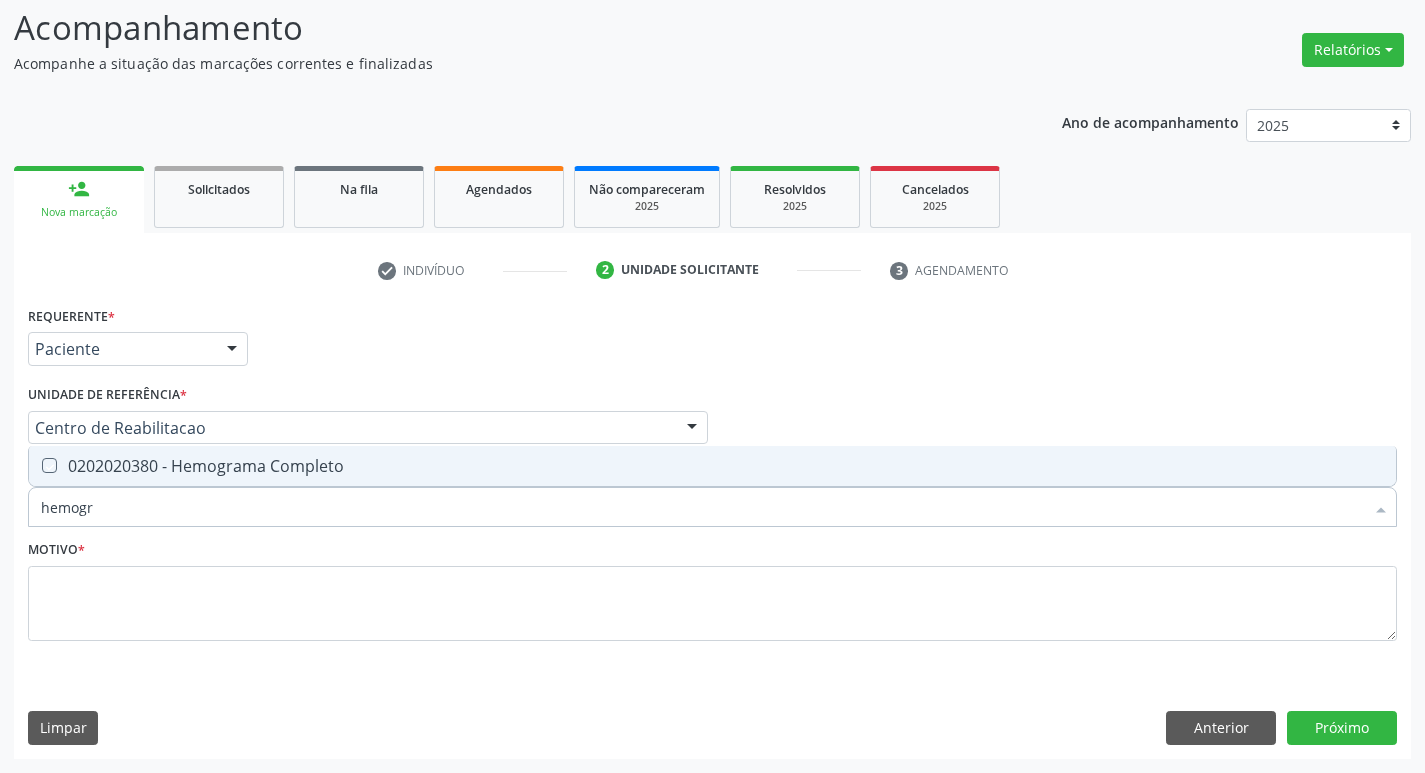 checkbox on "true" 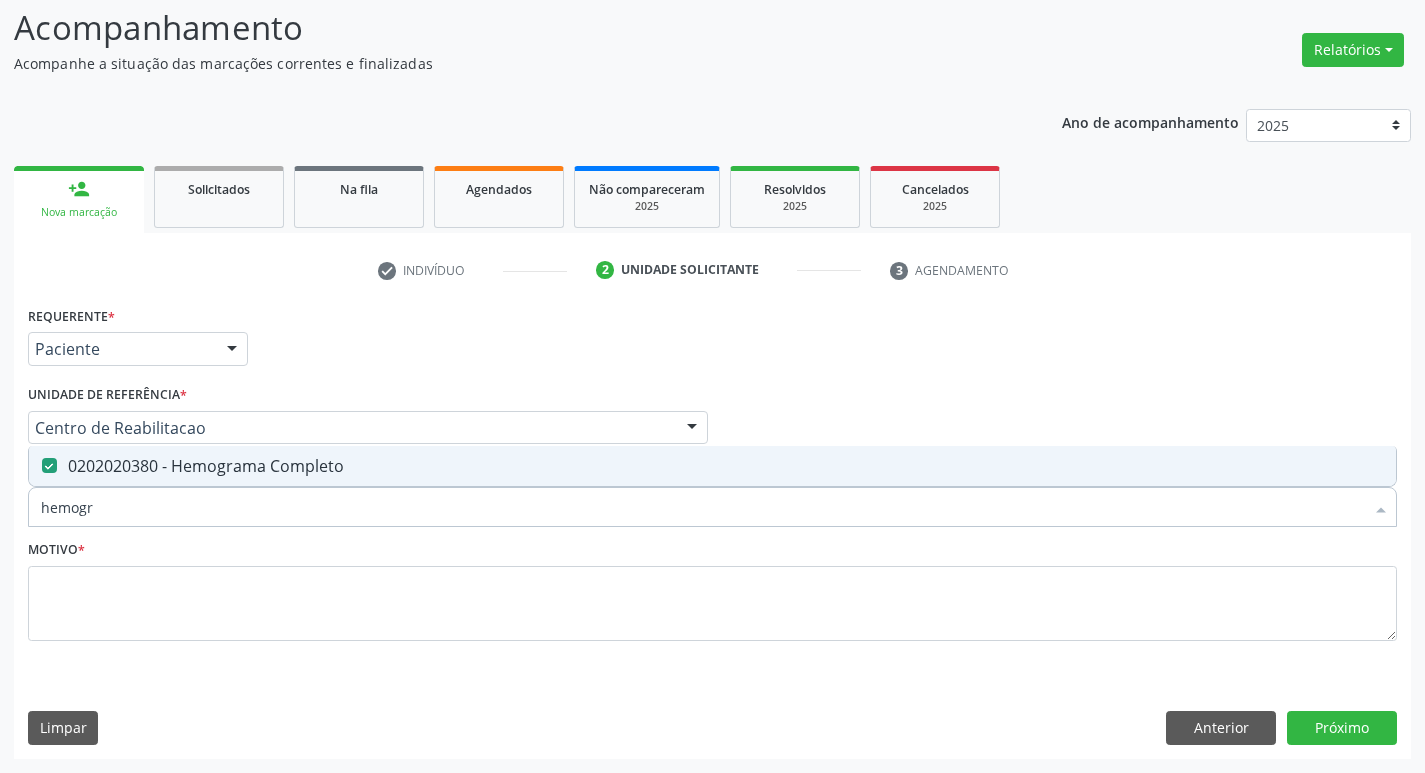 click on "hemogr" at bounding box center (702, 507) 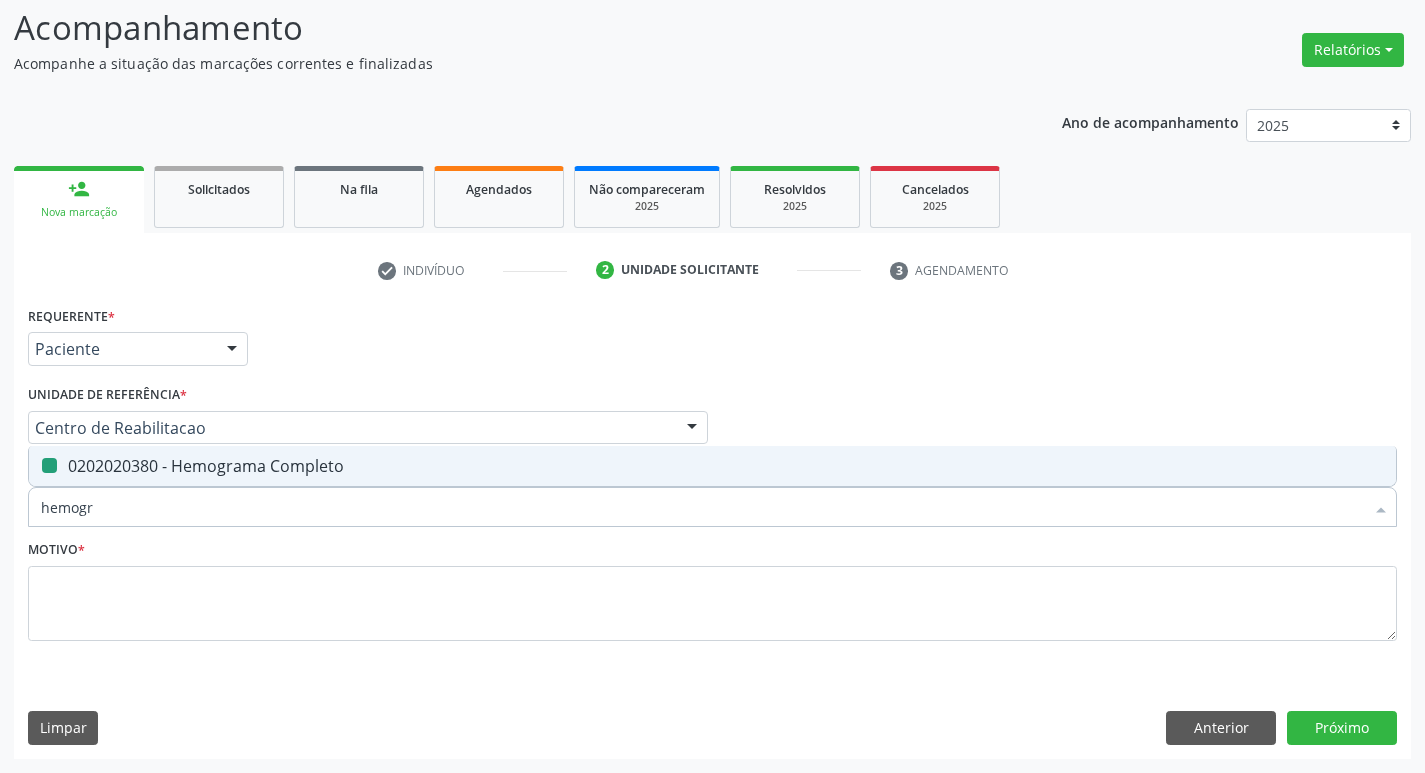 type on "g" 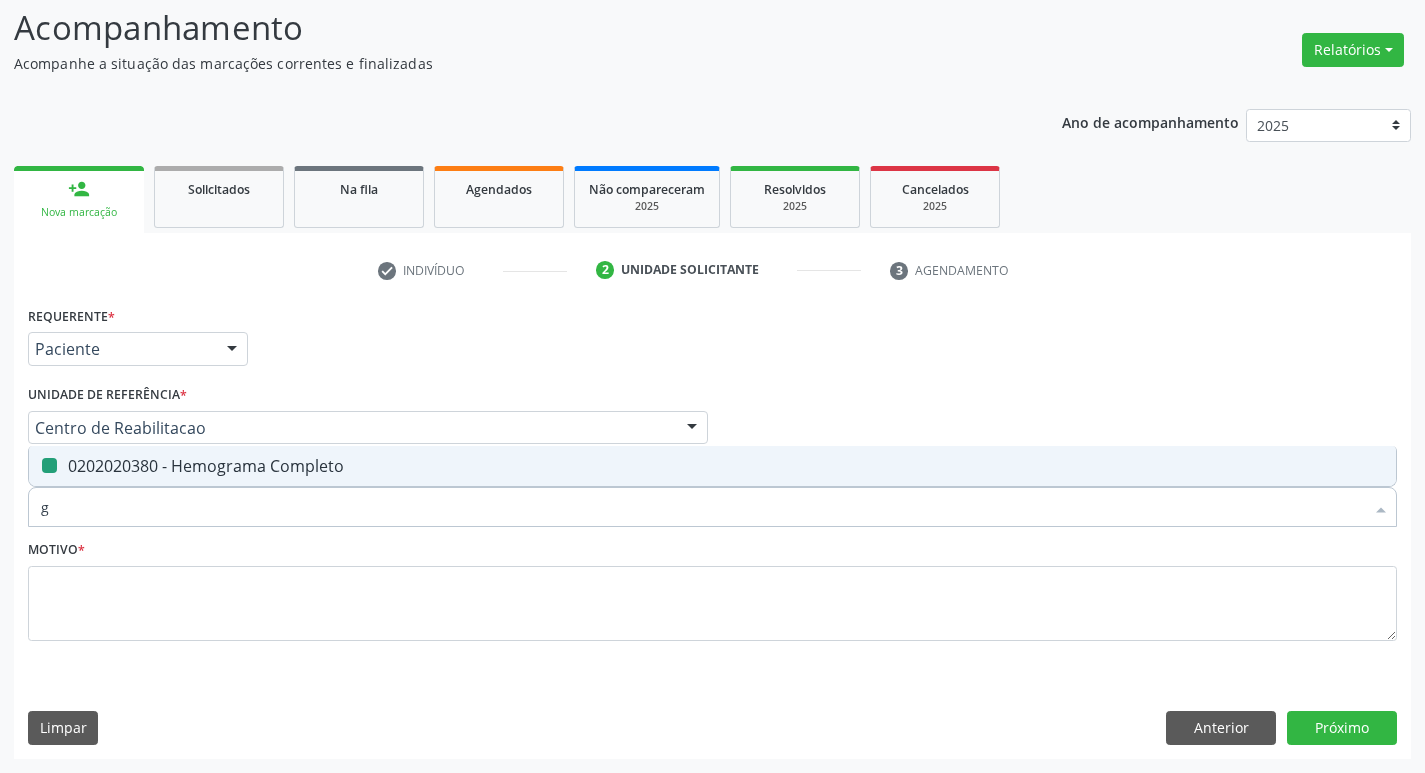 checkbox on "false" 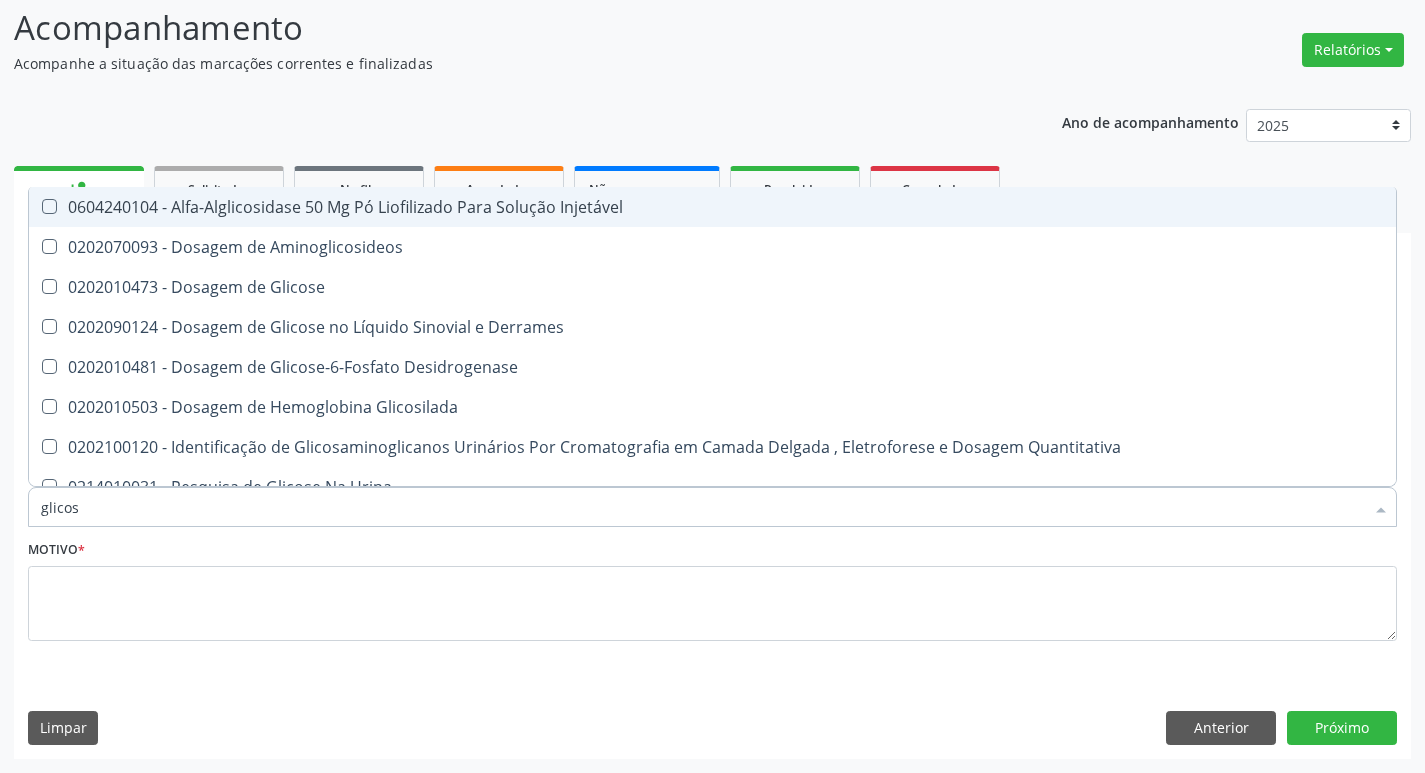 type on "glicose" 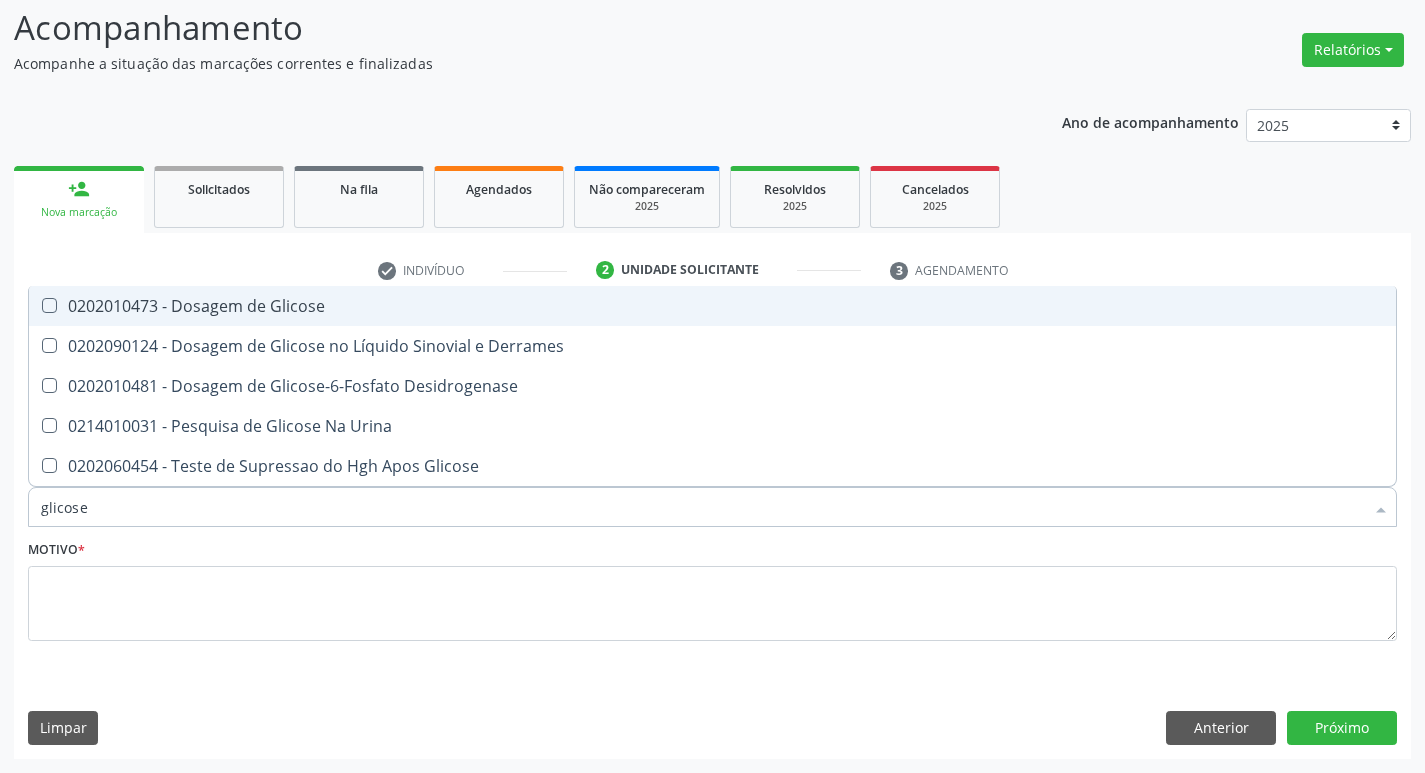 click on "0202010473 - Dosagem de Glicose" at bounding box center [712, 306] 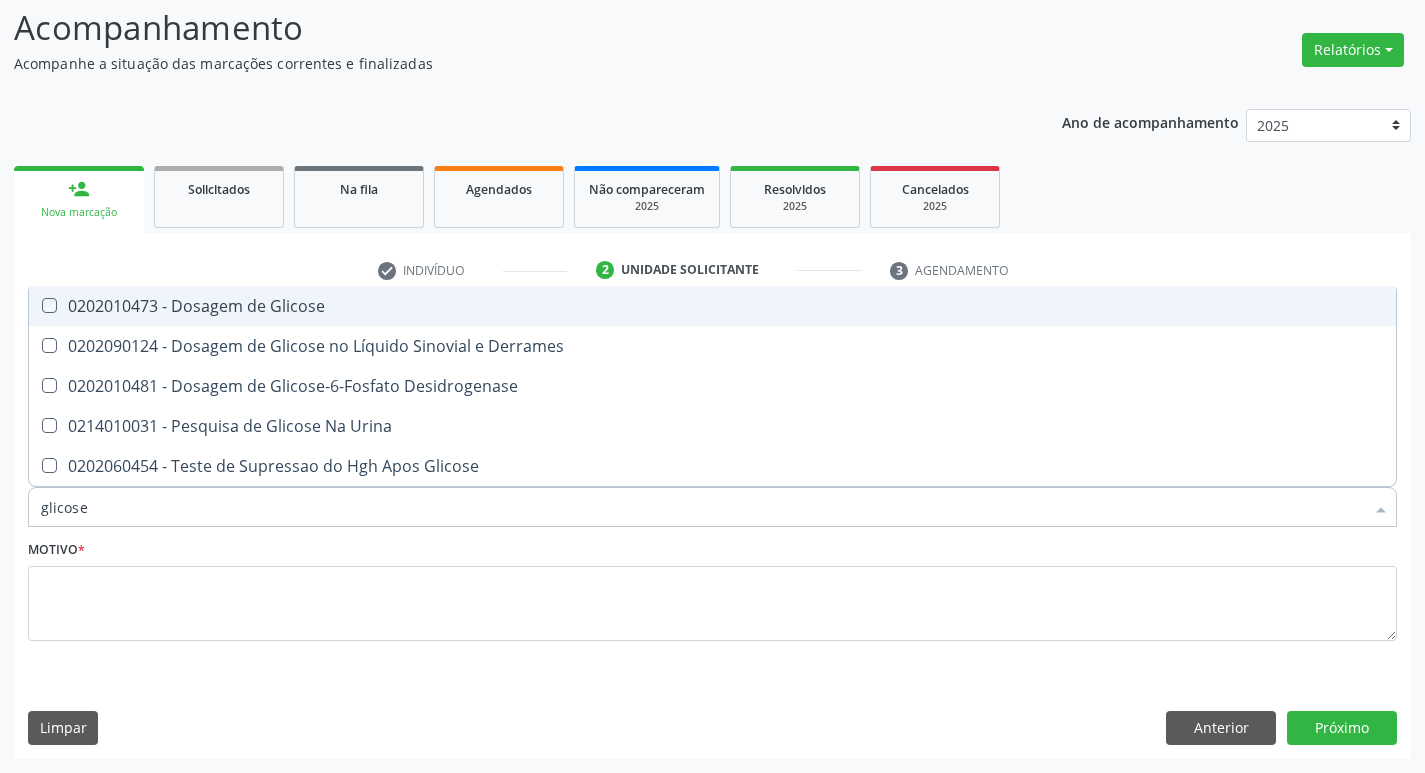 checkbox on "true" 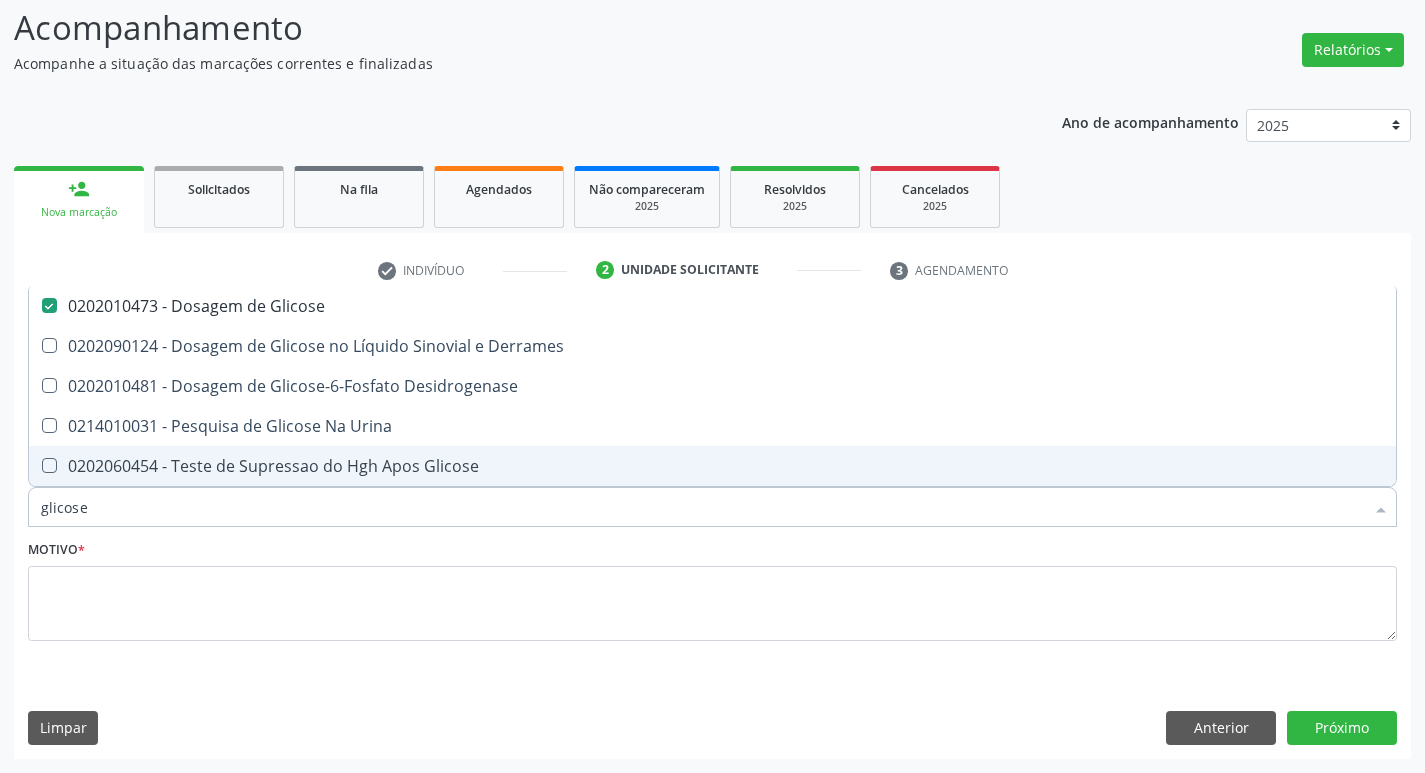 click on "glicose" at bounding box center (702, 507) 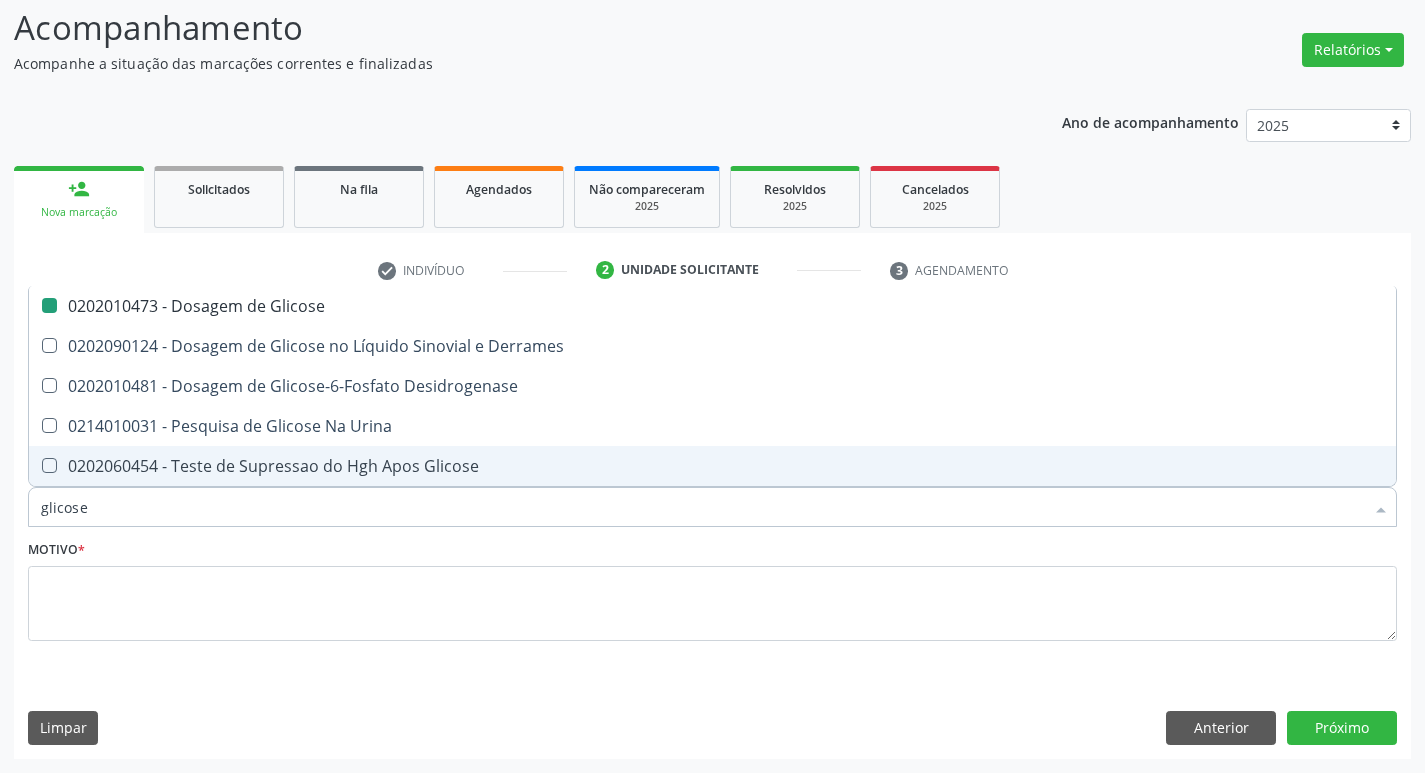 type on "c" 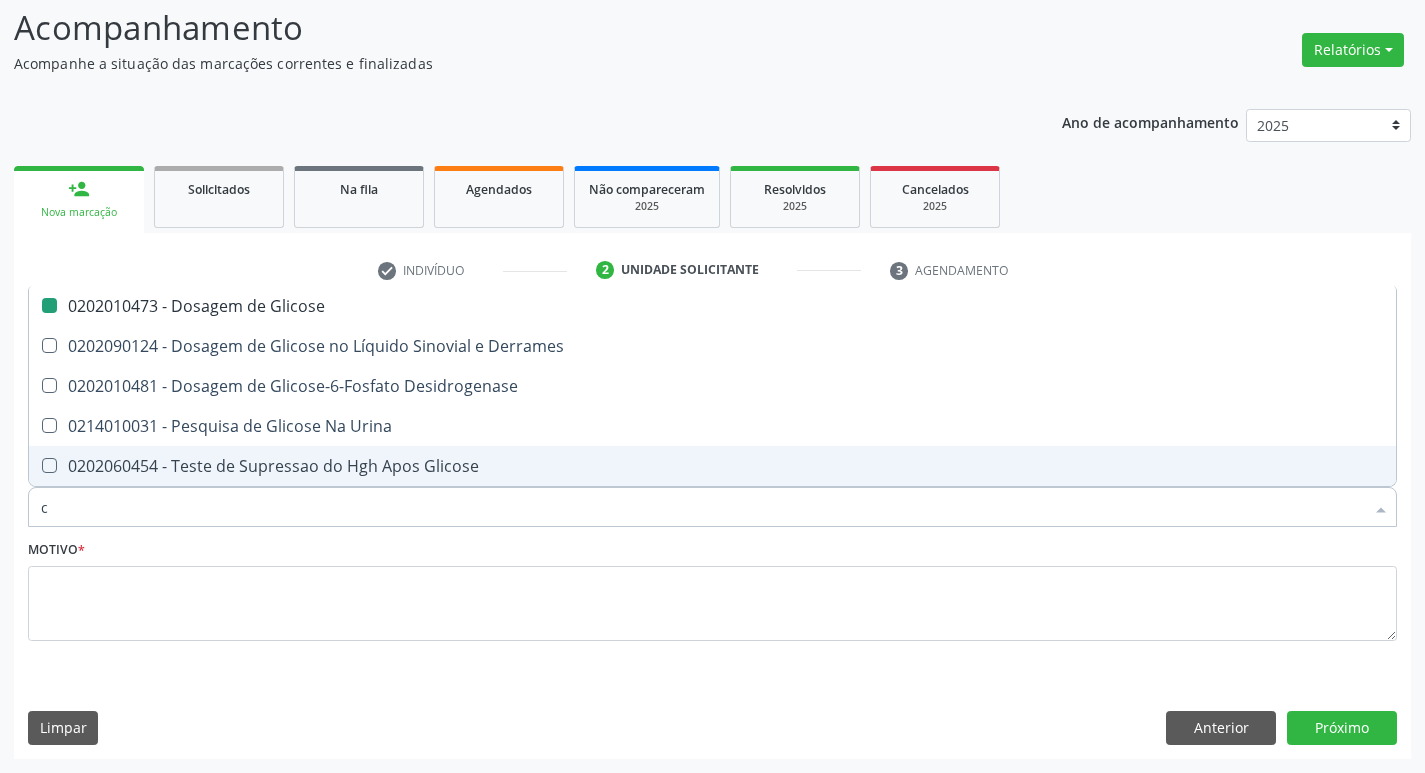 checkbox on "false" 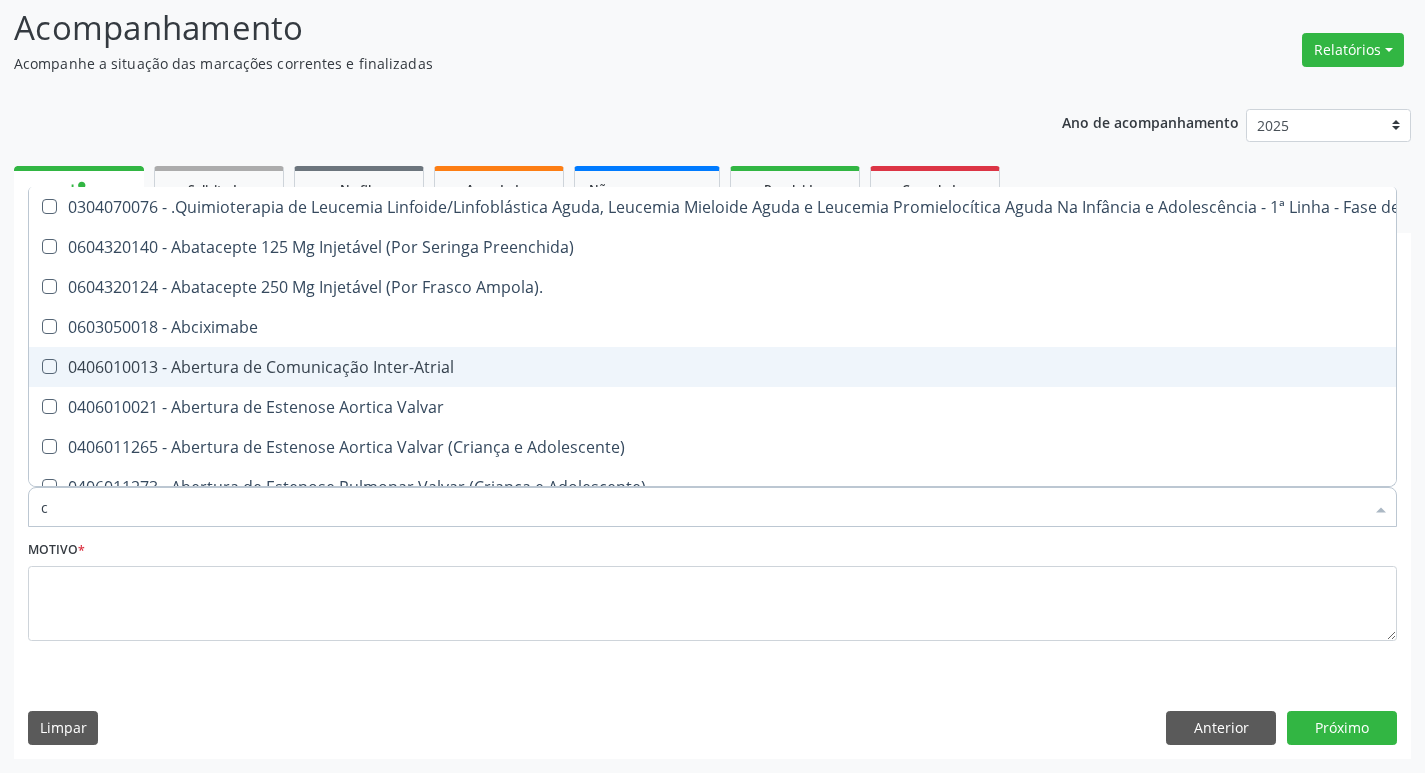 type on "co" 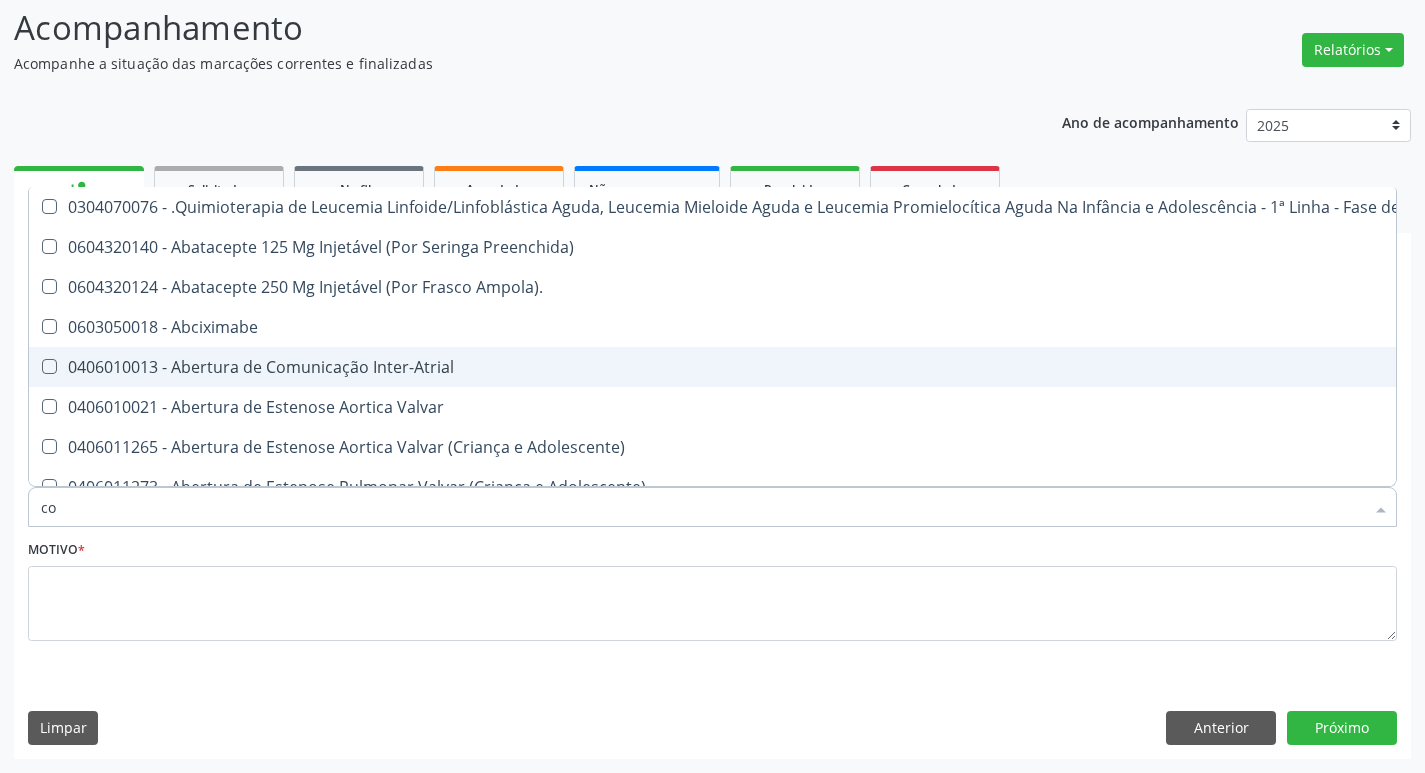 checkbox on "true" 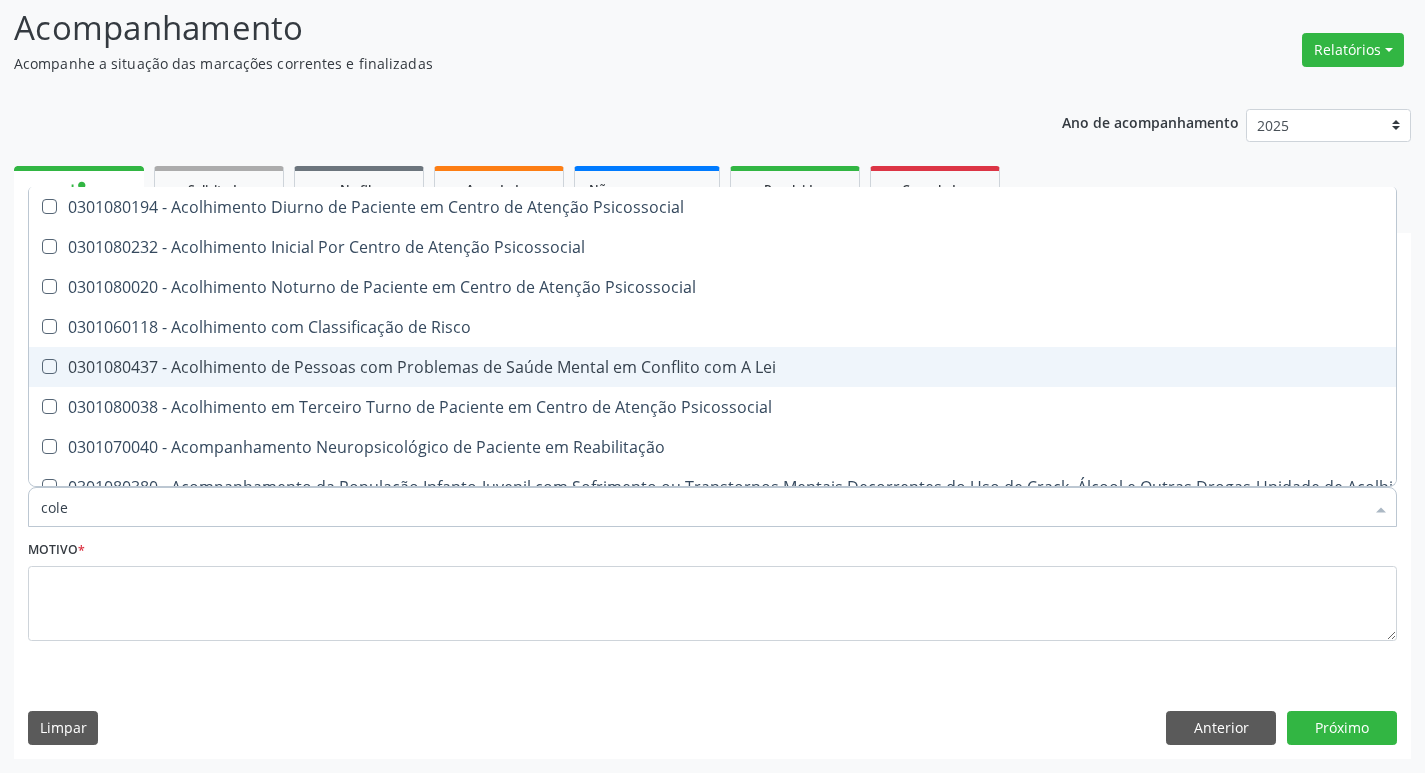 type on "coles" 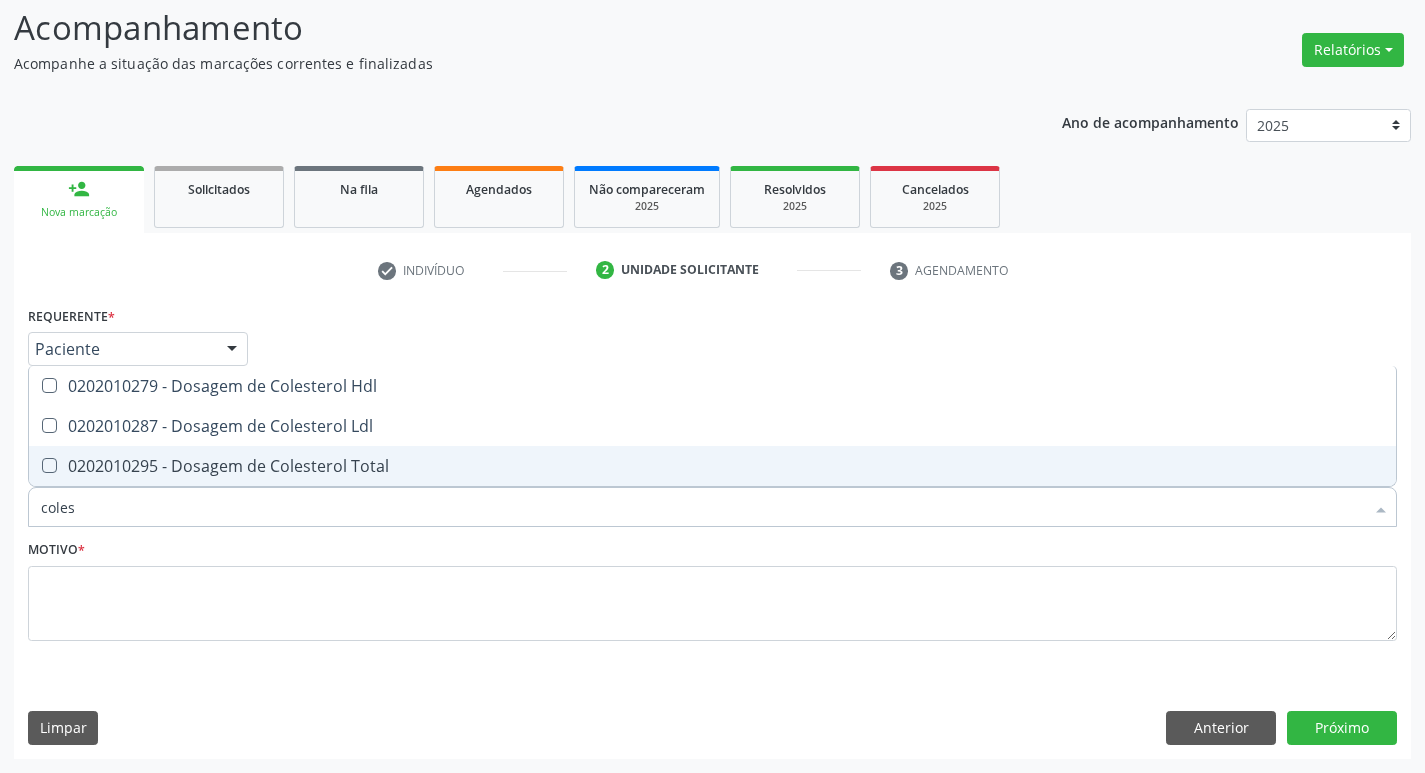 click on "0202010295 - Dosagem de Colesterol Total" at bounding box center (712, 466) 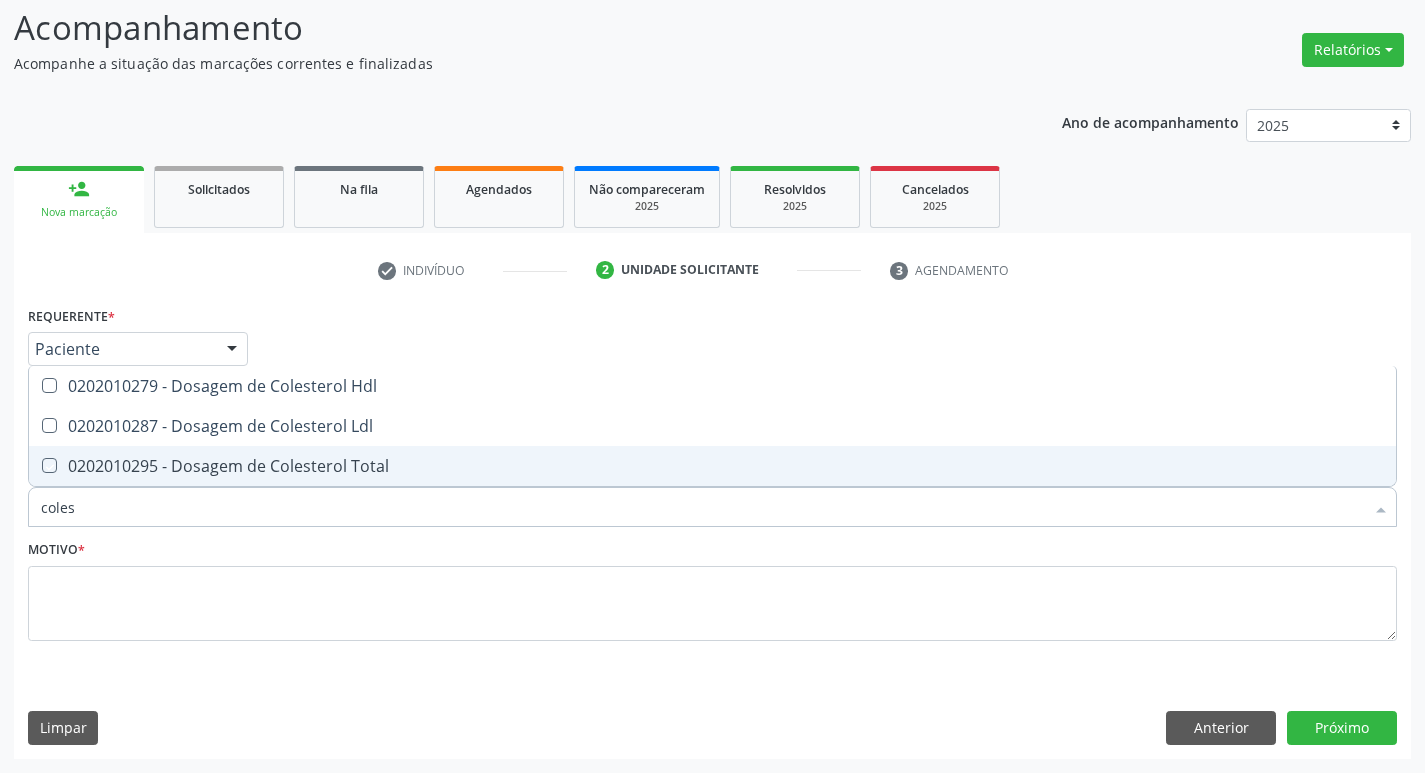 checkbox on "true" 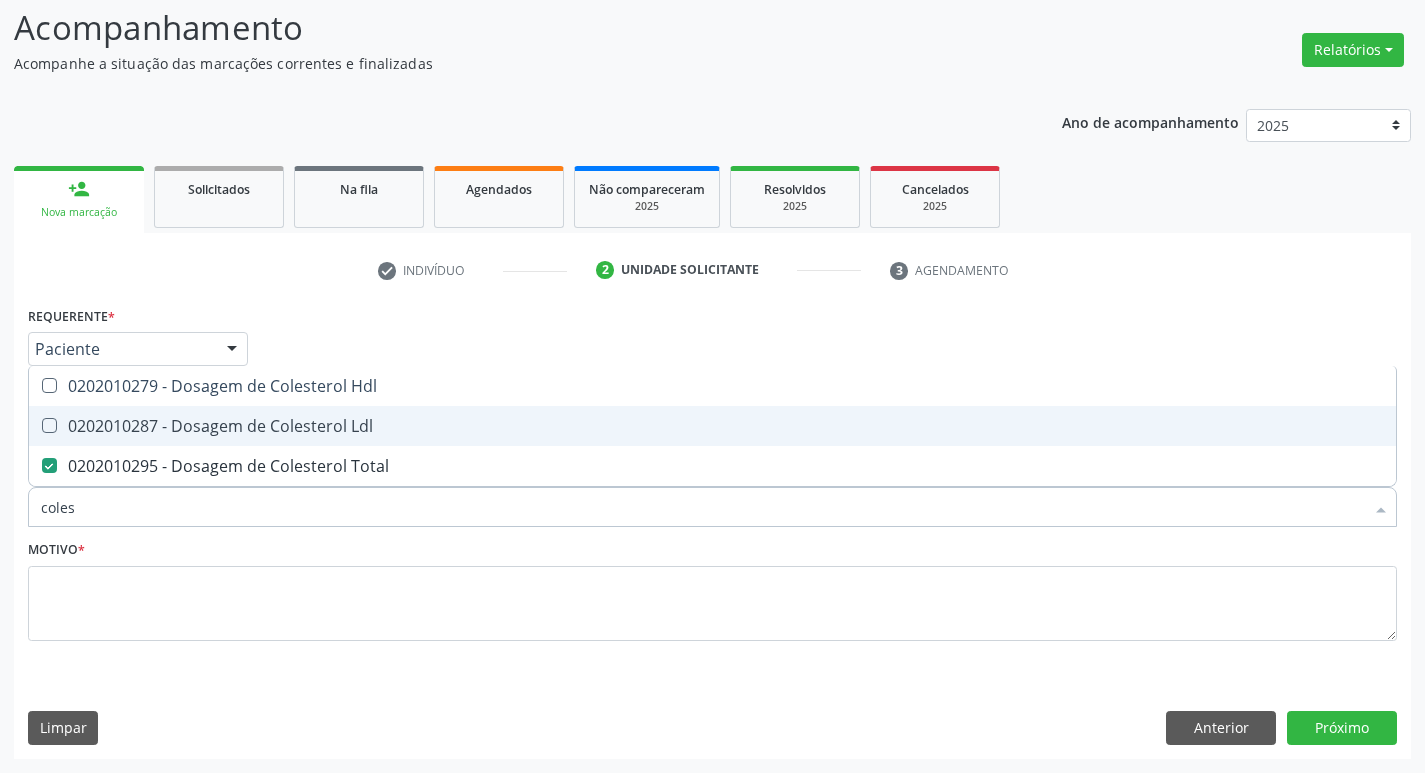 click on "0202010287 - Dosagem de Colesterol Ldl" at bounding box center (712, 426) 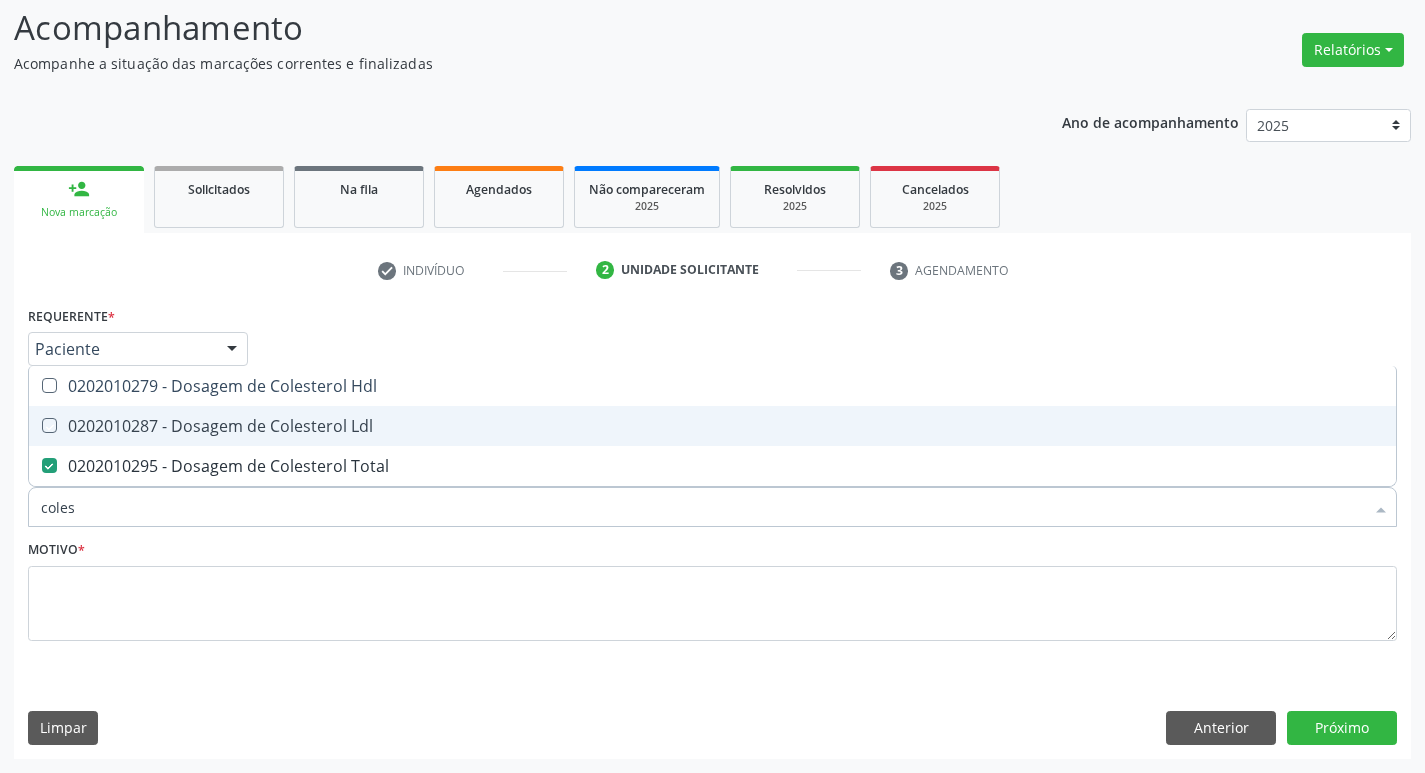 checkbox on "true" 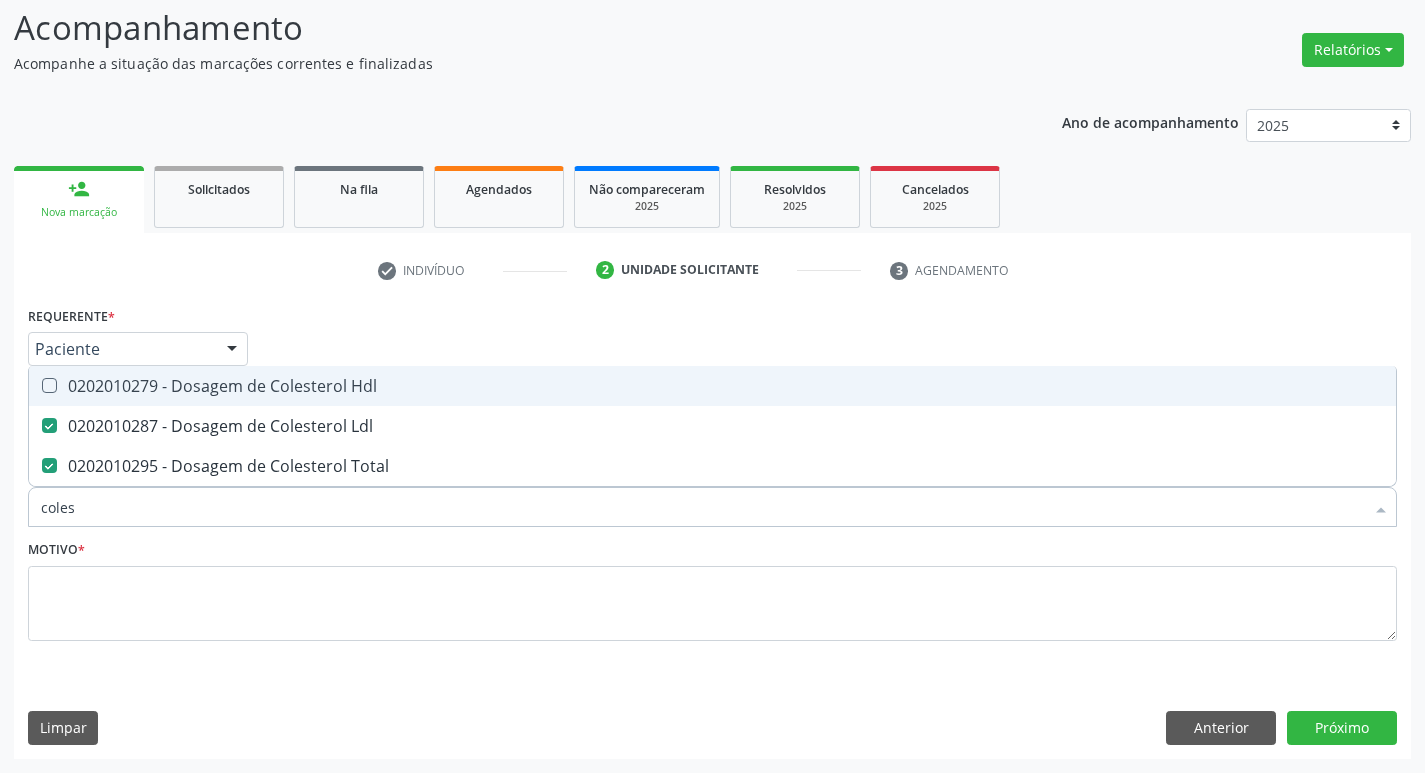 click on "0202010279 - Dosagem de Colesterol Hdl" at bounding box center (712, 386) 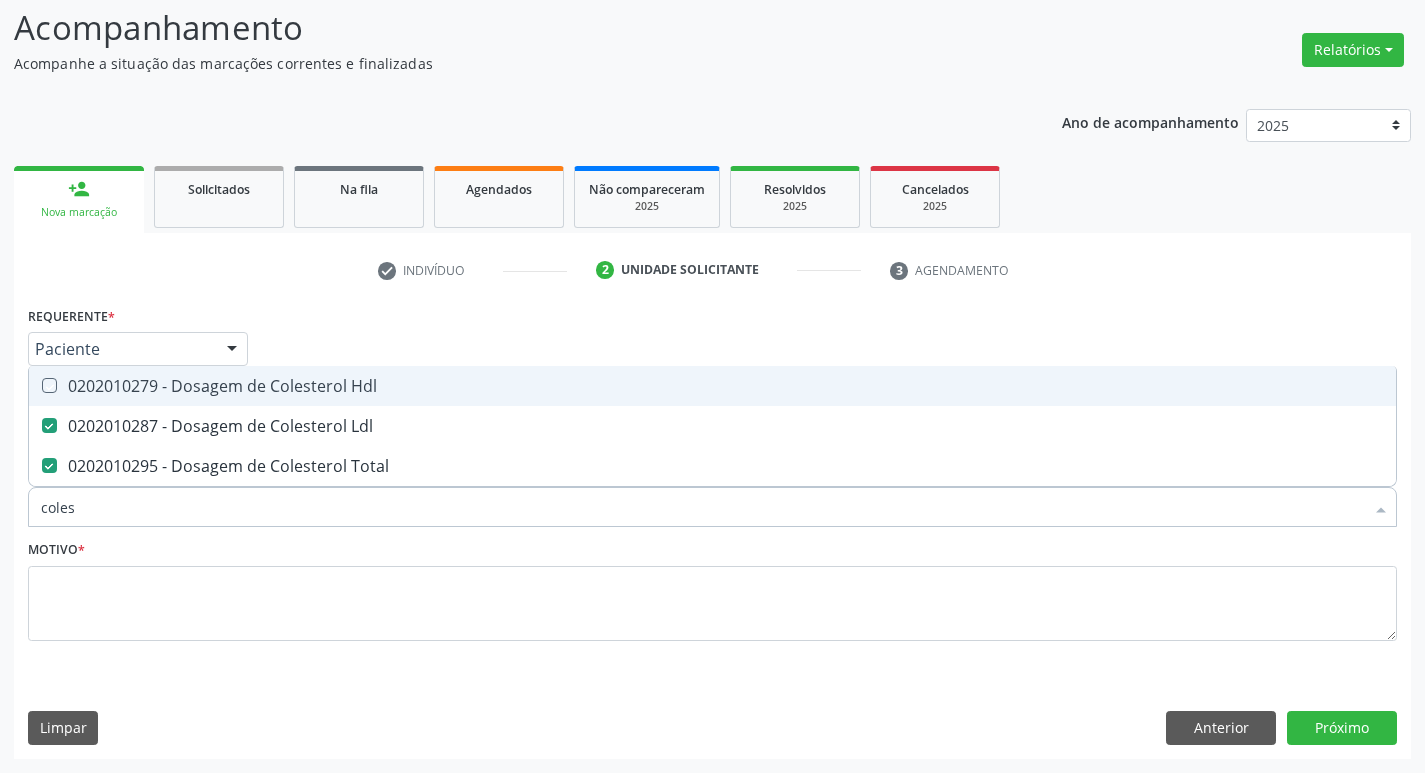 checkbox on "true" 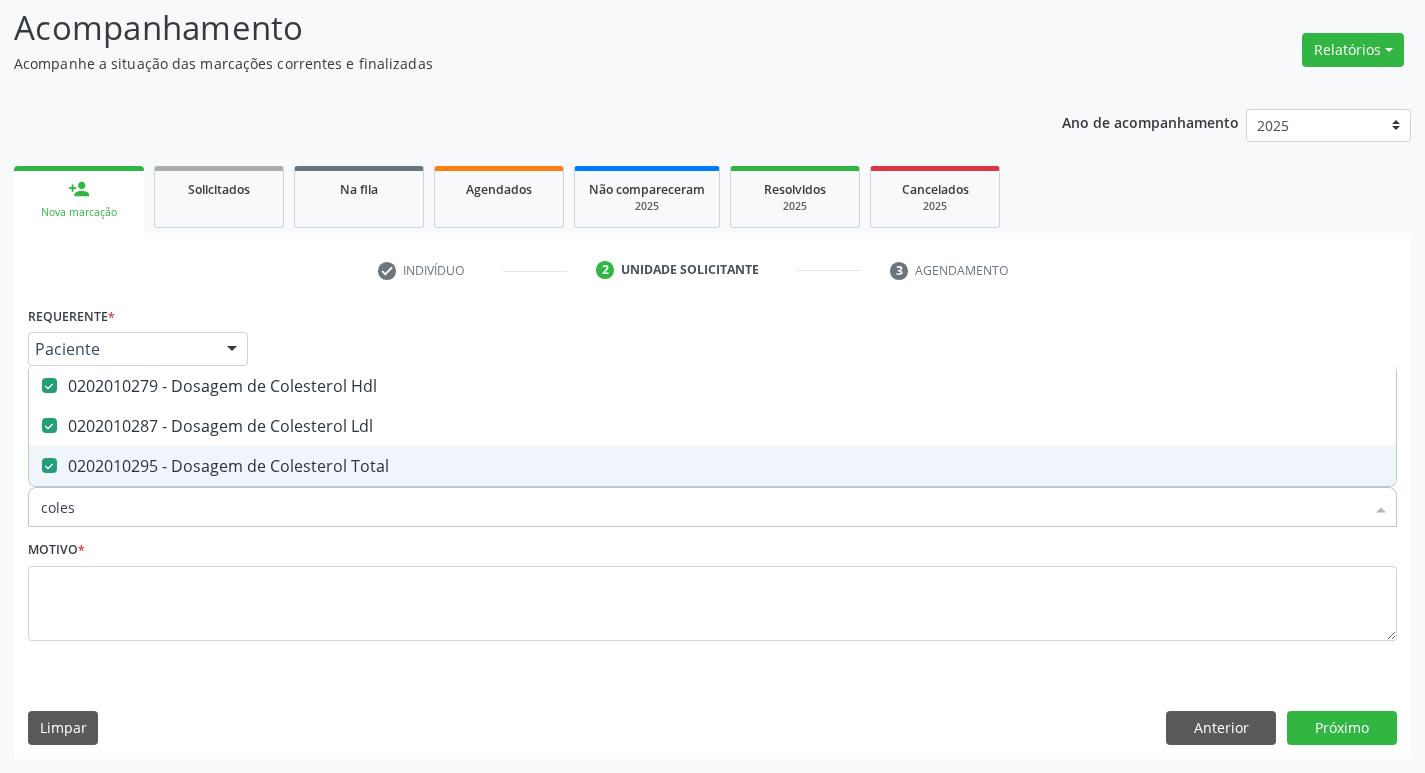 drag, startPoint x: 93, startPoint y: 517, endPoint x: 0, endPoint y: 516, distance: 93.00538 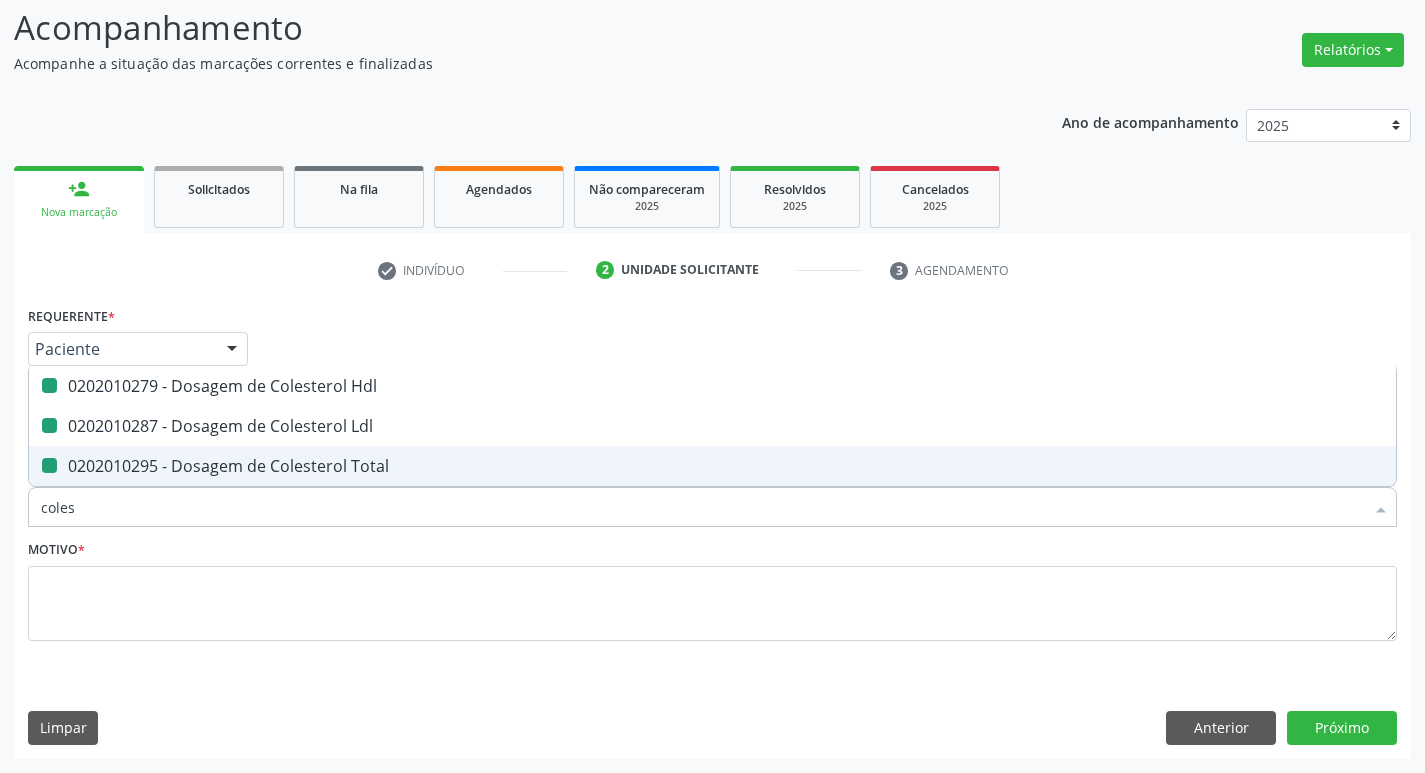 type on "t" 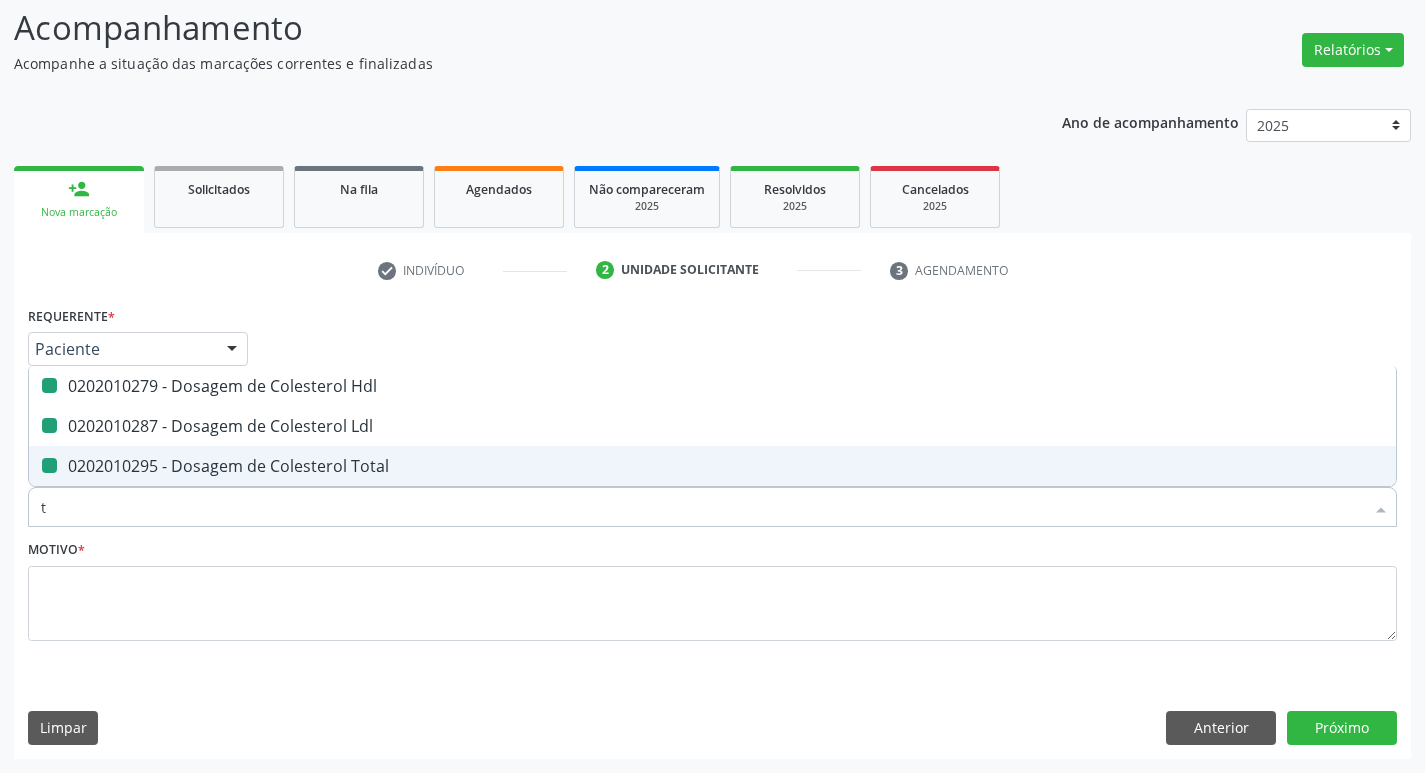 checkbox on "false" 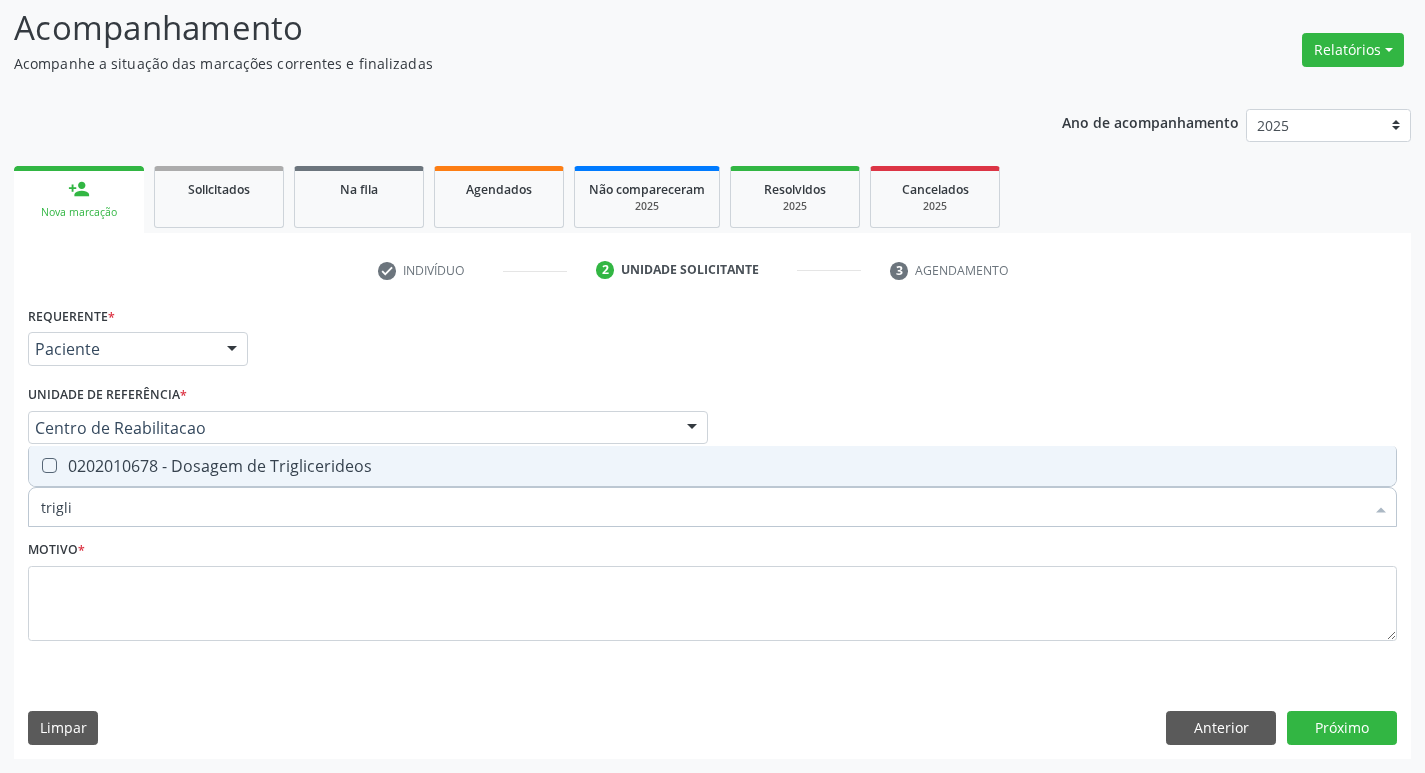 type on "triglic" 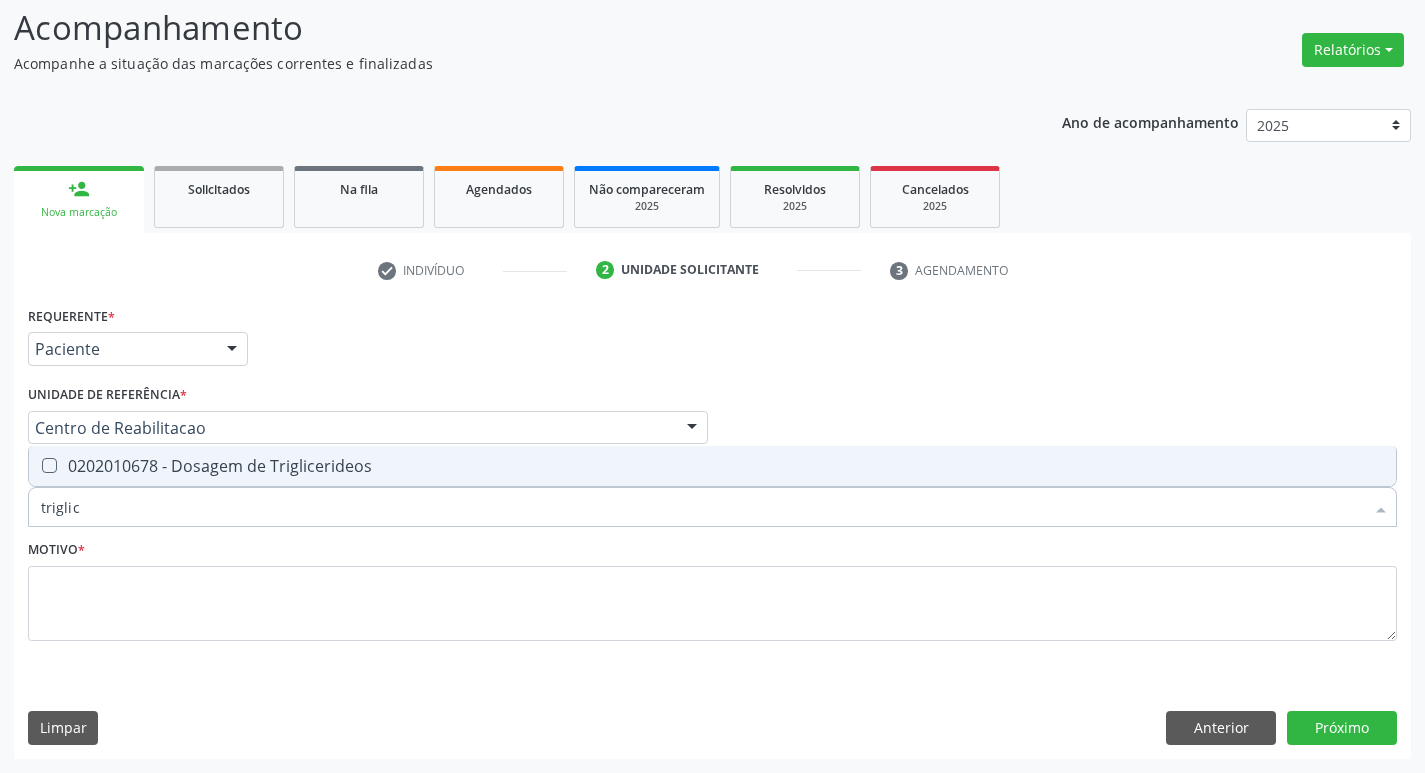 click on "0202010678 - Dosagem de Triglicerideos" at bounding box center (712, 466) 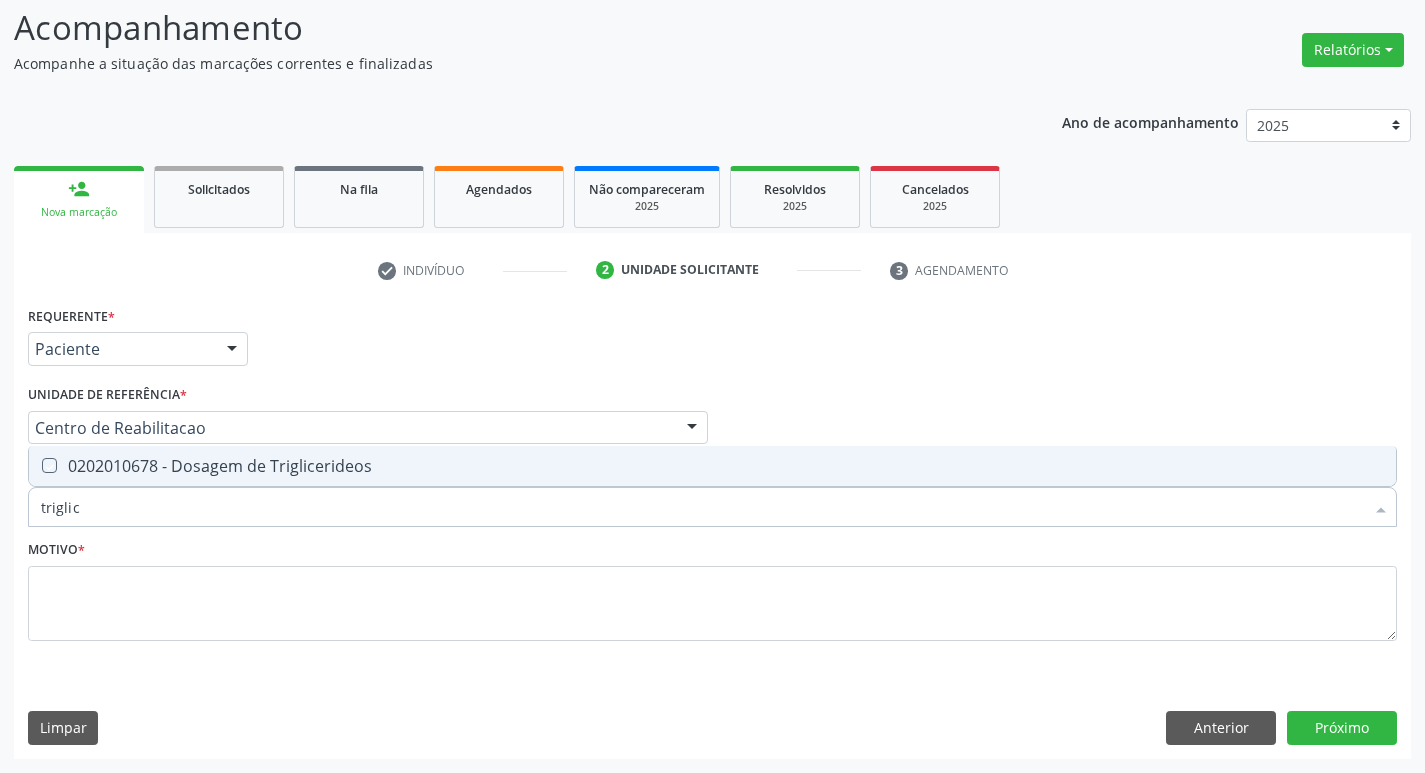 checkbox on "true" 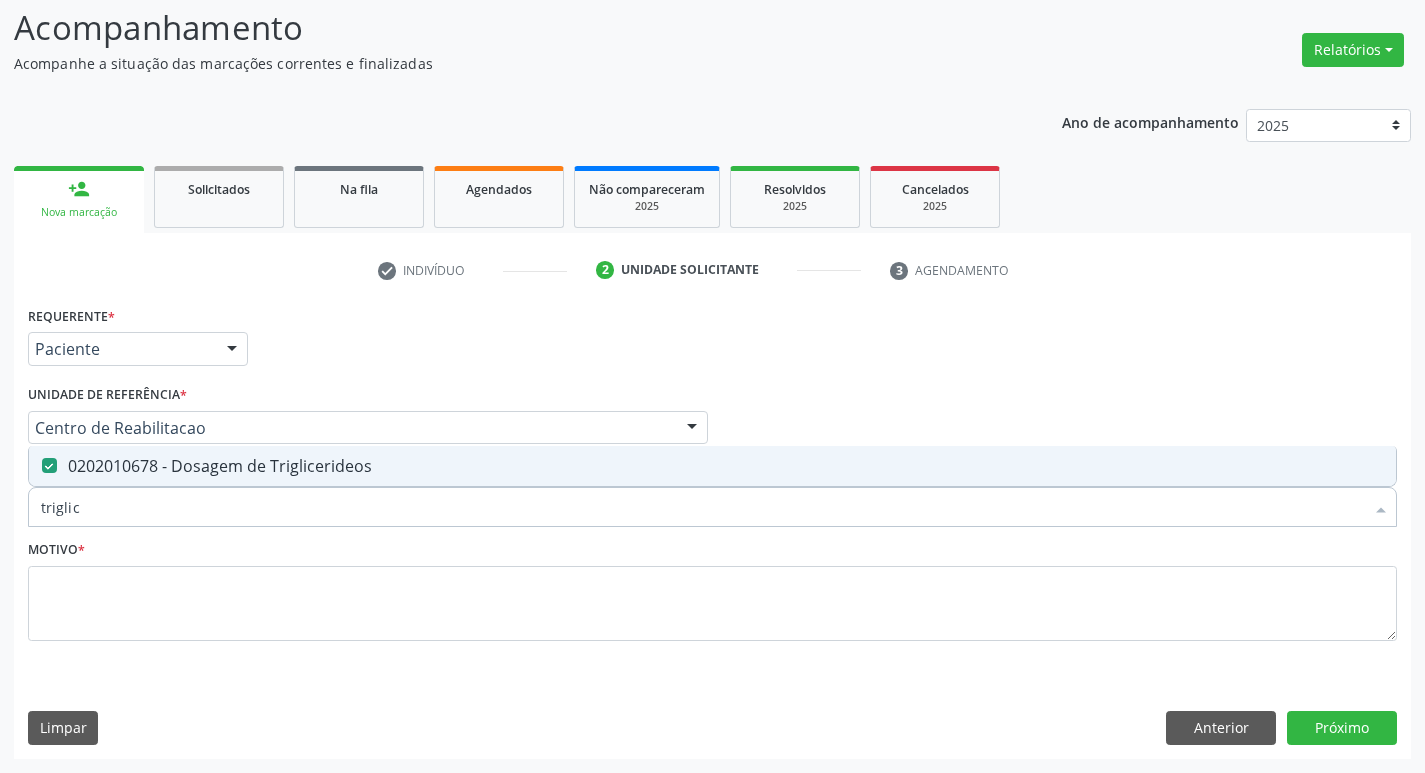 click on "triglic" at bounding box center [702, 507] 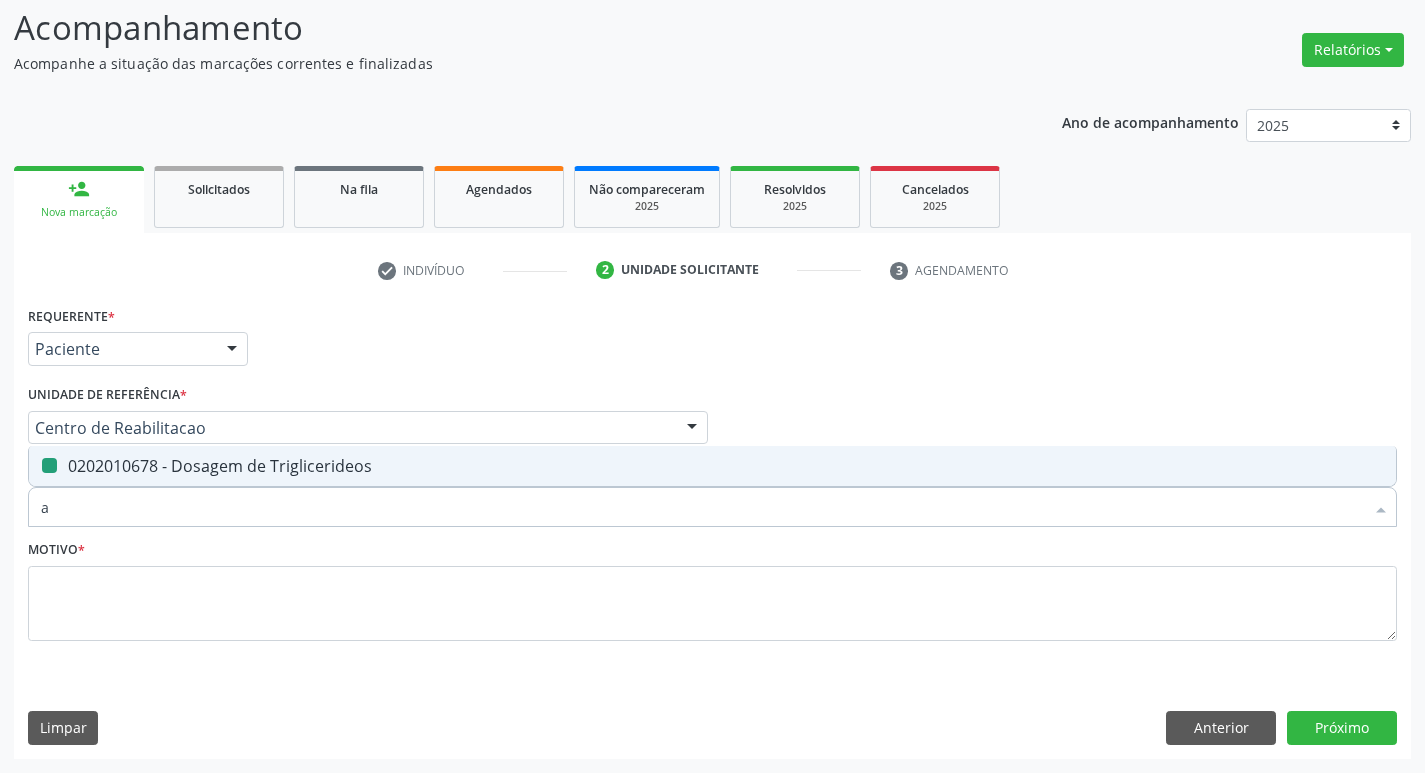 type on "ac" 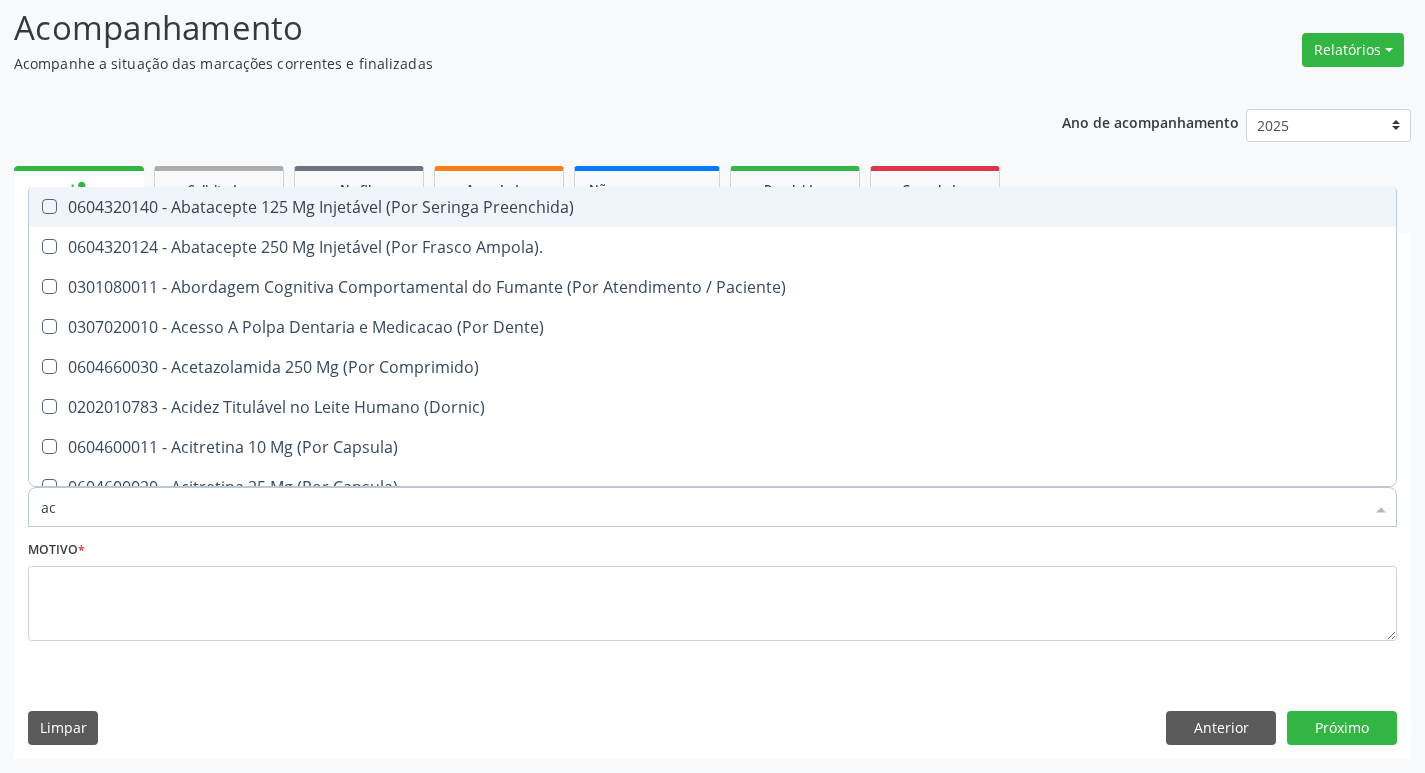 checkbox on "false" 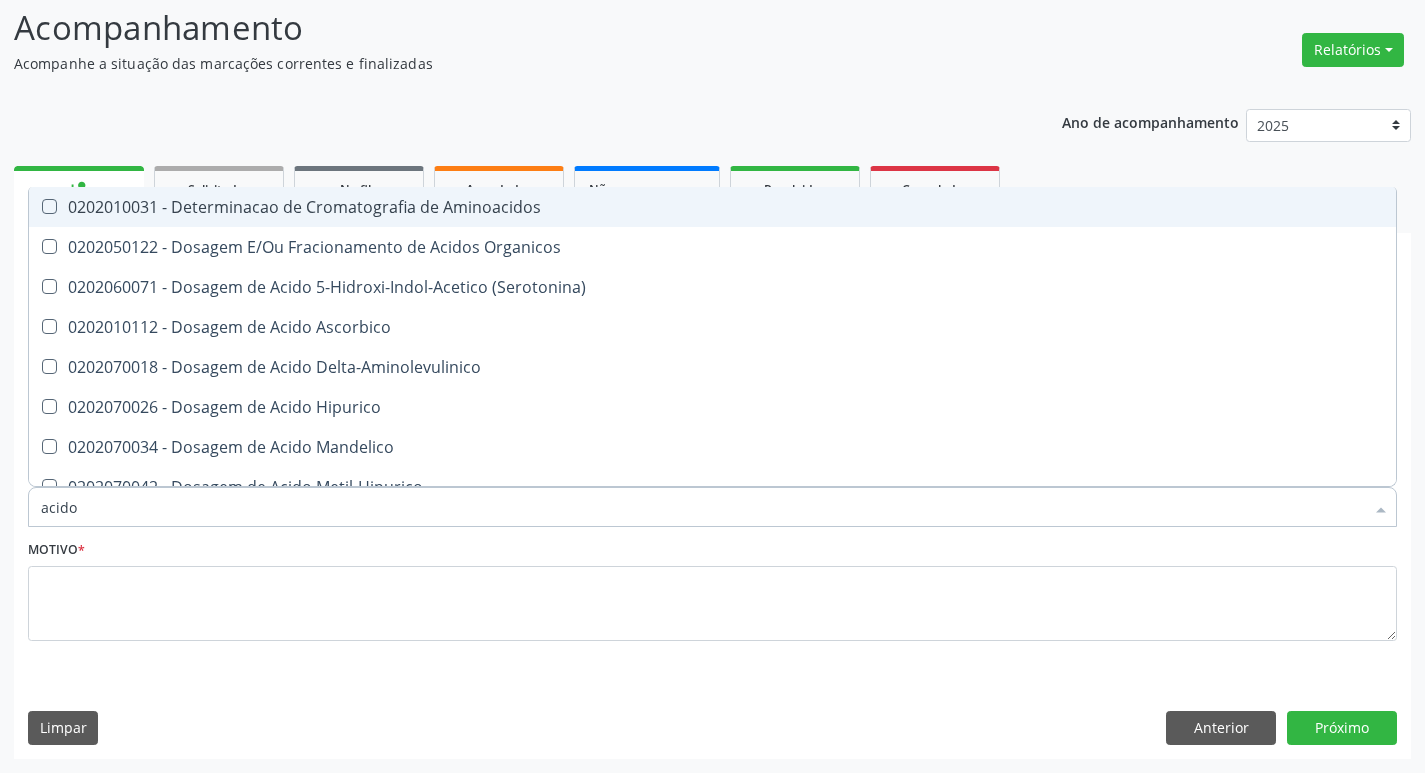 type on "acido u" 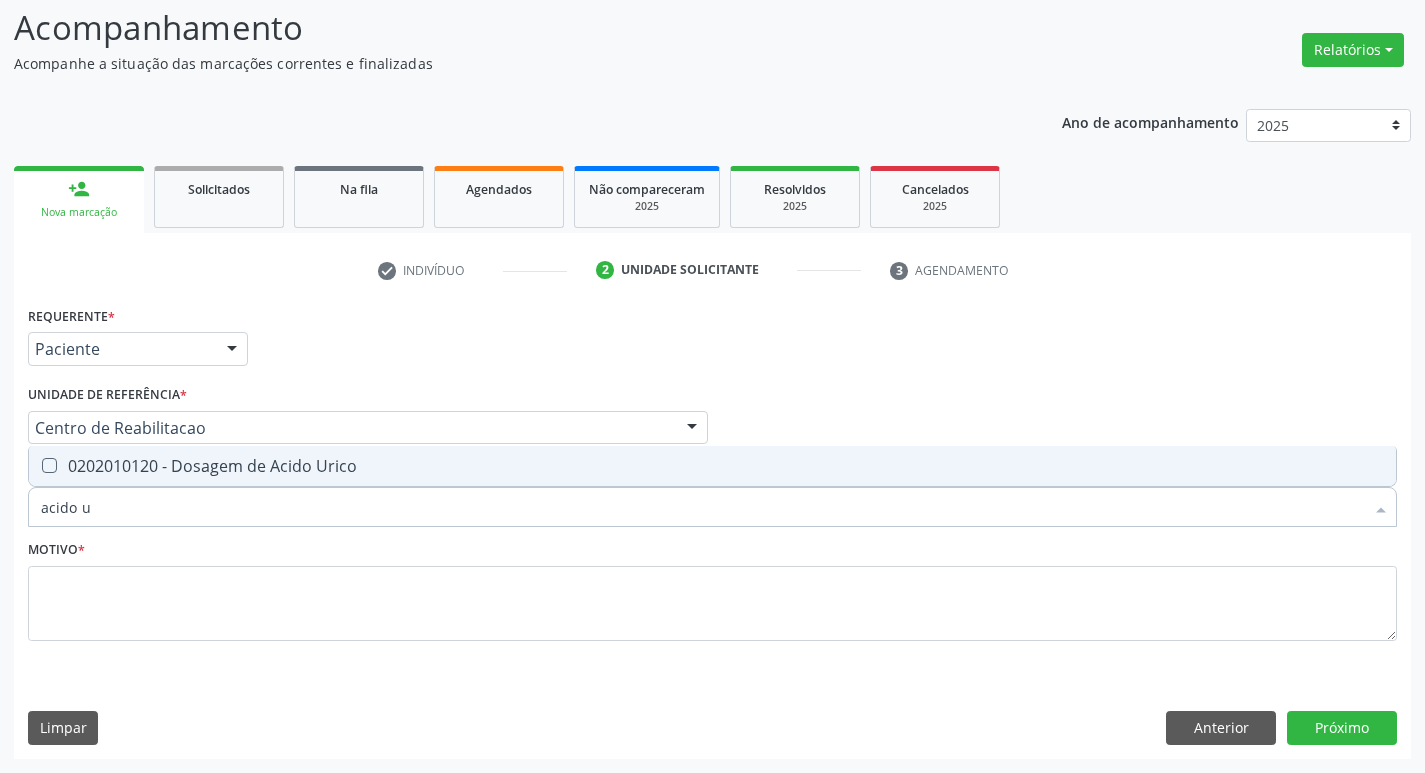 click on "0202010120 - Dosagem de Acido Urico" at bounding box center [712, 466] 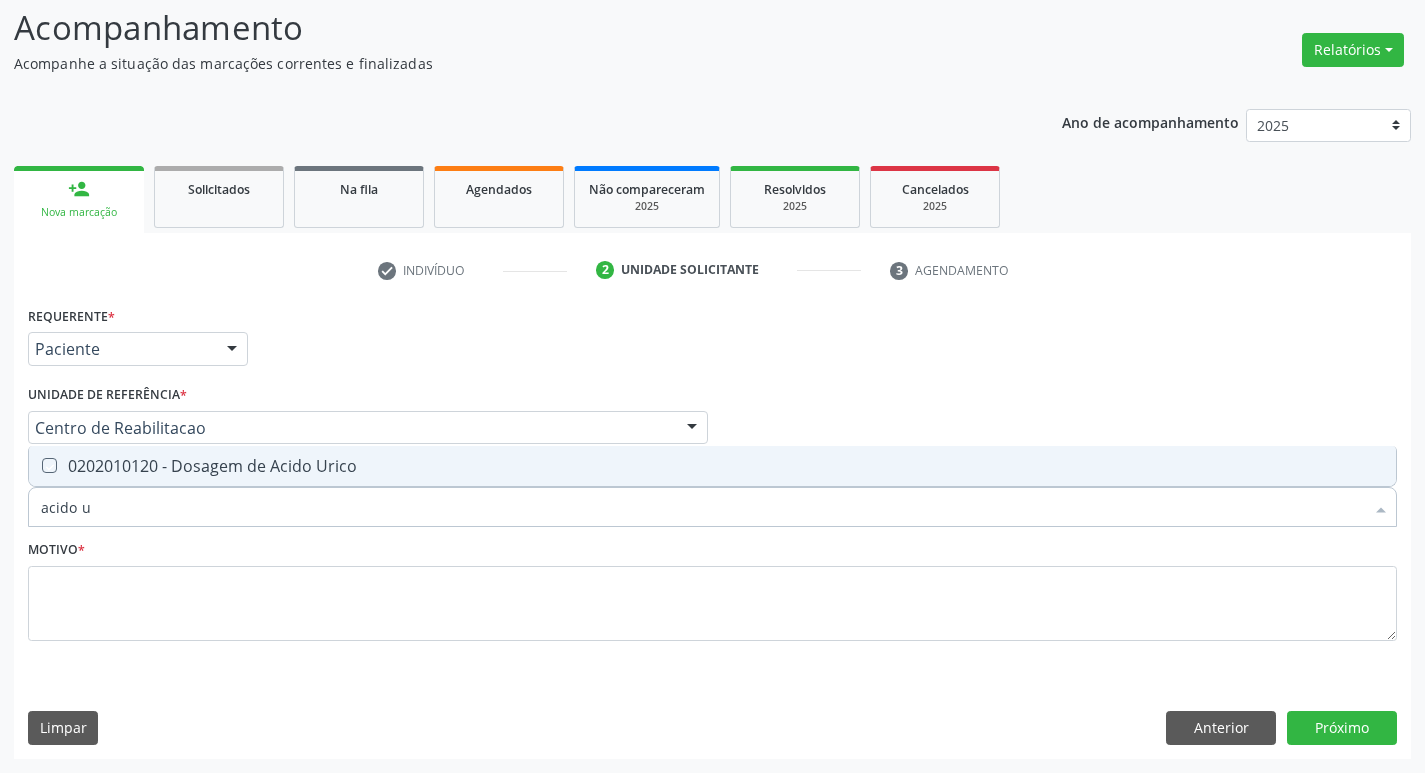 checkbox on "true" 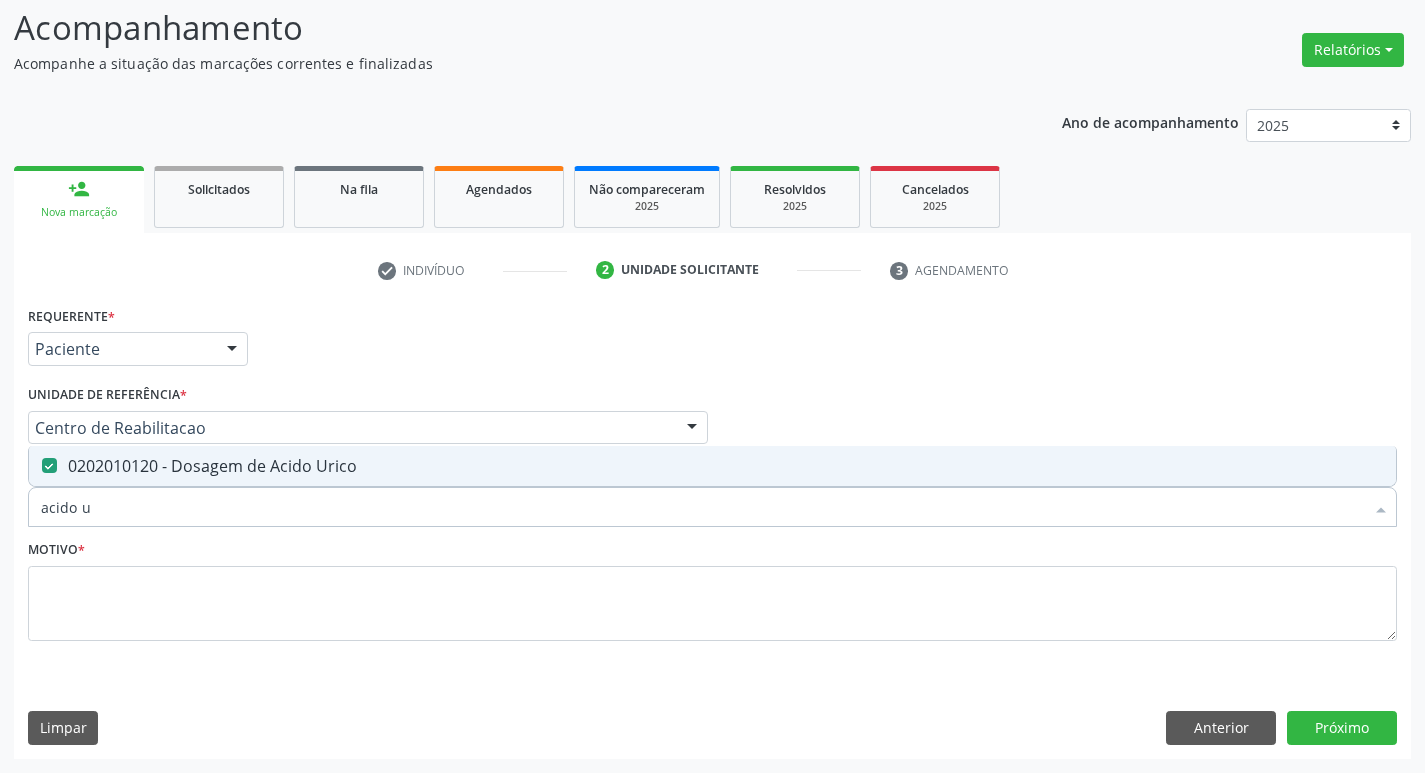 click on "acido u" at bounding box center [702, 507] 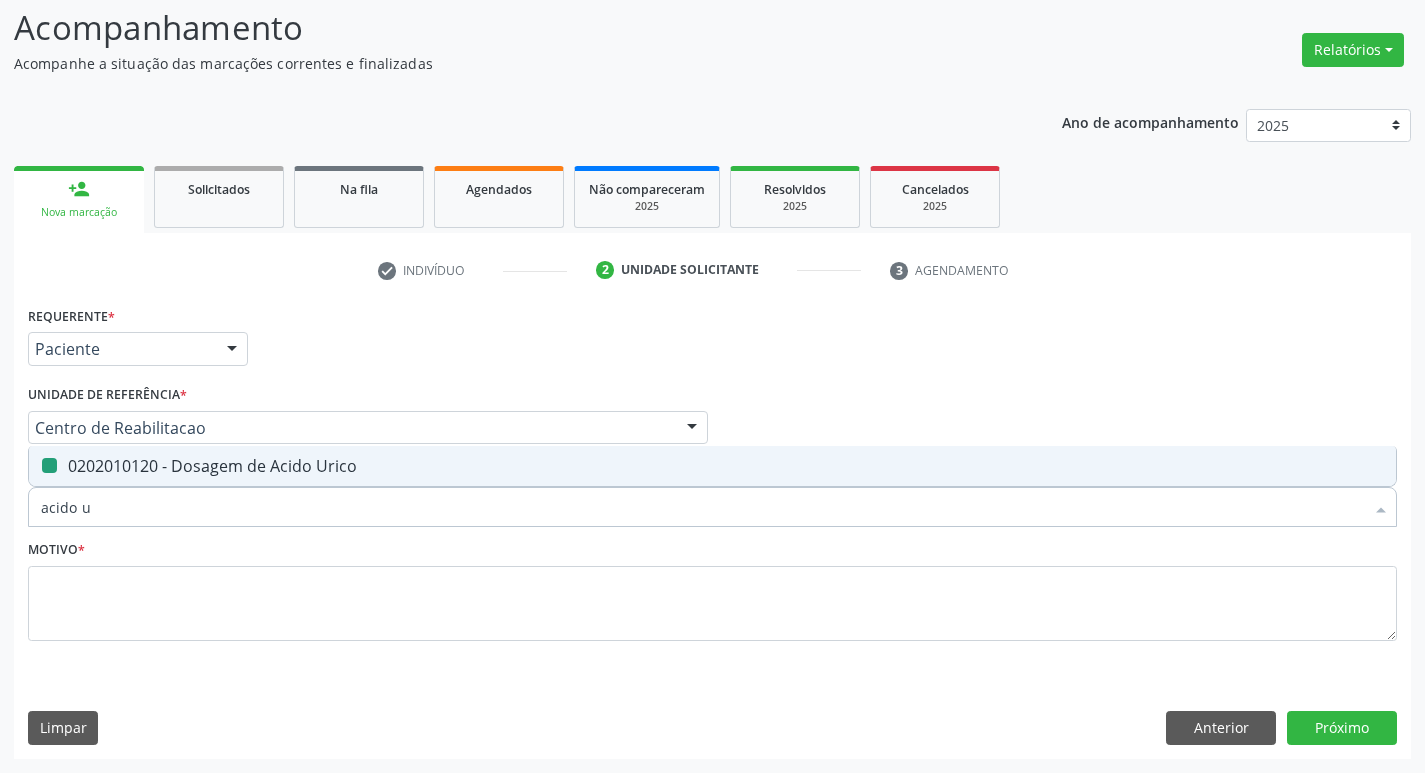 type 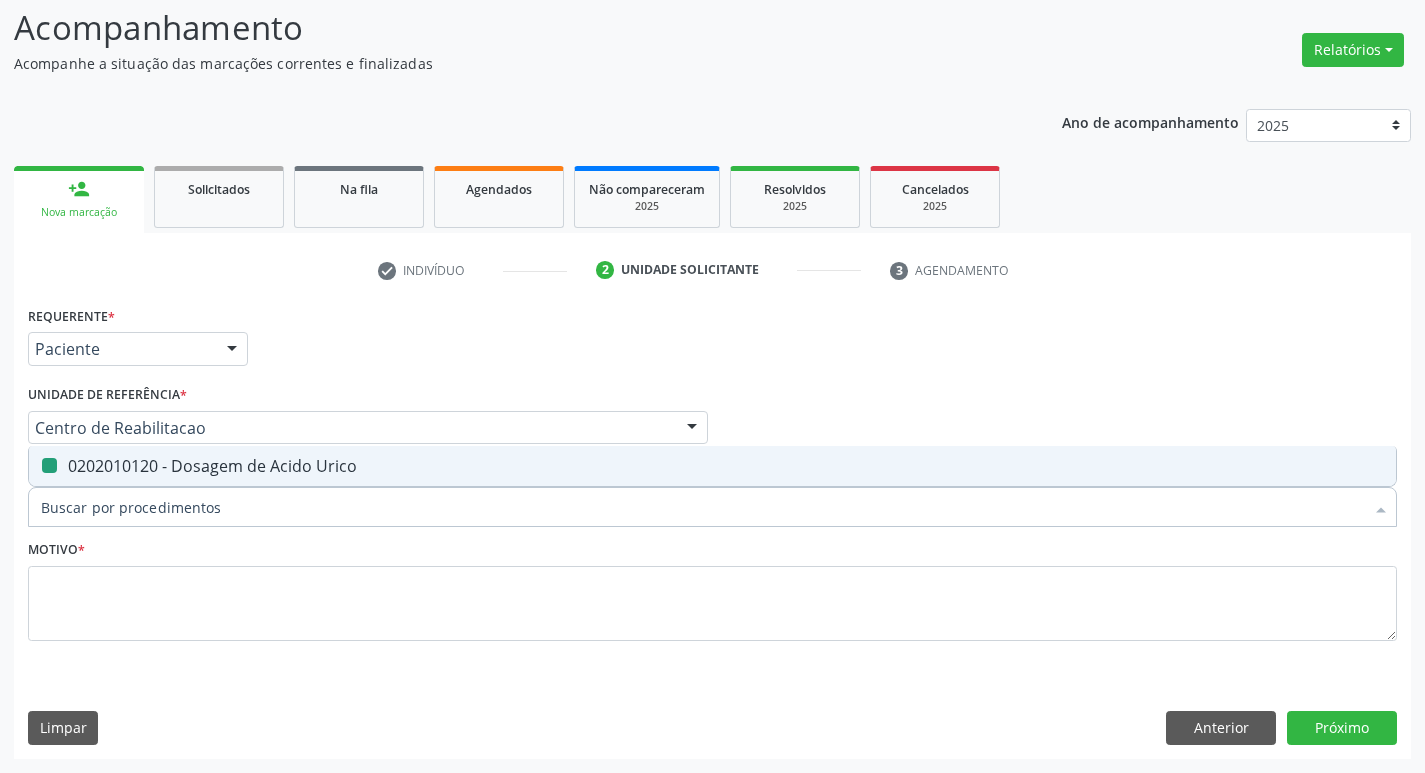 checkbox on "false" 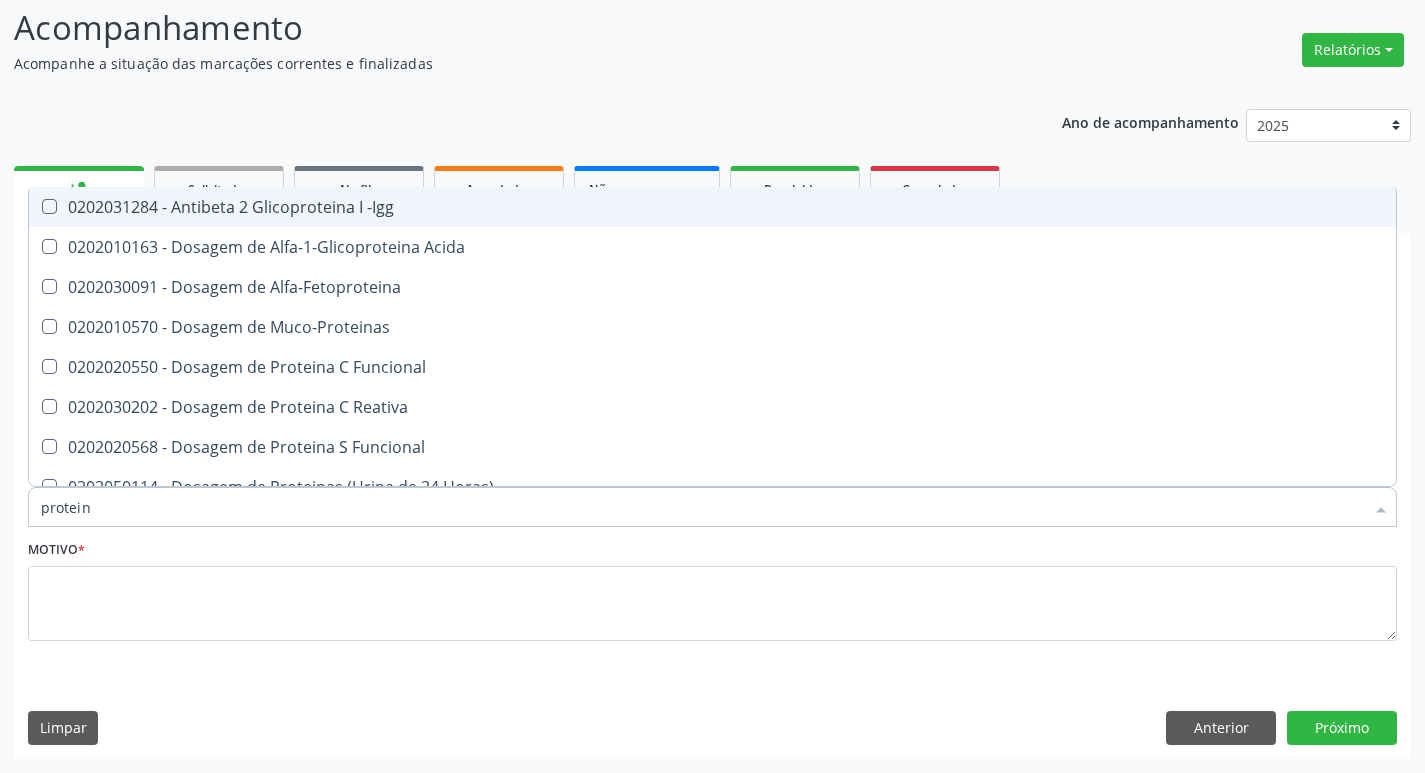 type on "proteina" 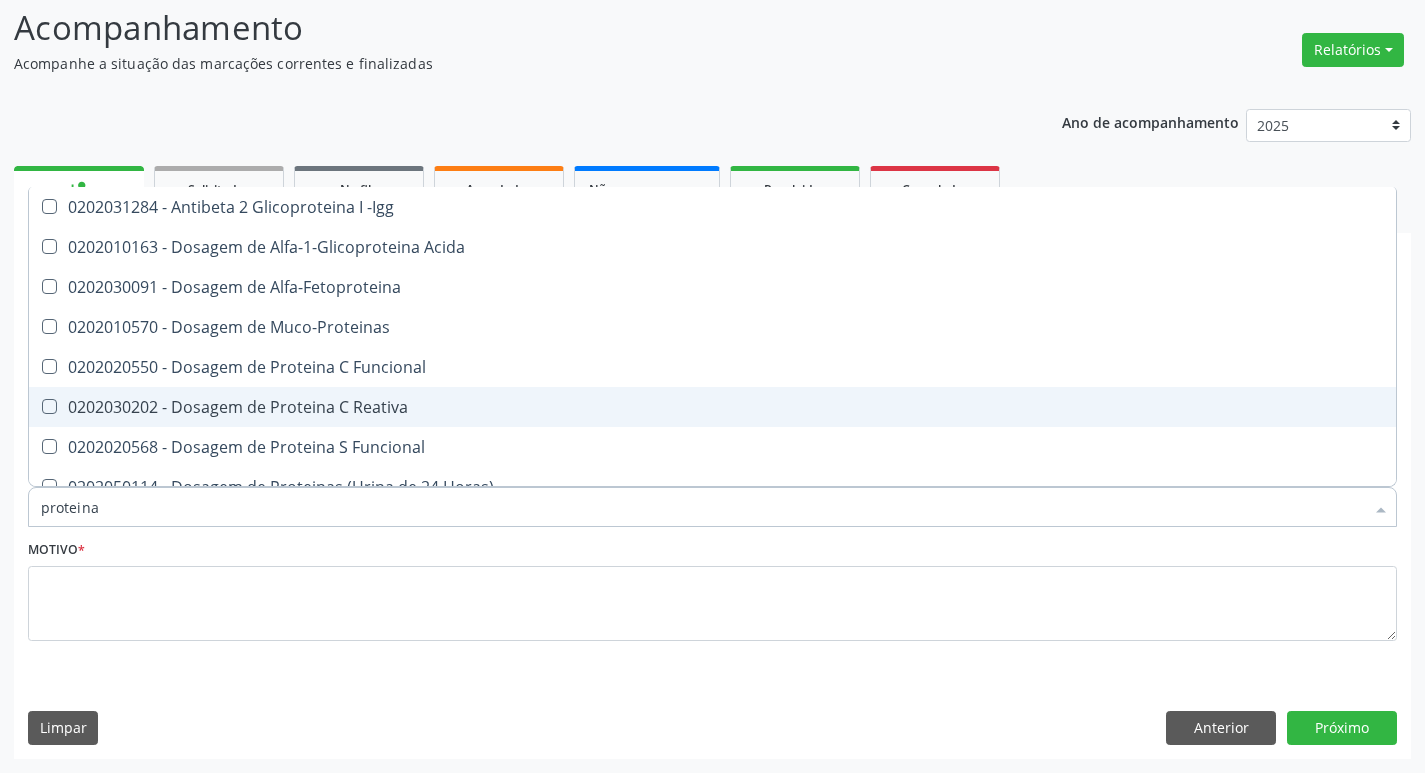 click on "0202030202 - Dosagem de Proteina C Reativa" at bounding box center (712, 407) 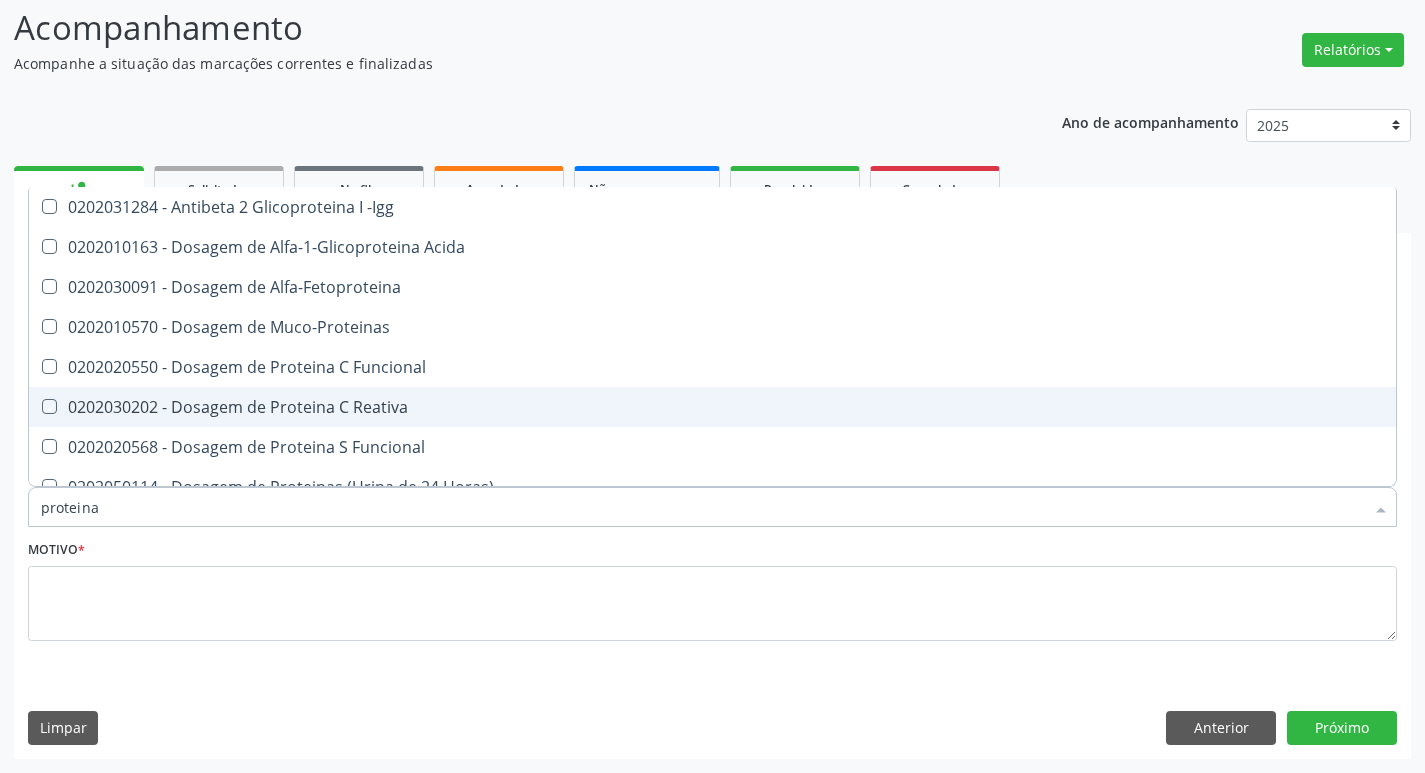 checkbox on "true" 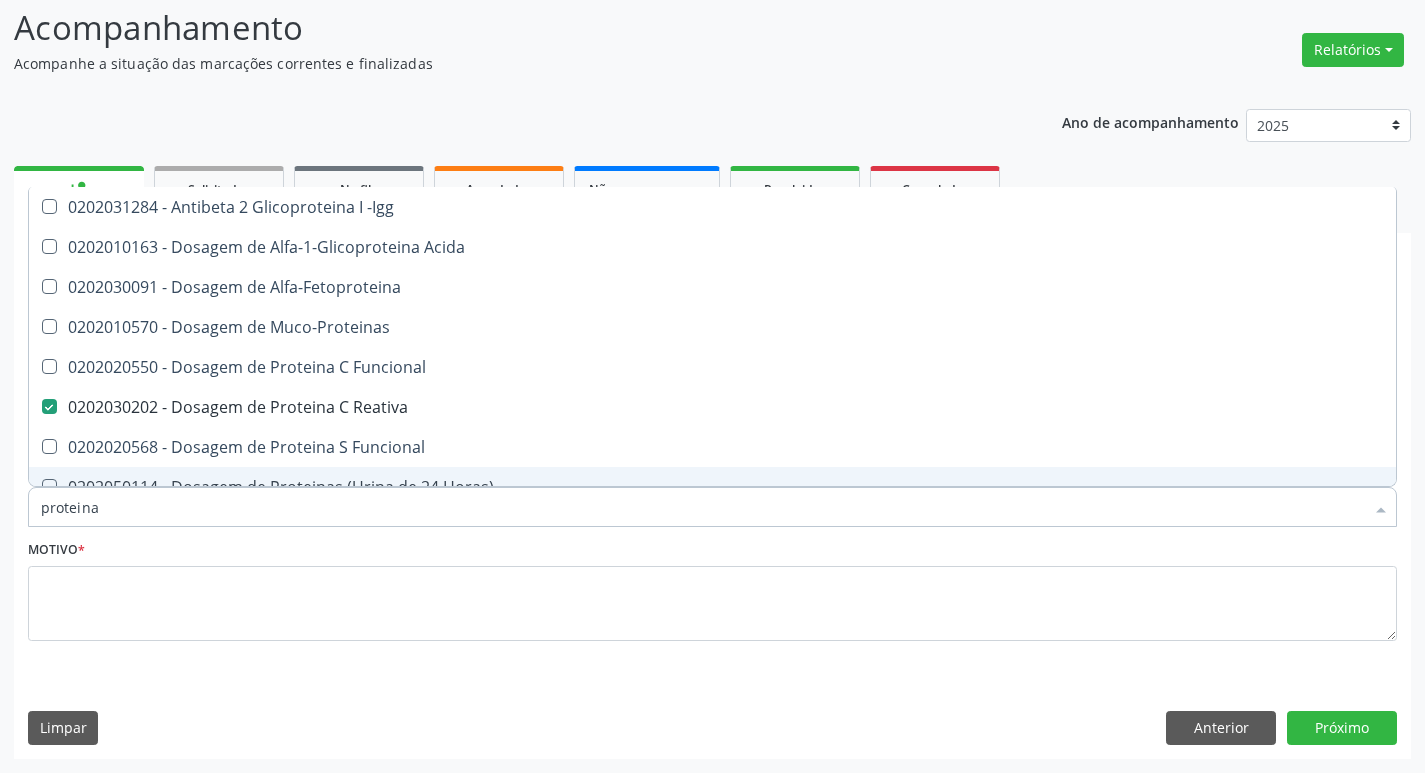 click on "proteina" at bounding box center (702, 507) 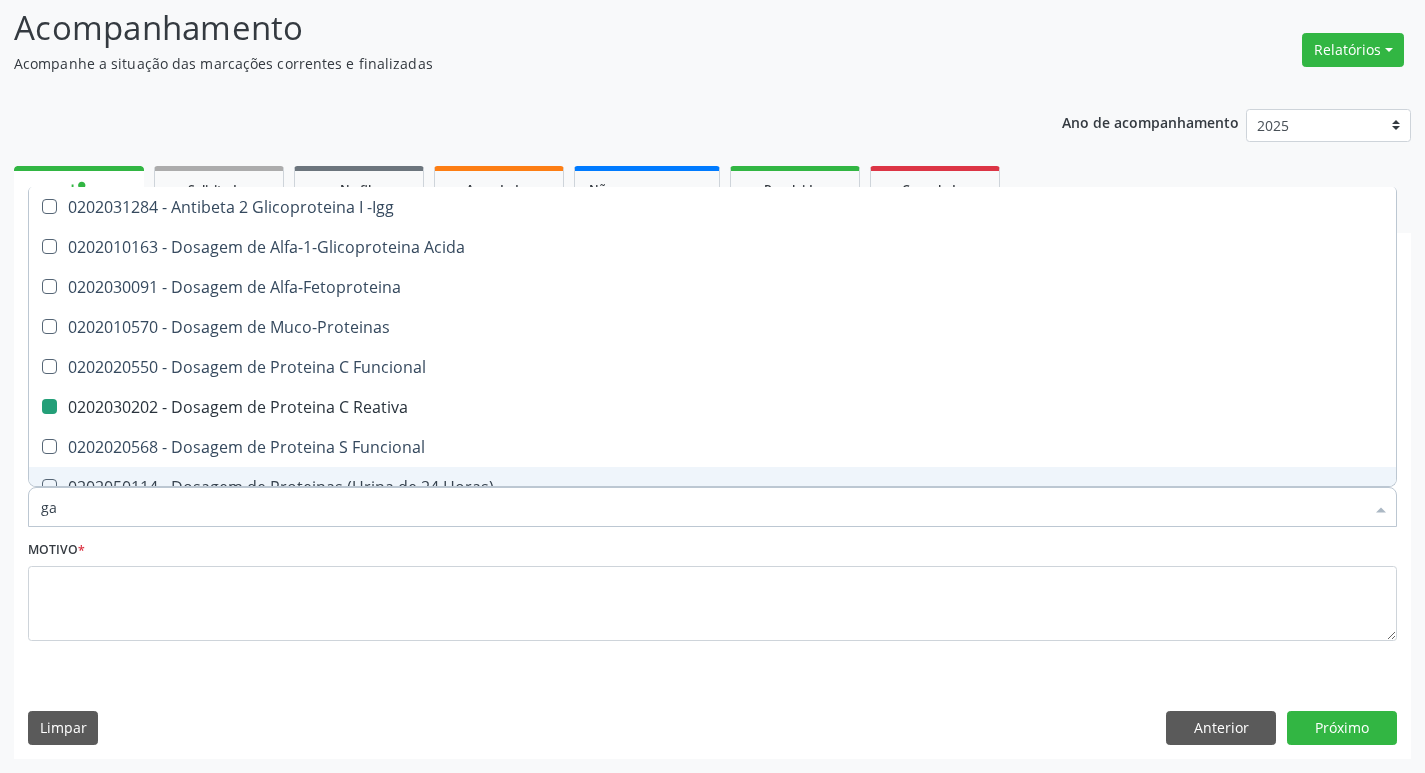 type on "gam" 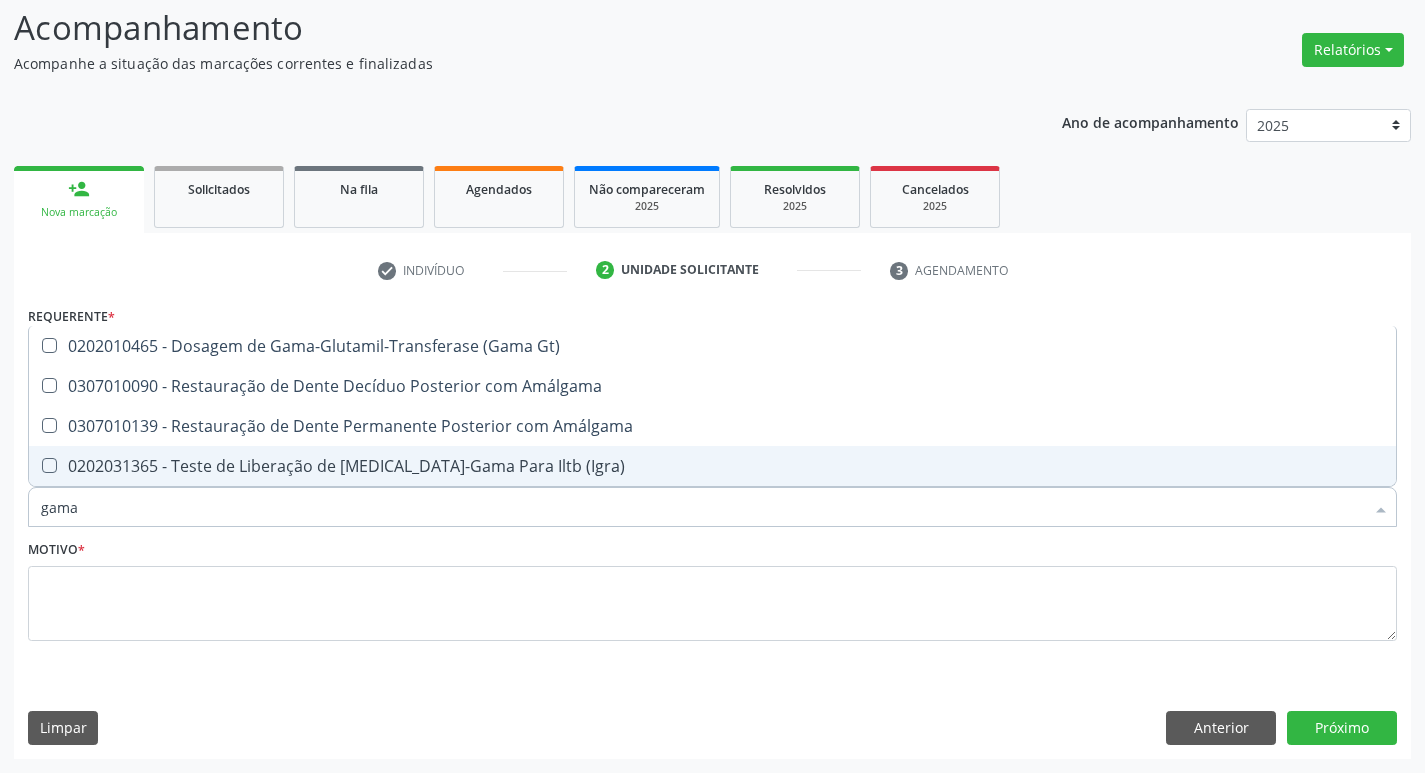 type on "gama g" 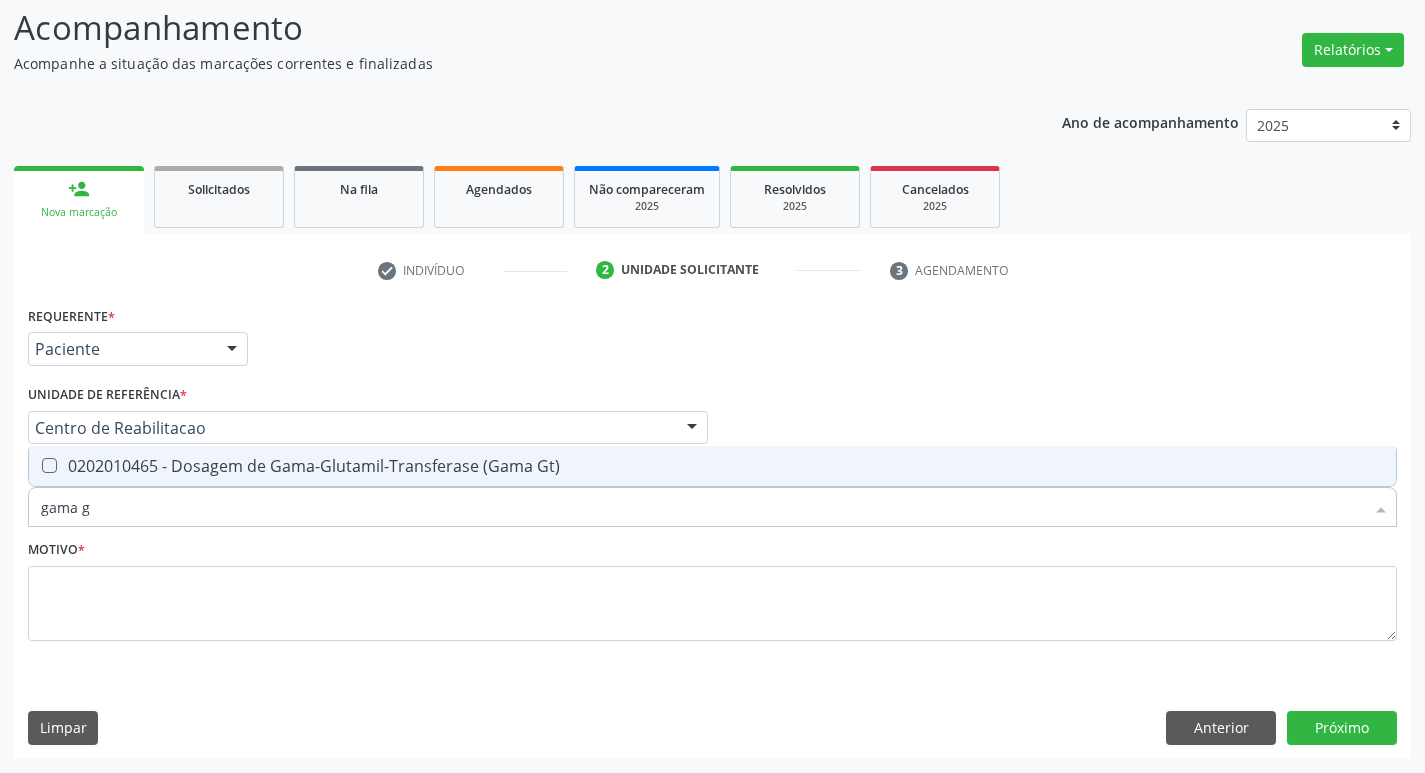 click on "0202010465 - Dosagem de Gama-Glutamil-Transferase (Gama Gt)" at bounding box center (712, 466) 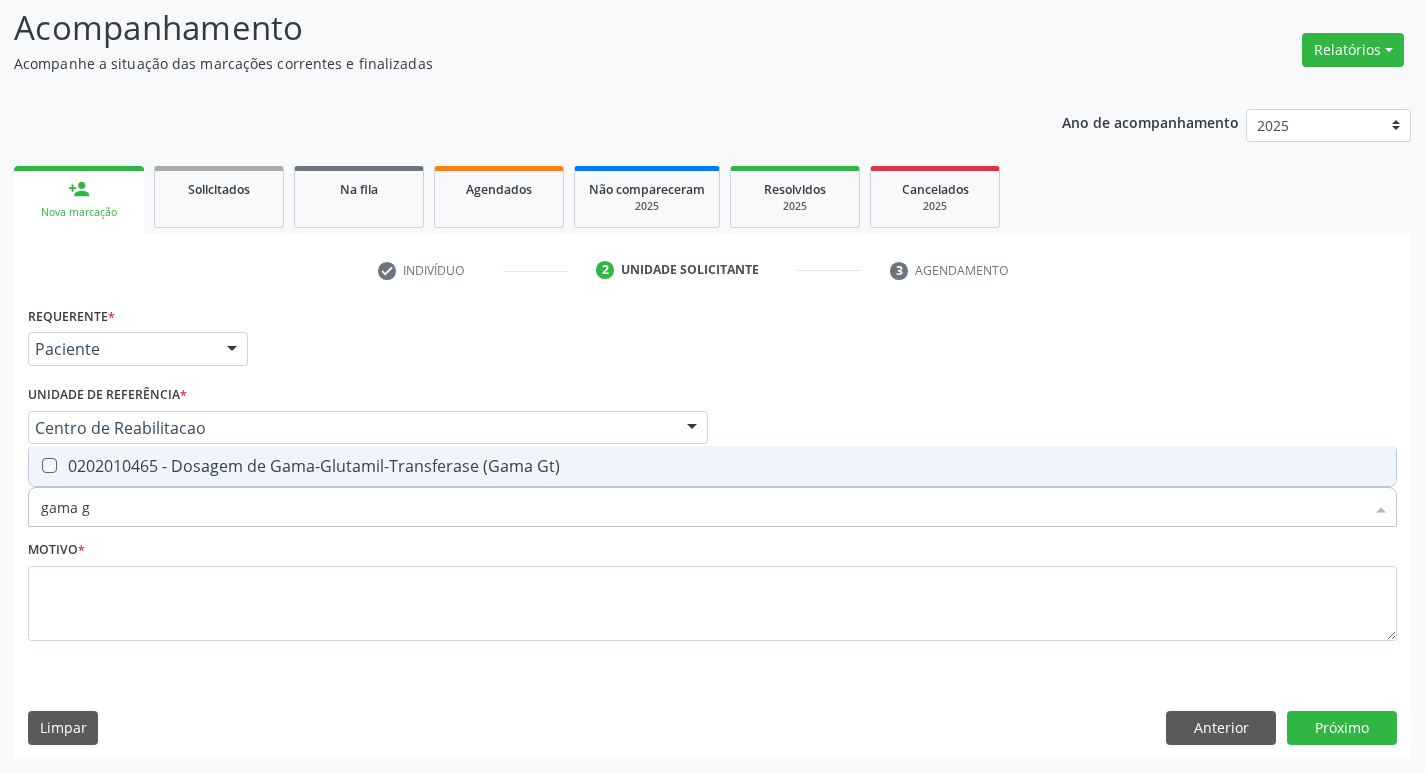 checkbox on "true" 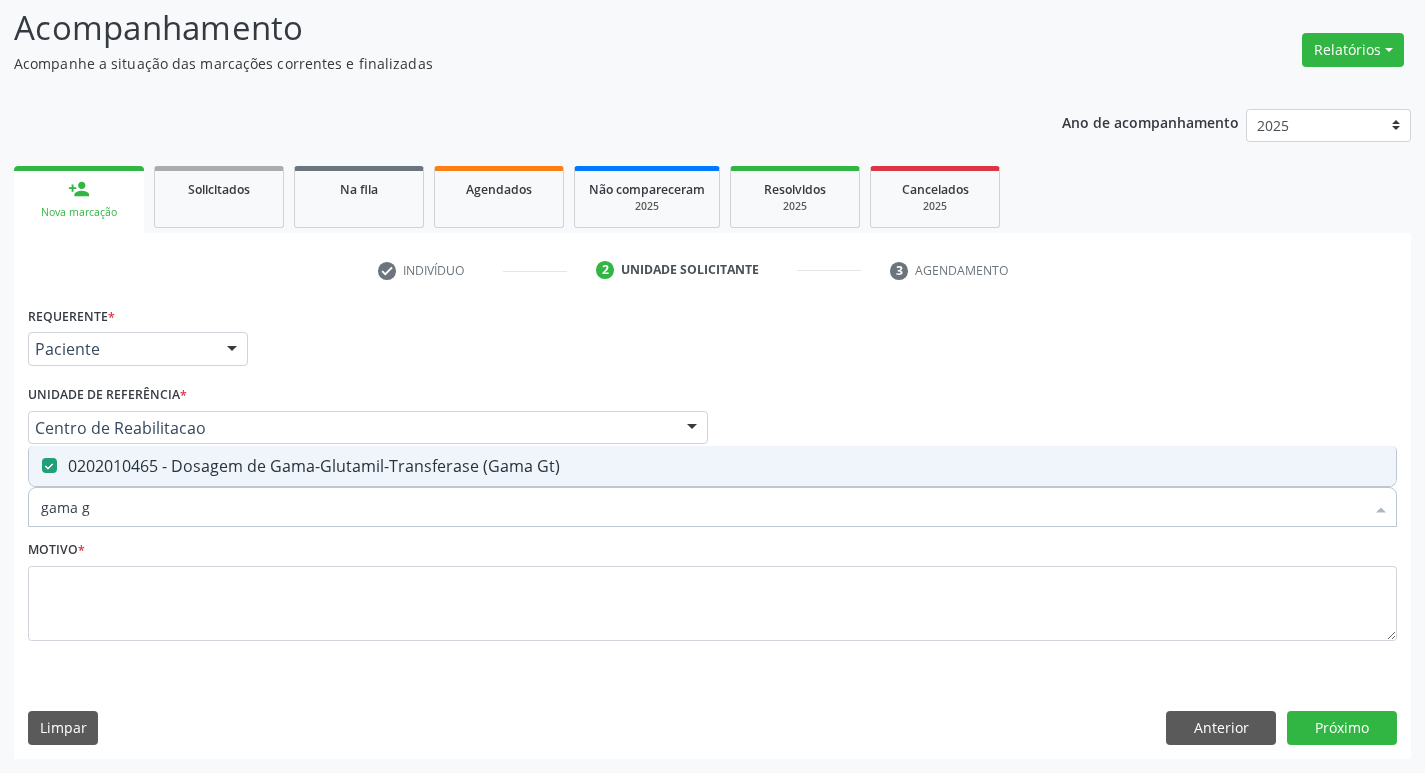 click on "gama g" at bounding box center (702, 507) 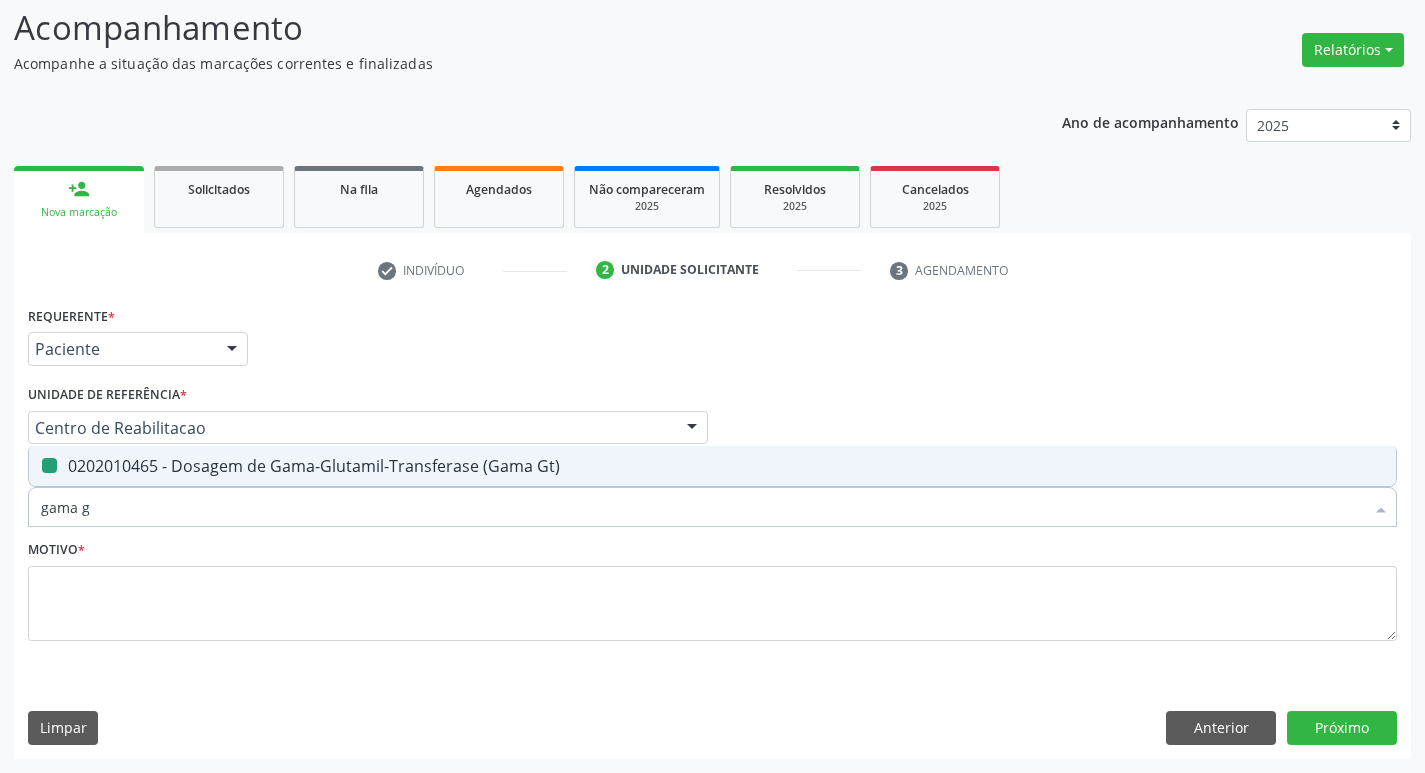 type 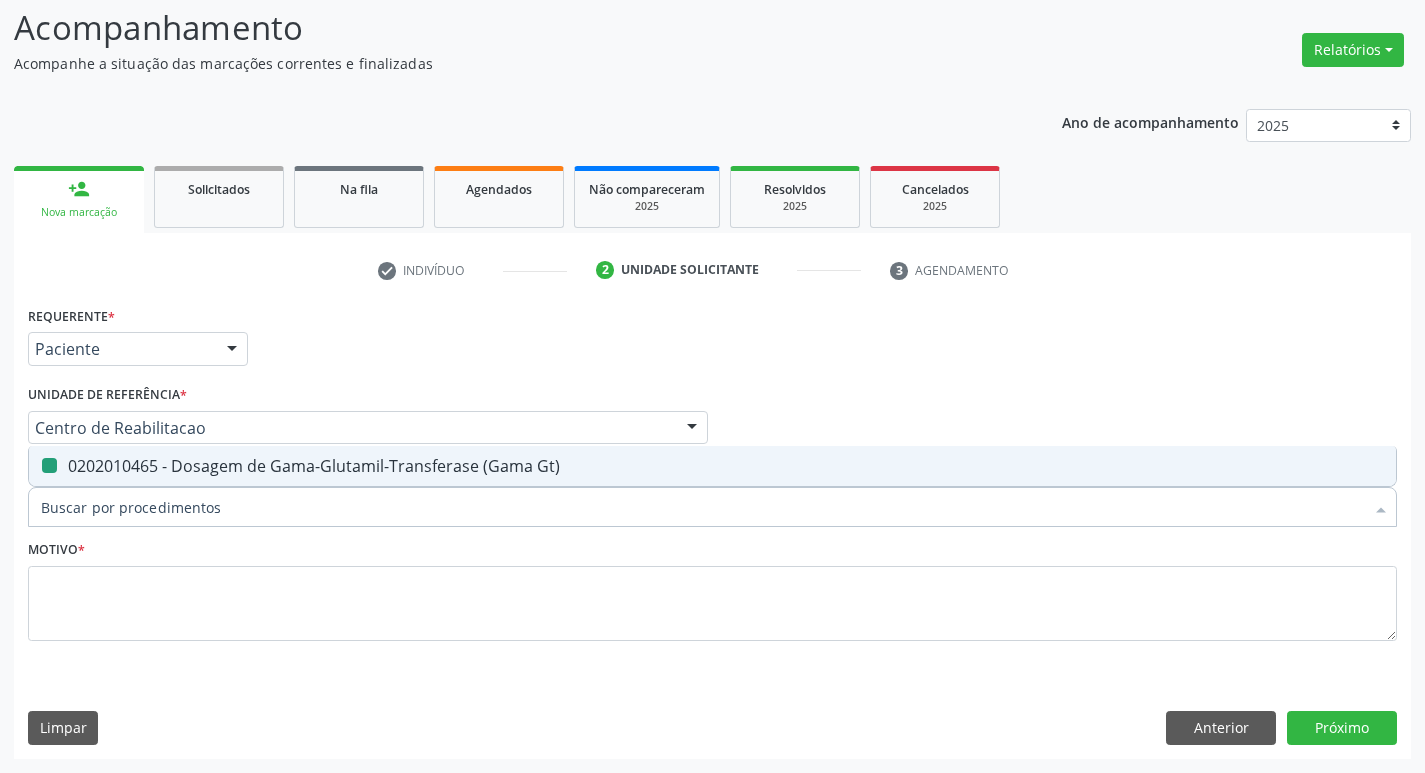 checkbox on "false" 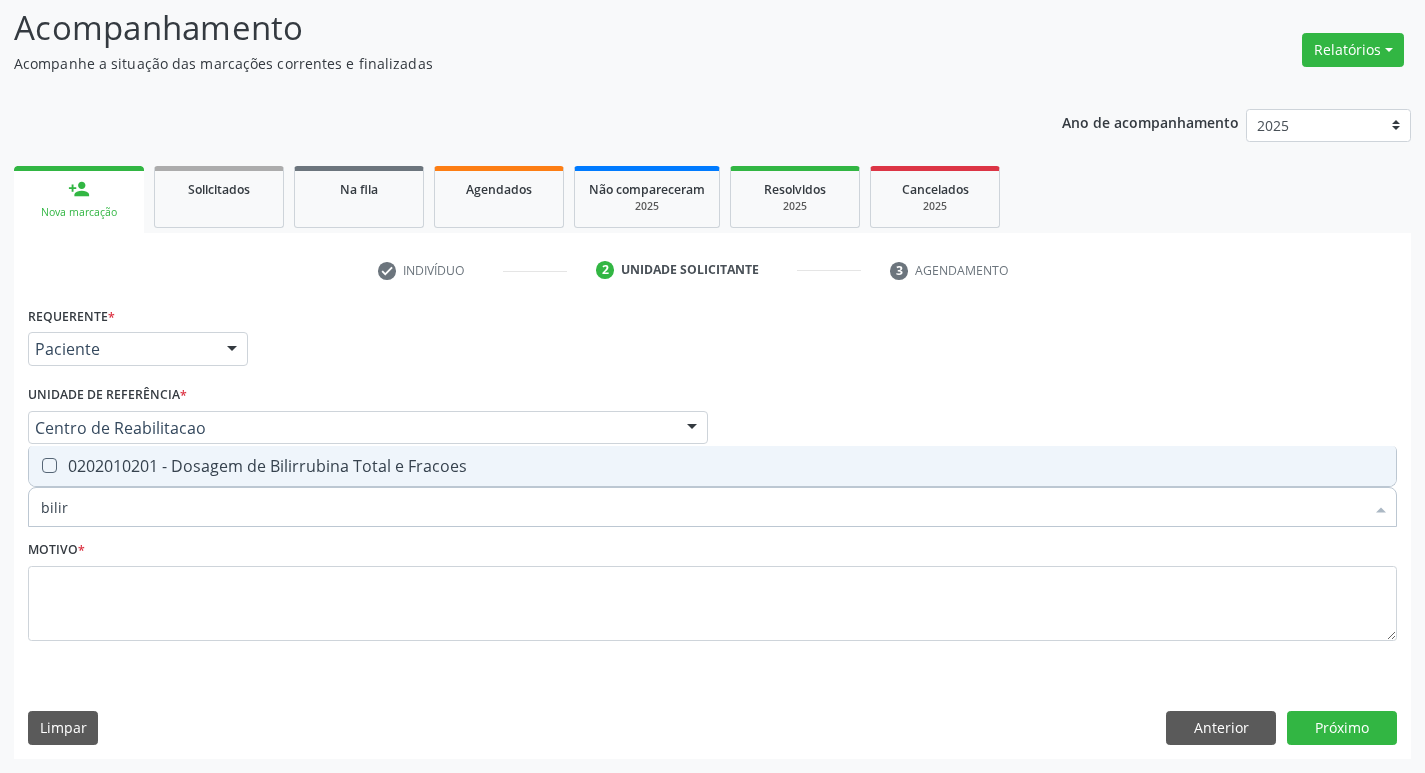 type on "bilirr" 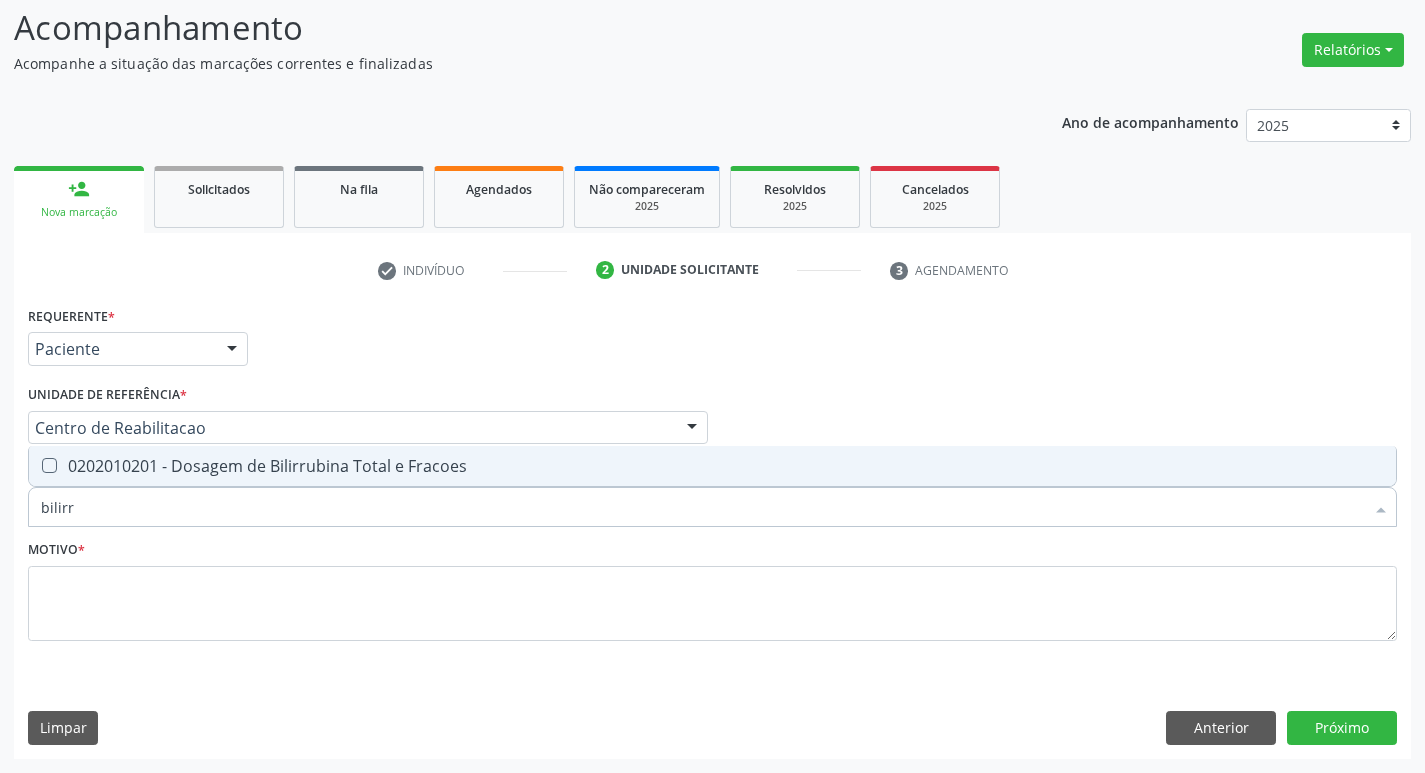 click on "0202010201 - Dosagem de Bilirrubina Total e Fracoes" at bounding box center (712, 466) 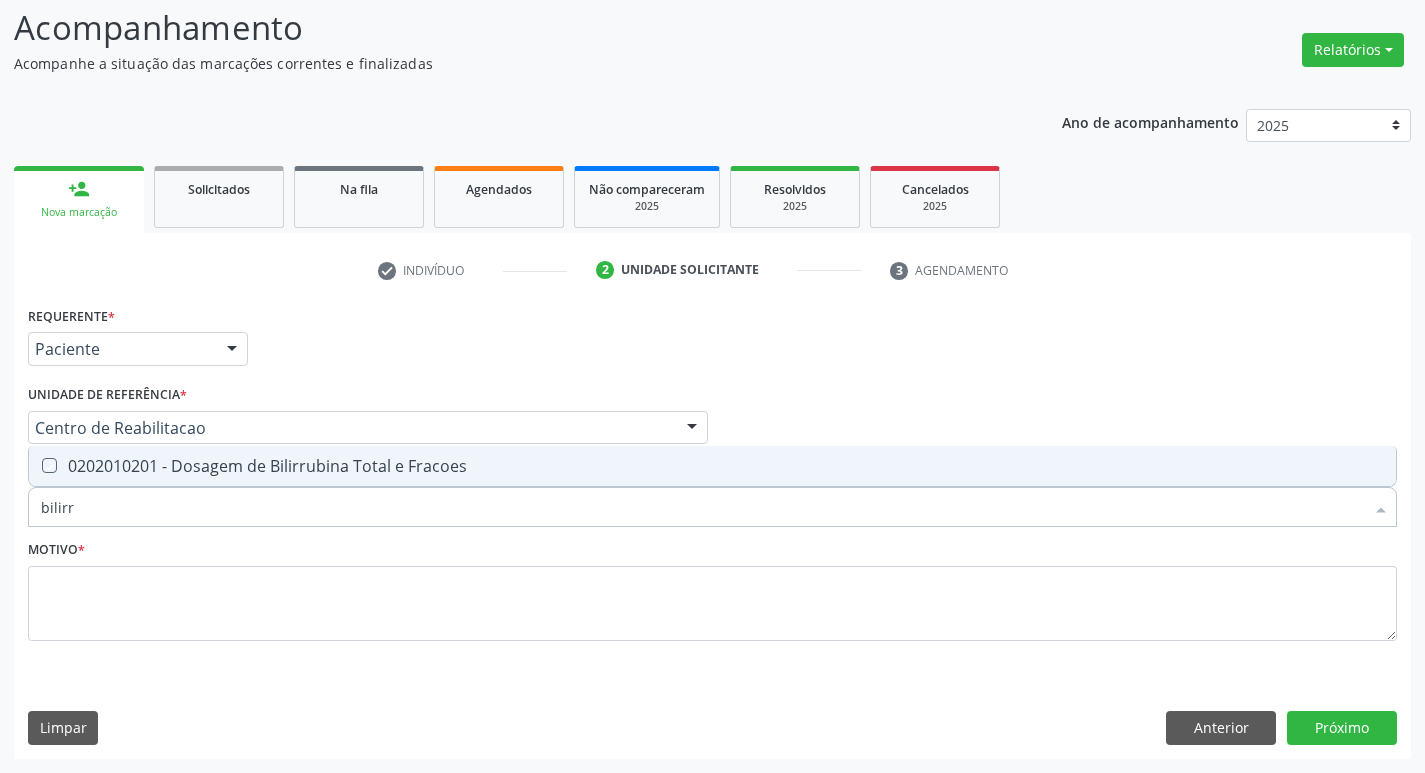 checkbox on "true" 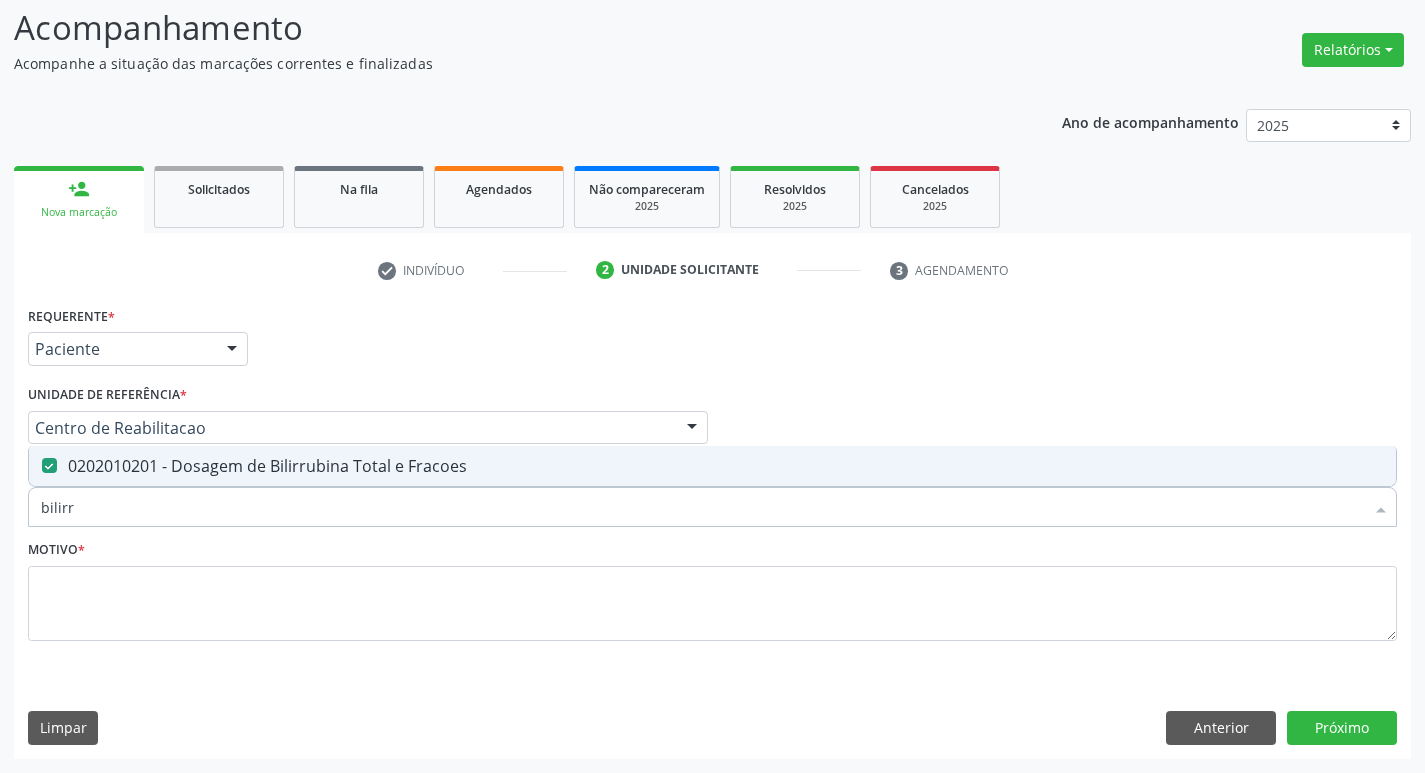 click on "bilirr" at bounding box center [702, 507] 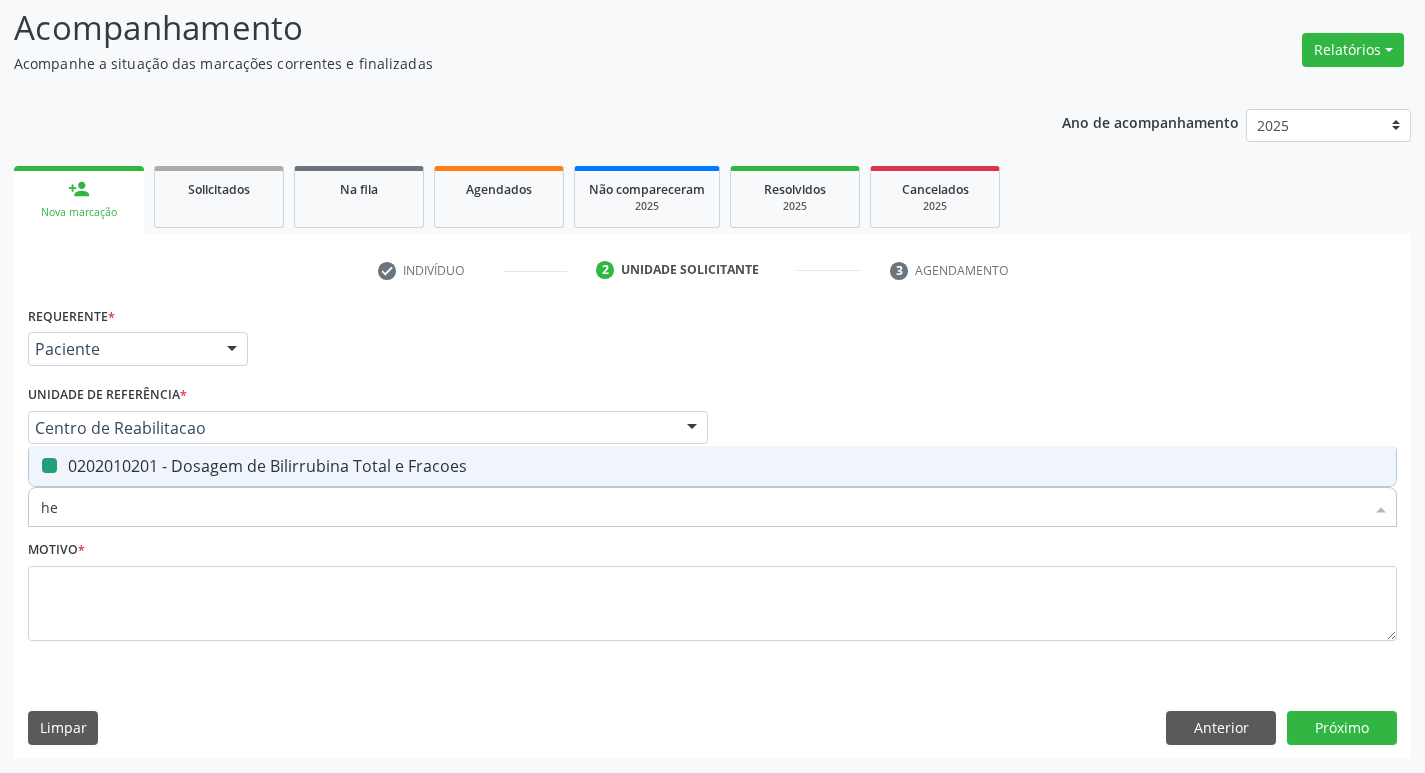 type on "hem" 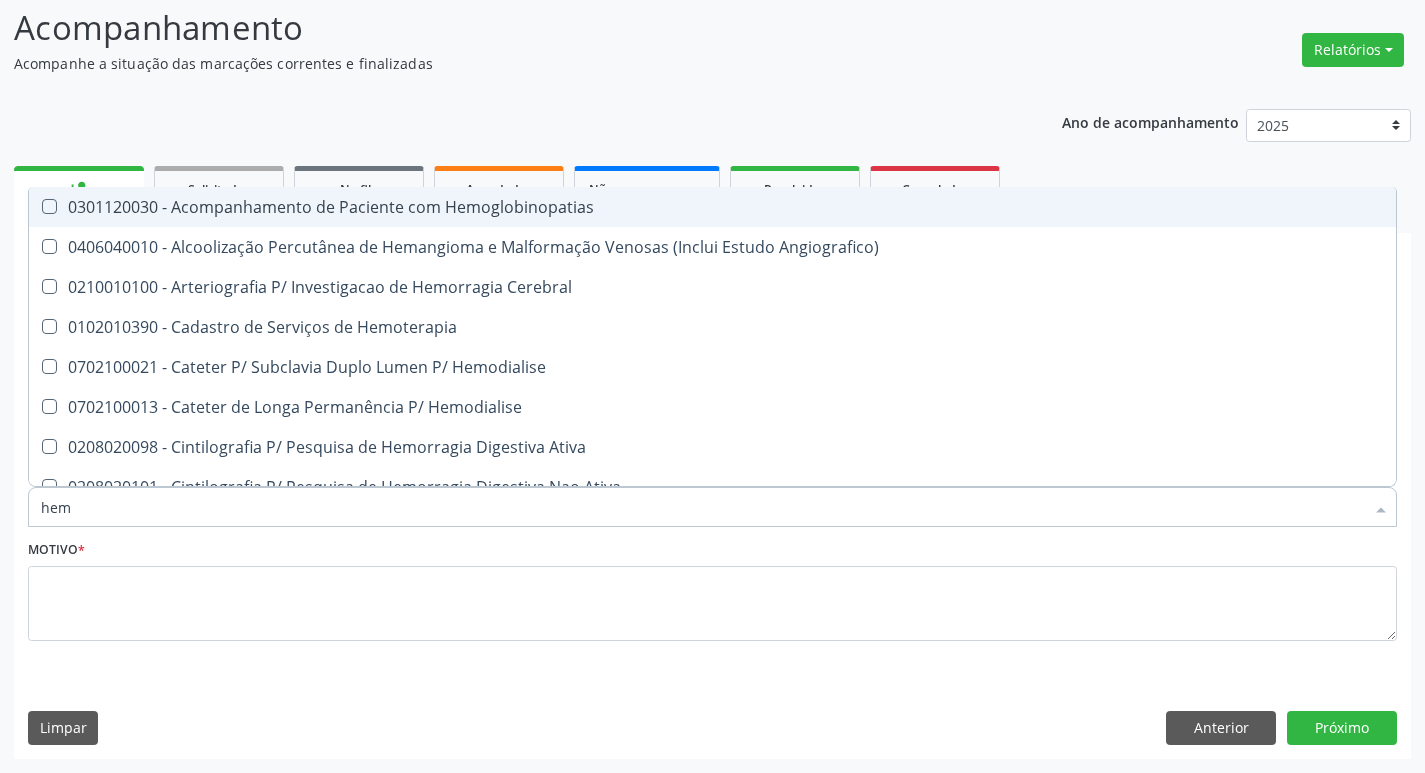 type on "hemo" 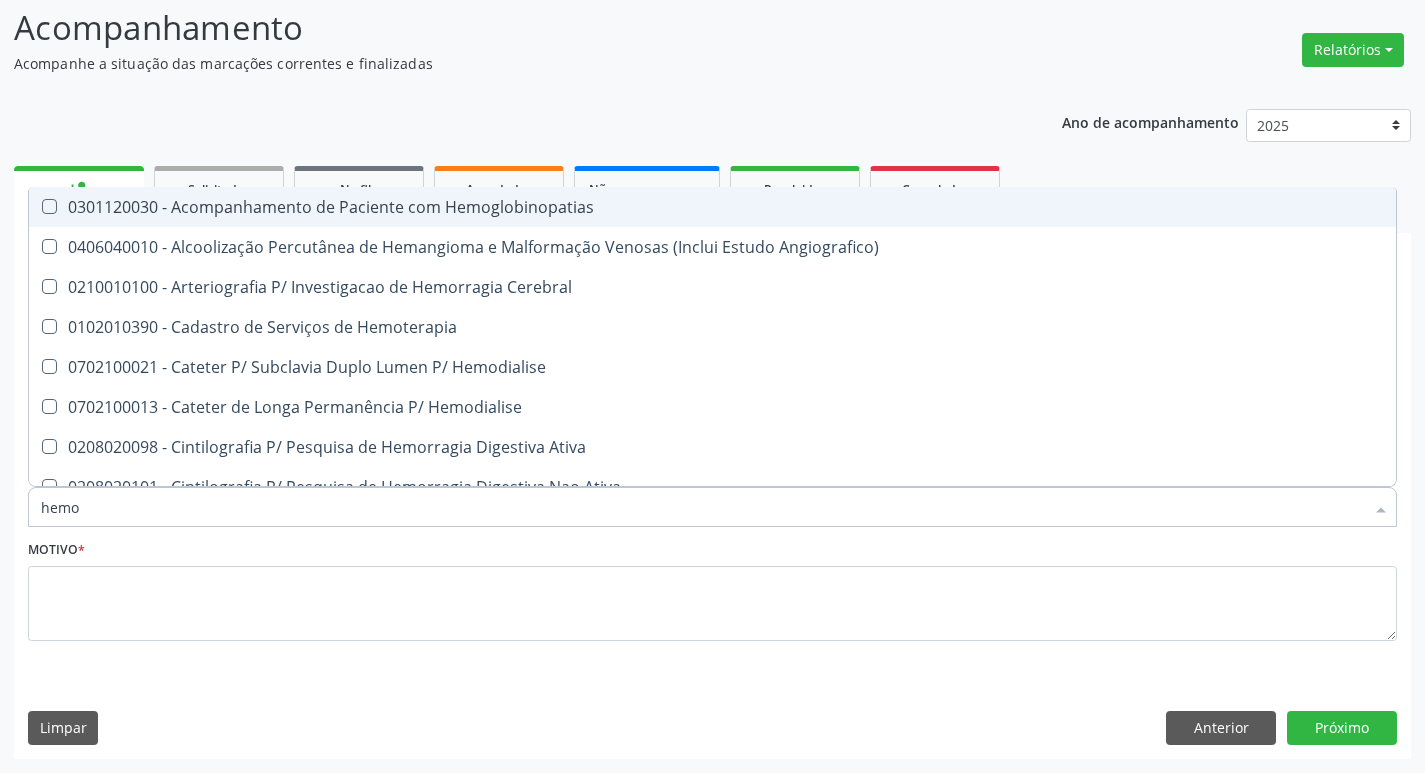 checkbox on "true" 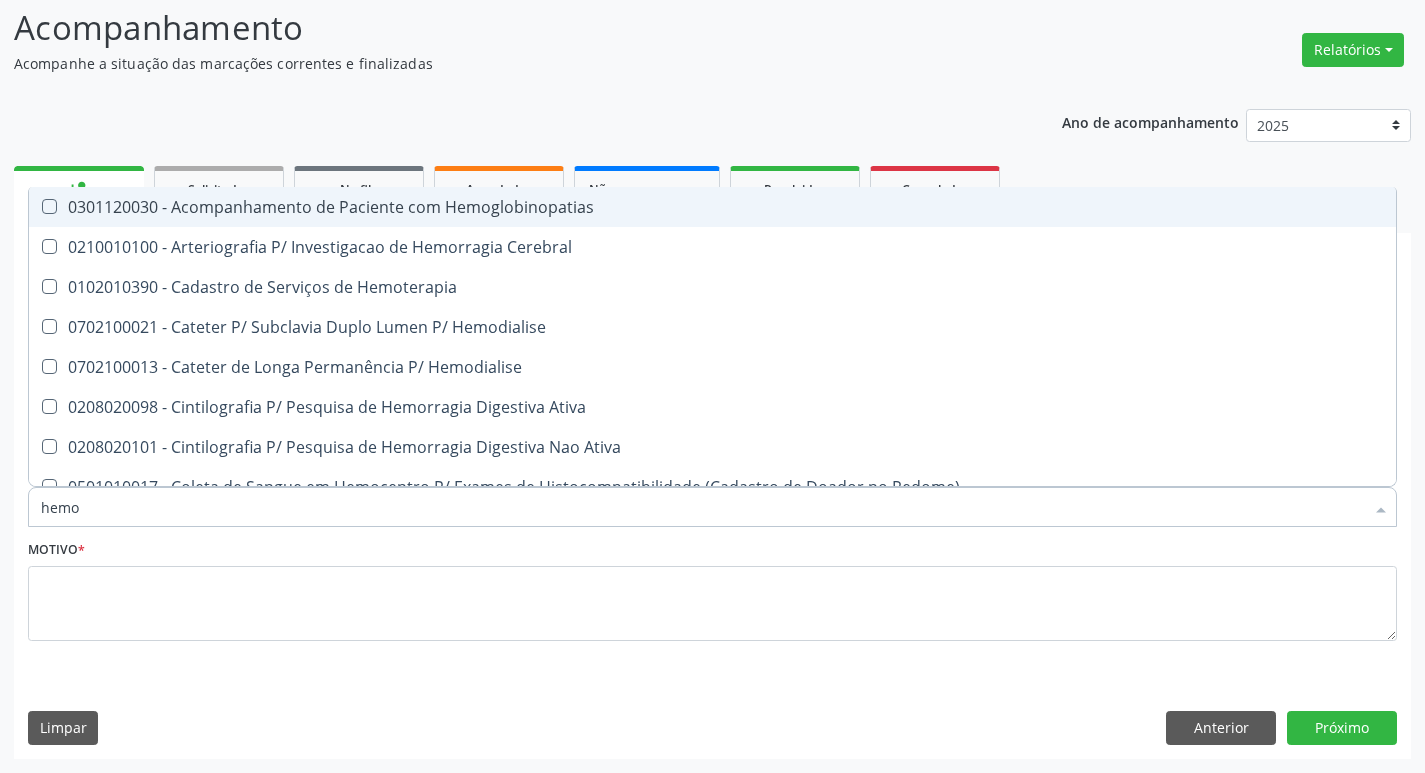 type on "hemog" 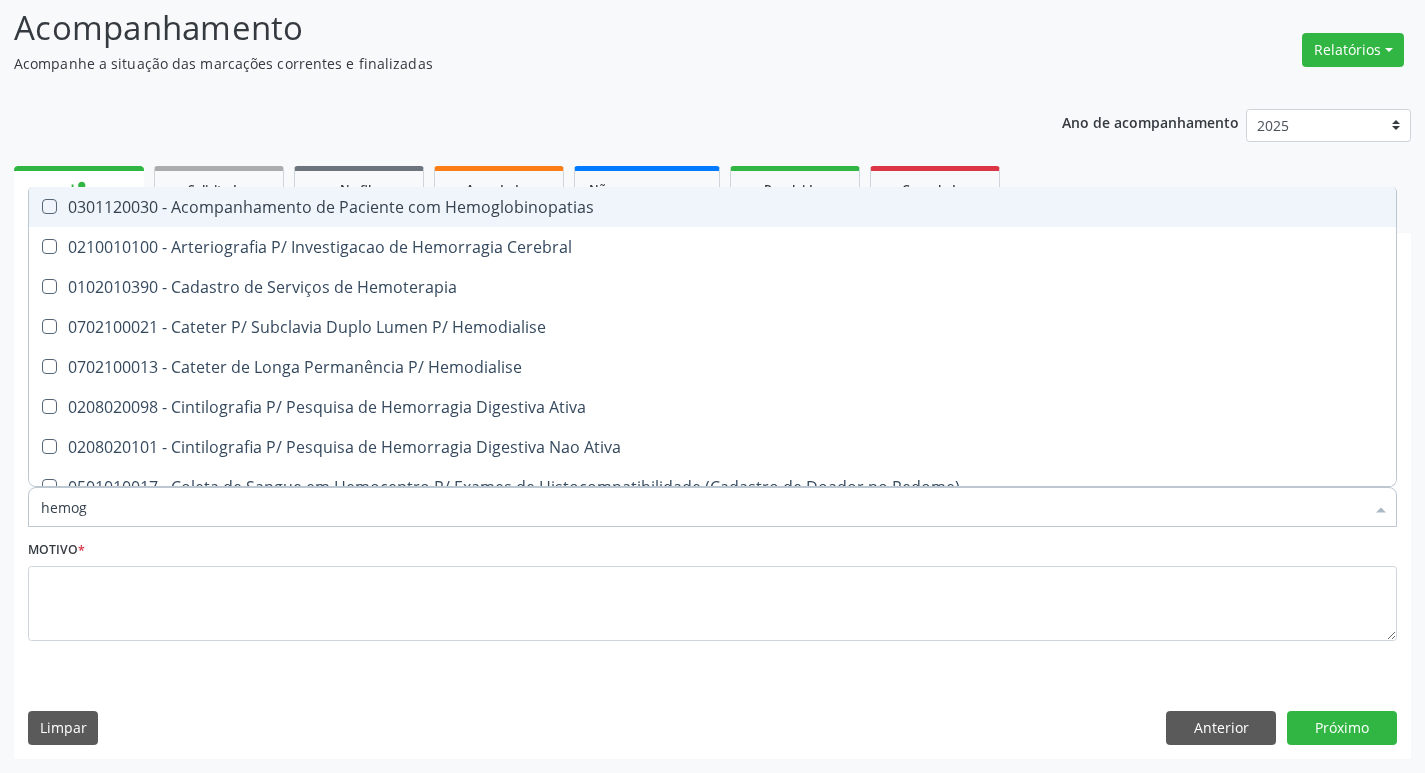 type on "hemogl" 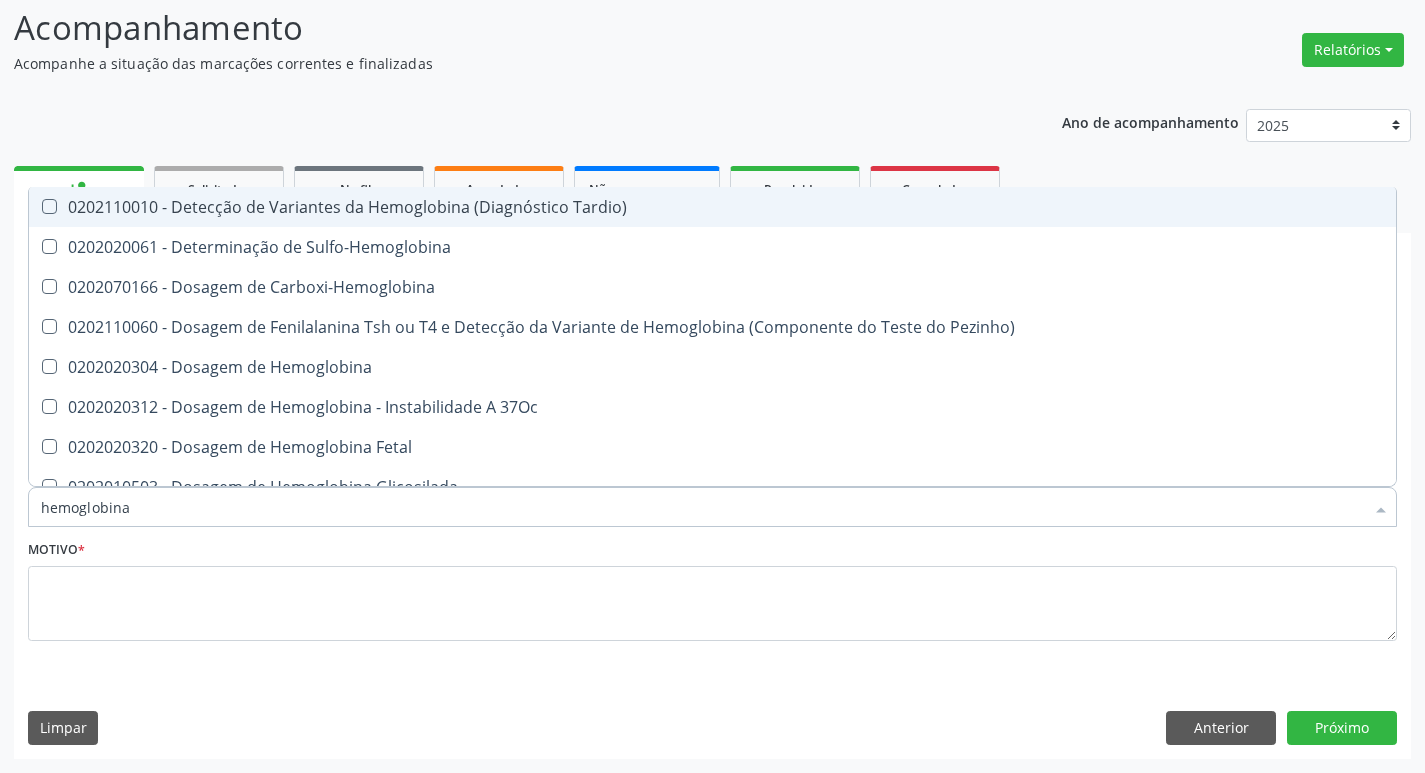 type on "hemoglobina g" 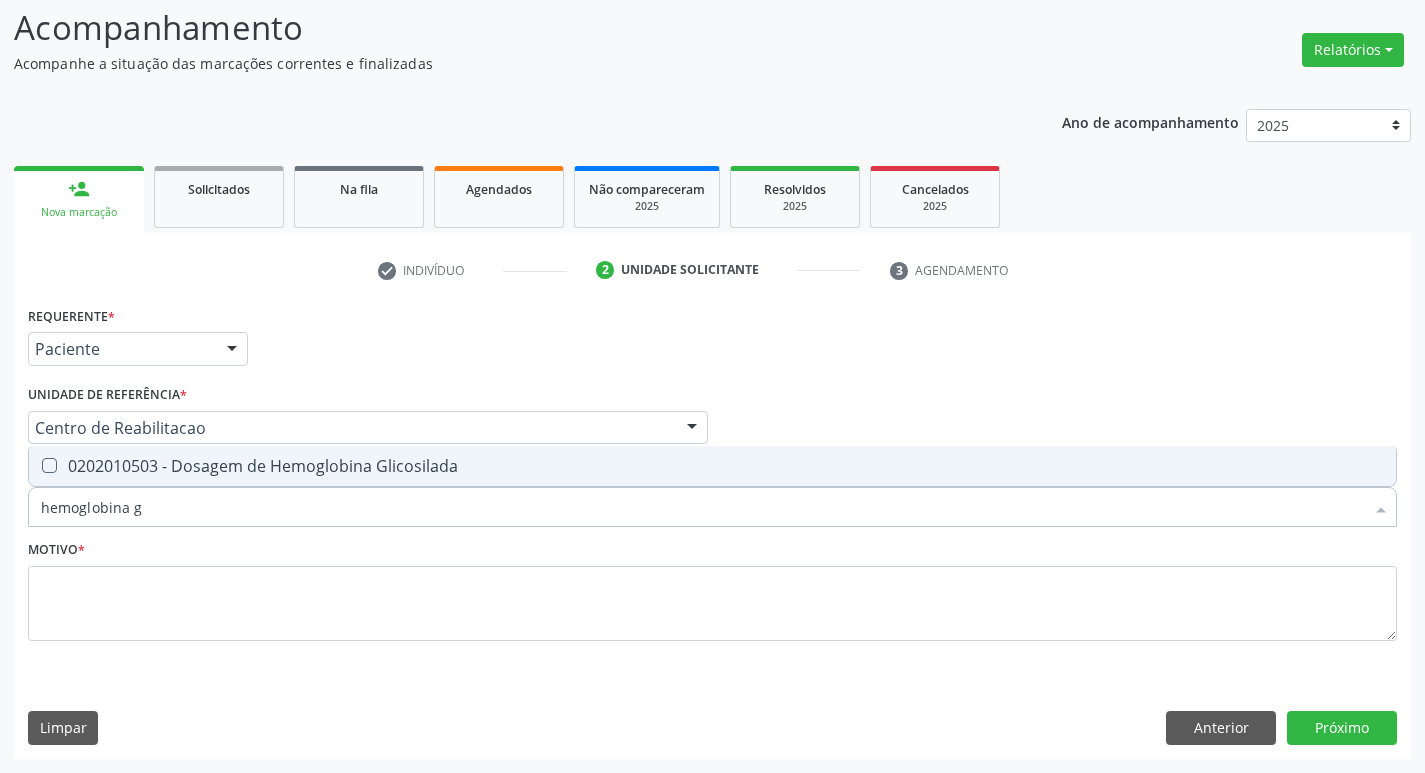 click on "0202010503 - Dosagem de Hemoglobina Glicosilada" at bounding box center [712, 466] 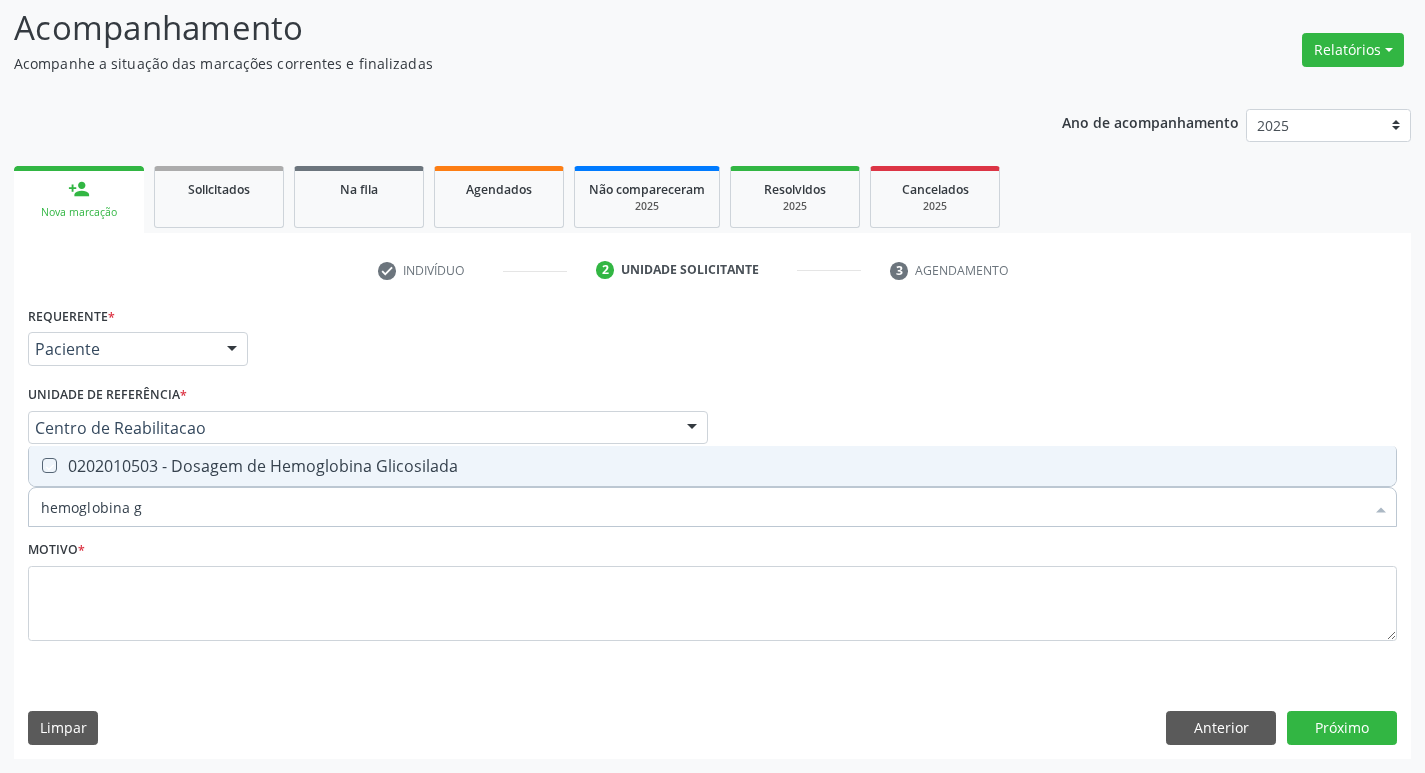 checkbox on "true" 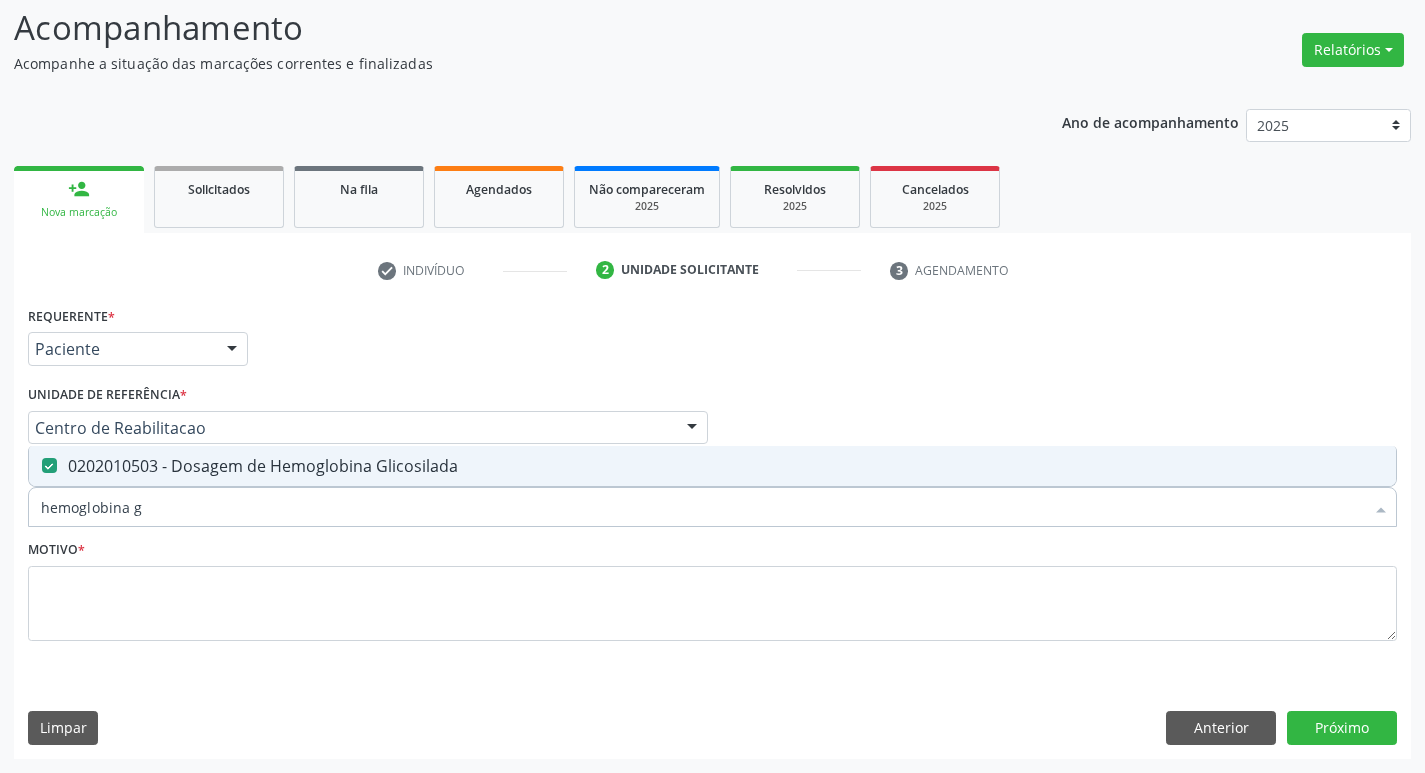 click on "hemoglobina g" at bounding box center (702, 507) 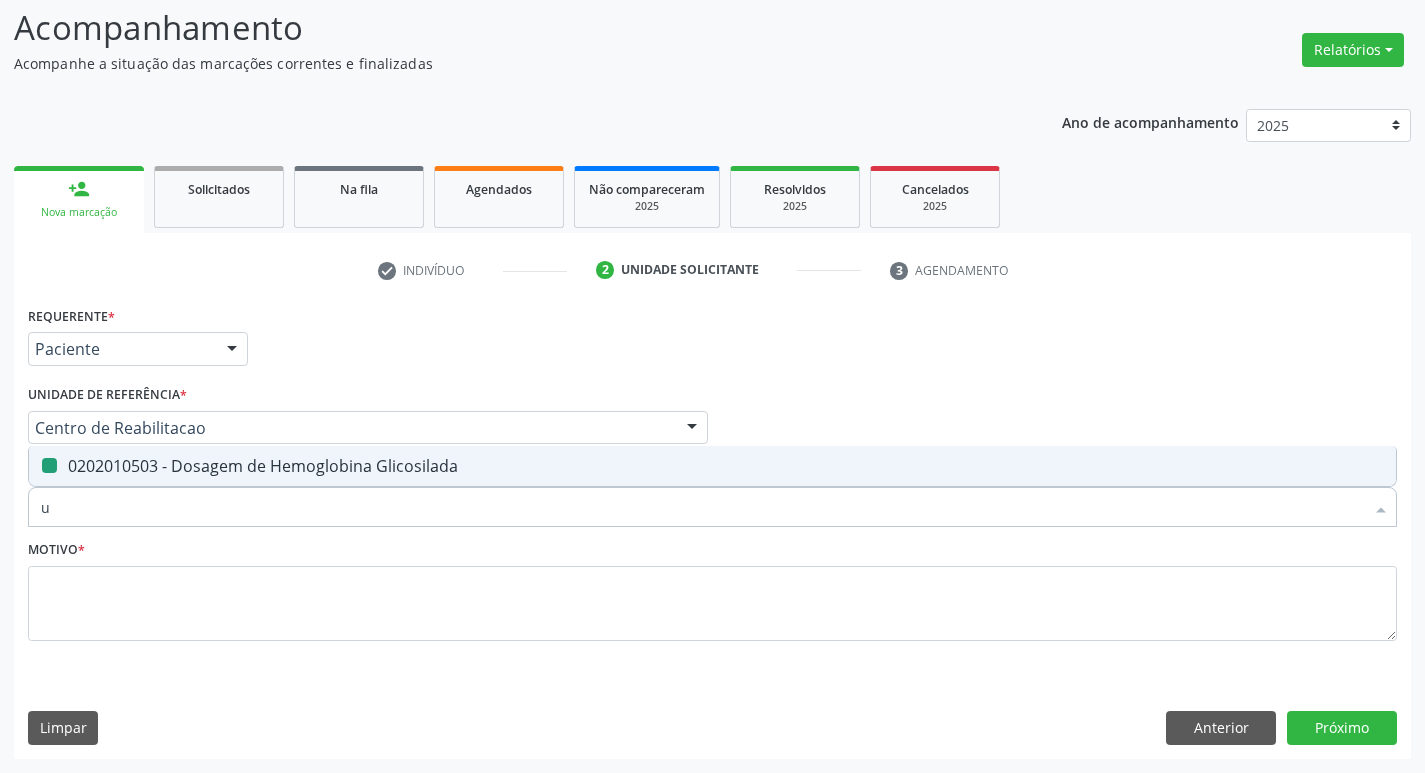 type on "ur" 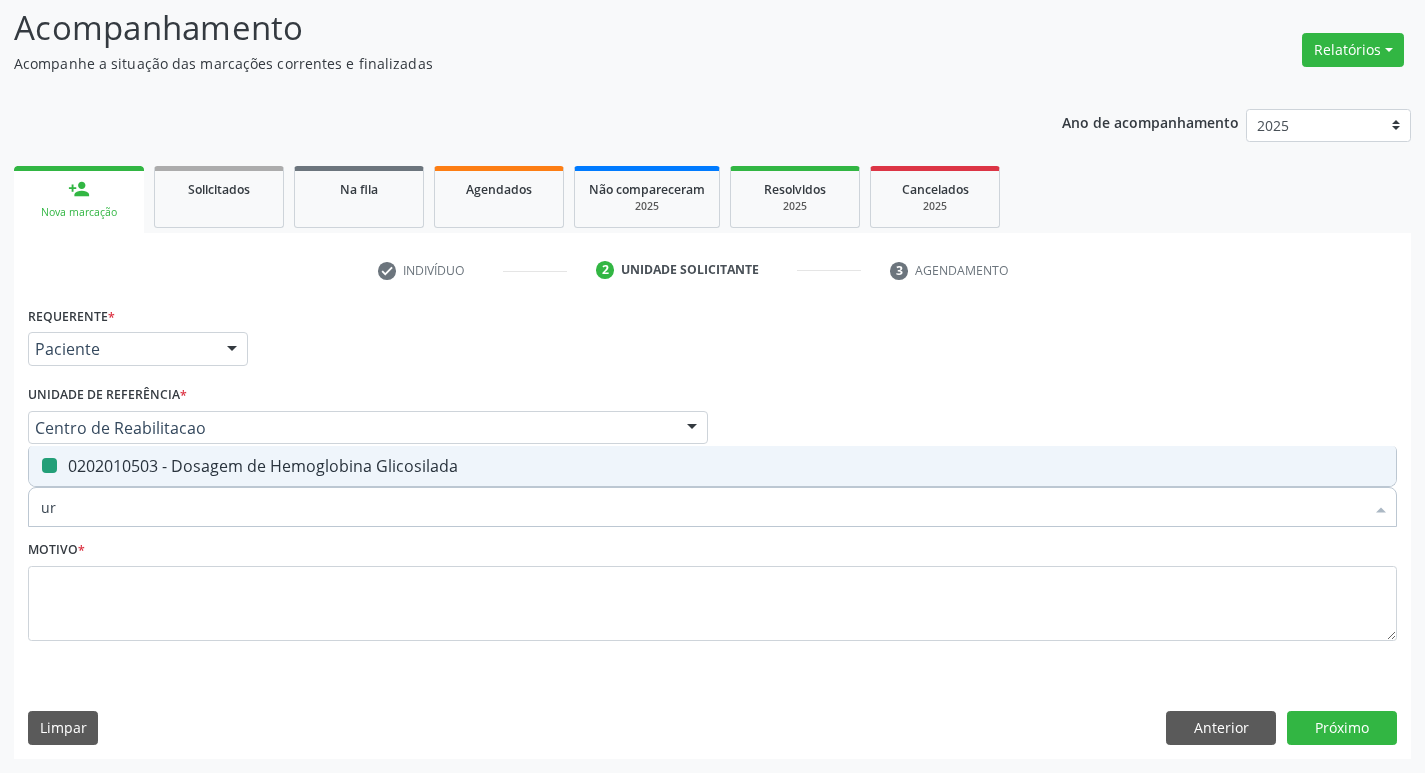 checkbox on "false" 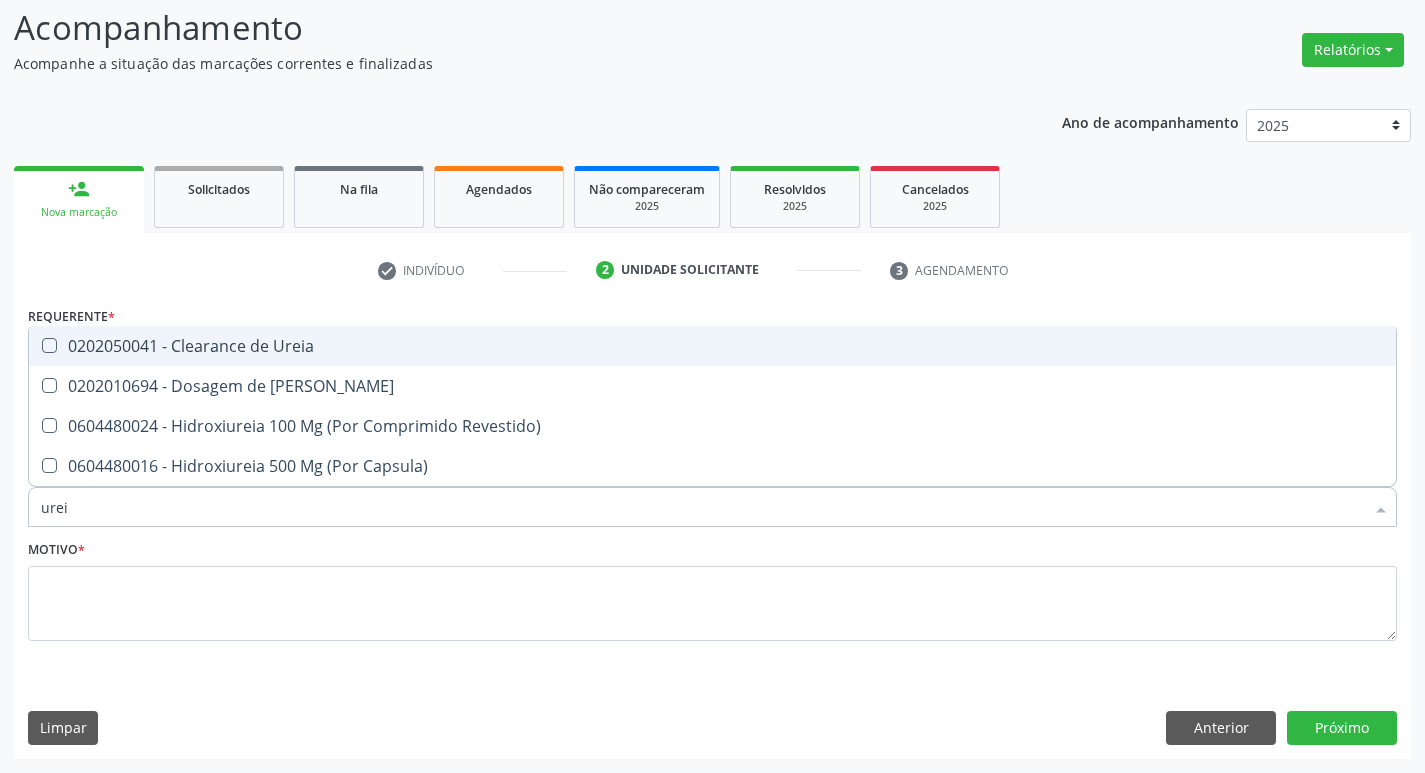 type on "ureia" 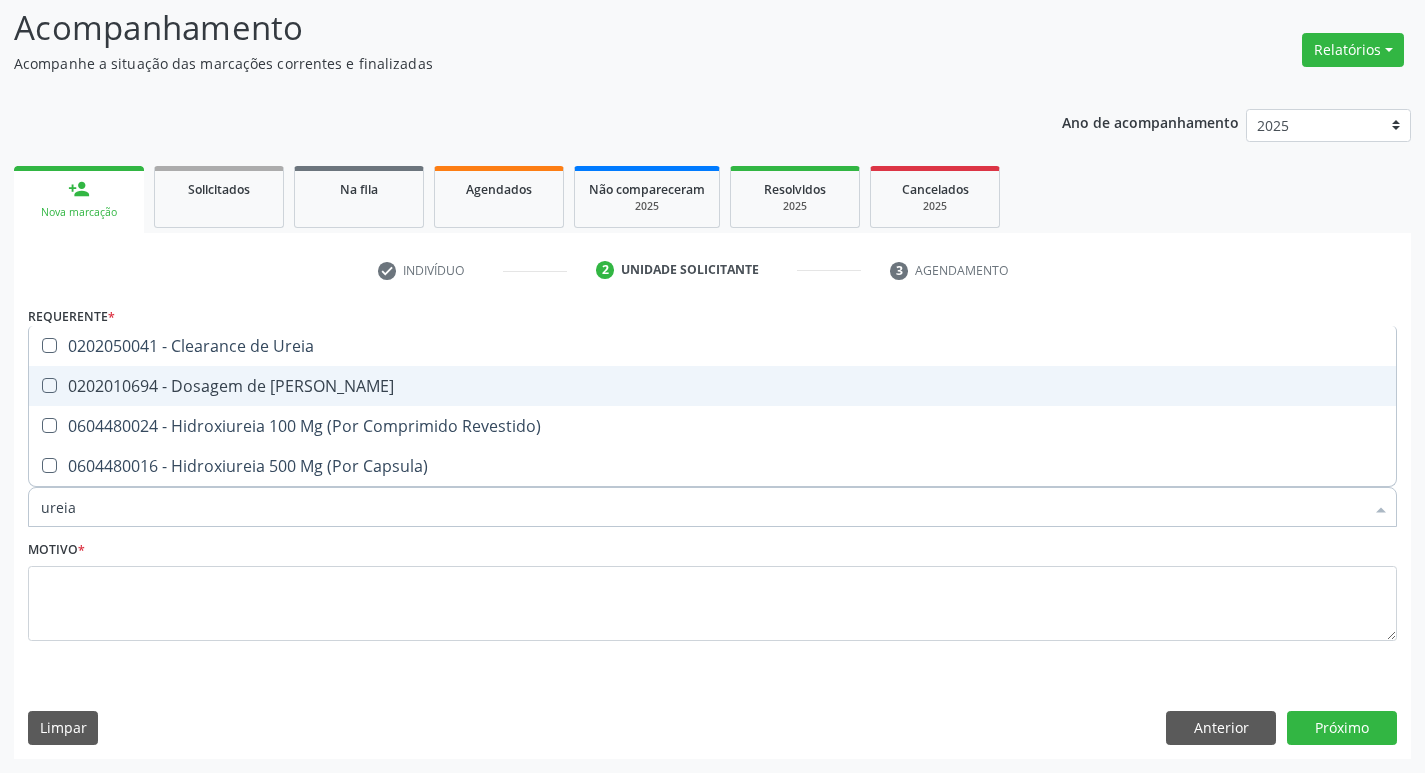 click on "0202010694 - Dosagem de [PERSON_NAME]" at bounding box center (712, 386) 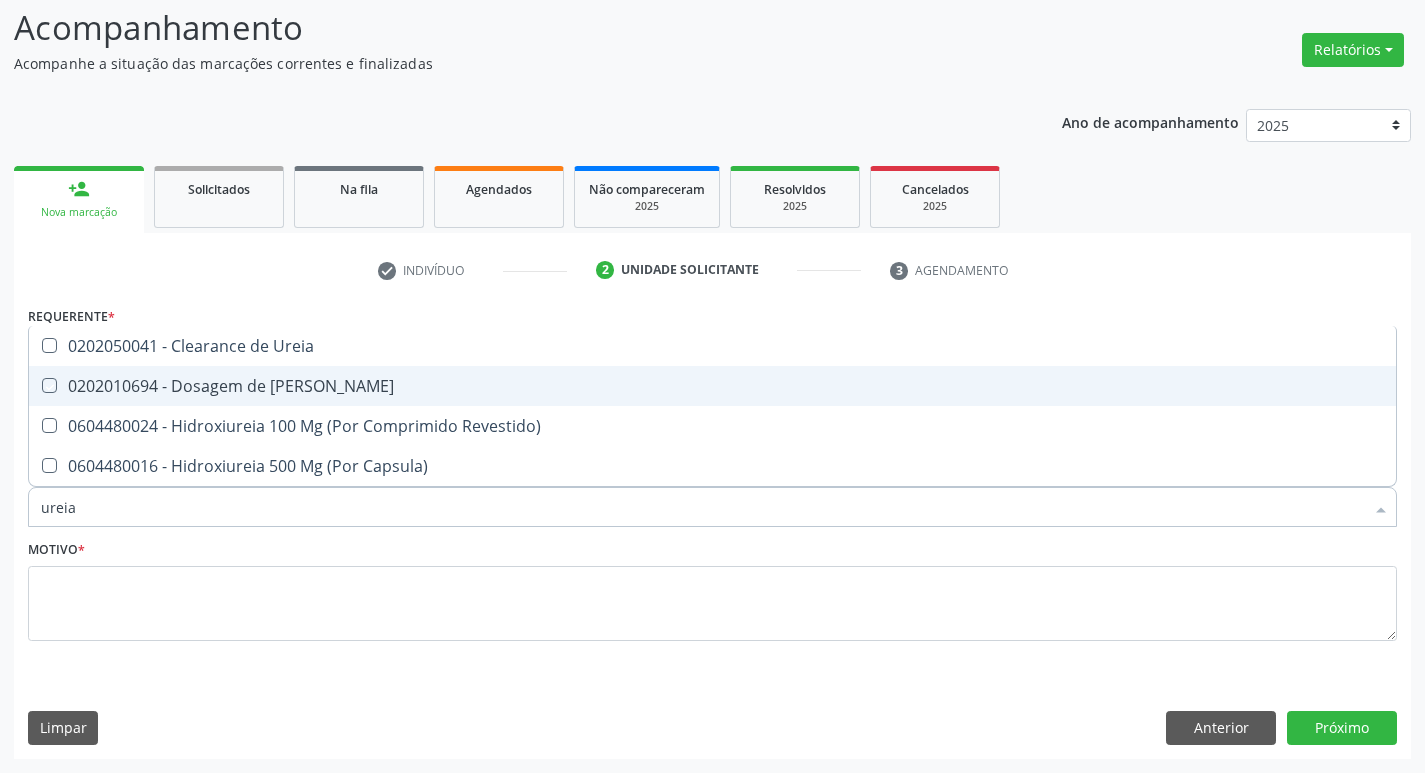 checkbox on "true" 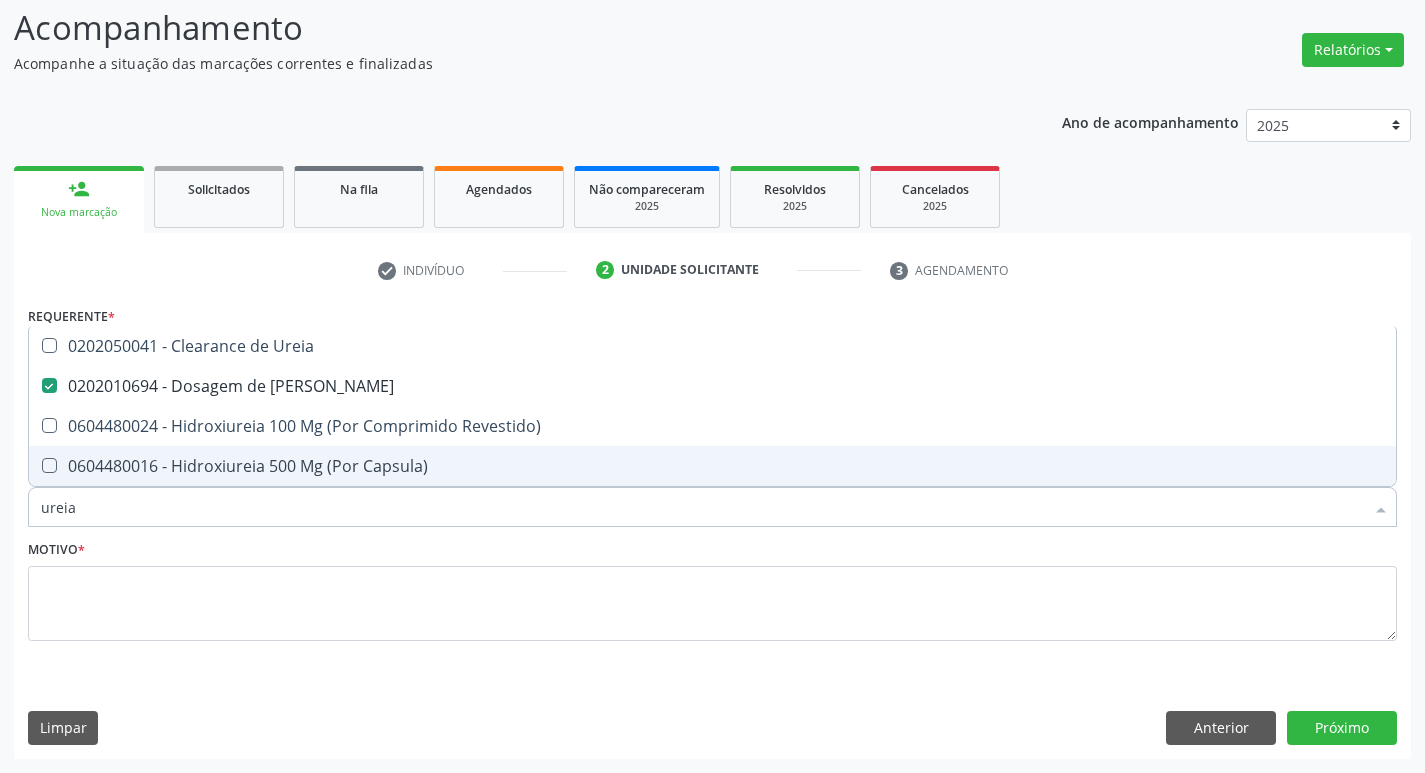 click on "ureia" at bounding box center (702, 507) 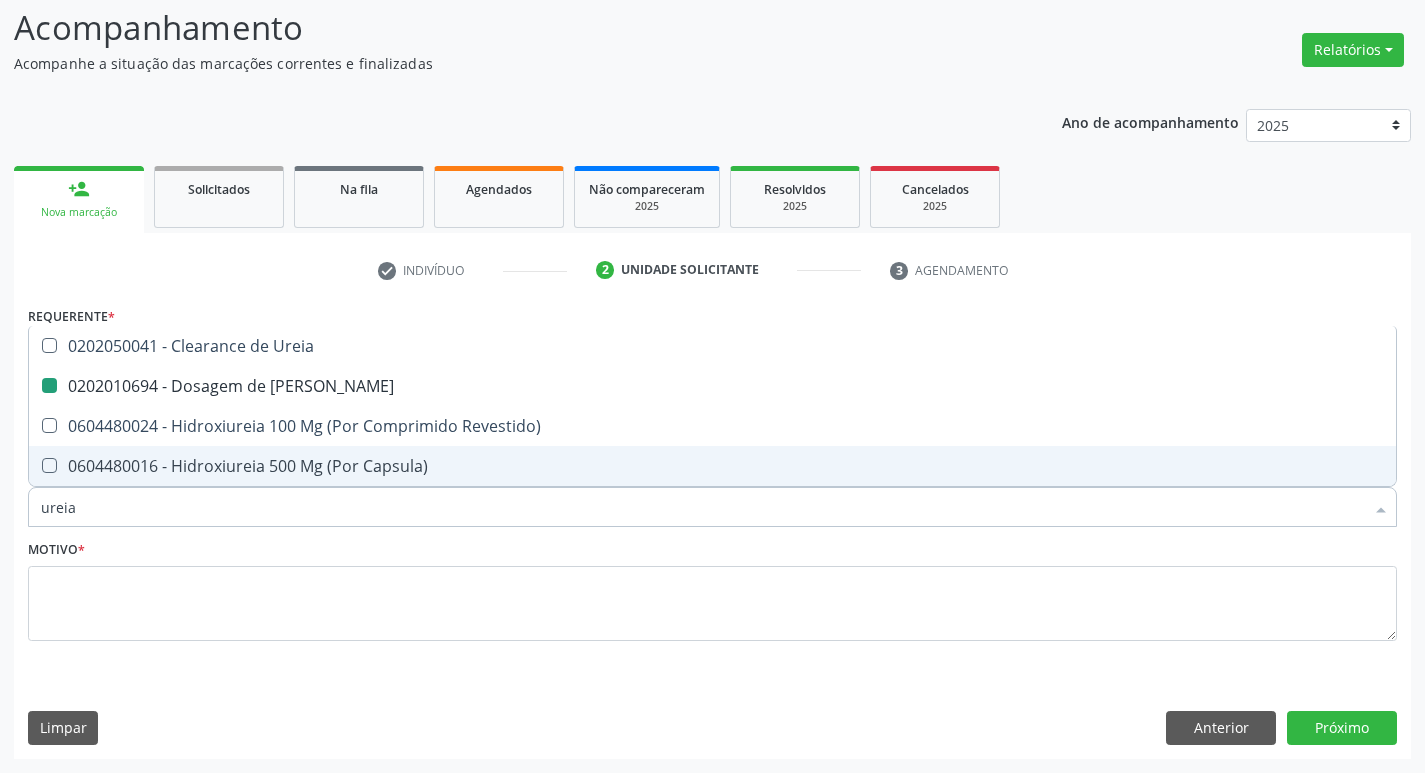 type on "c" 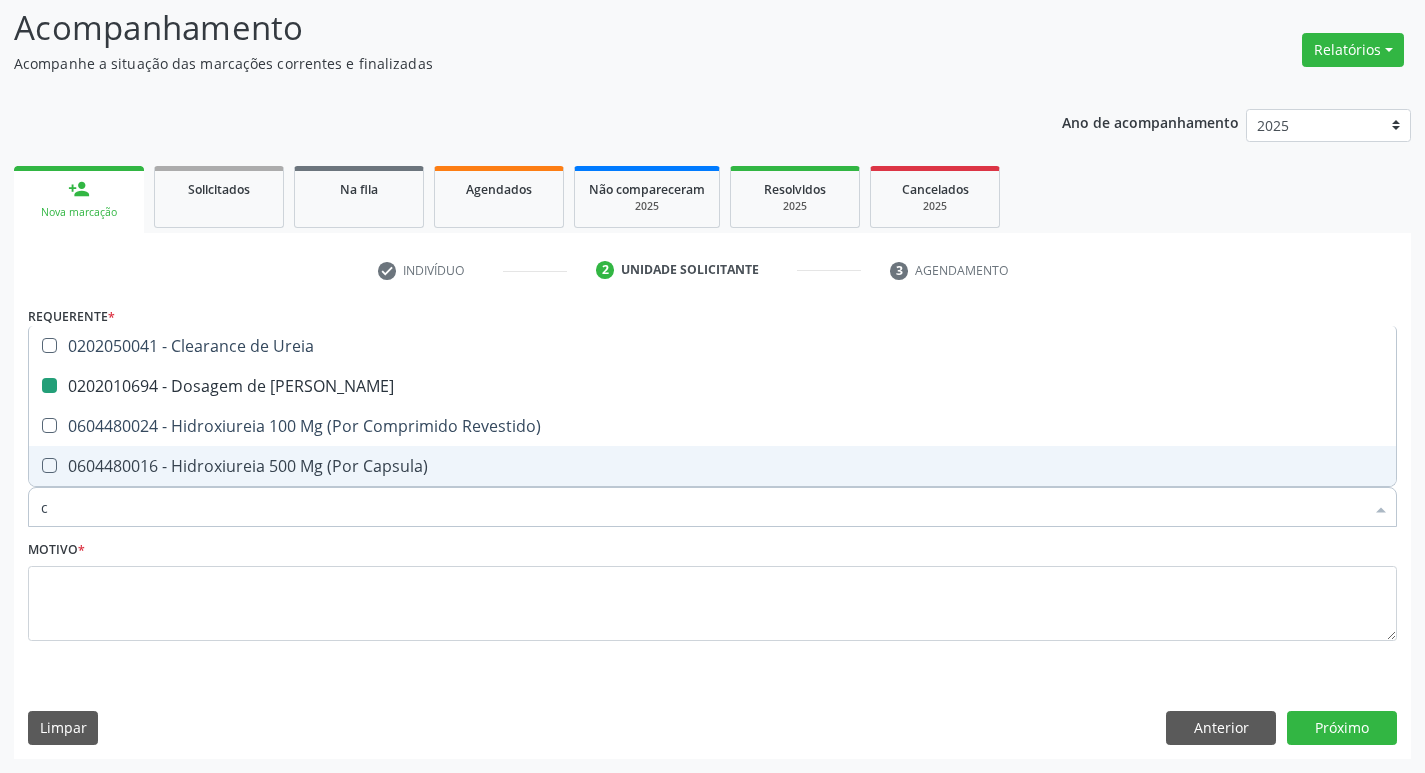 checkbox on "false" 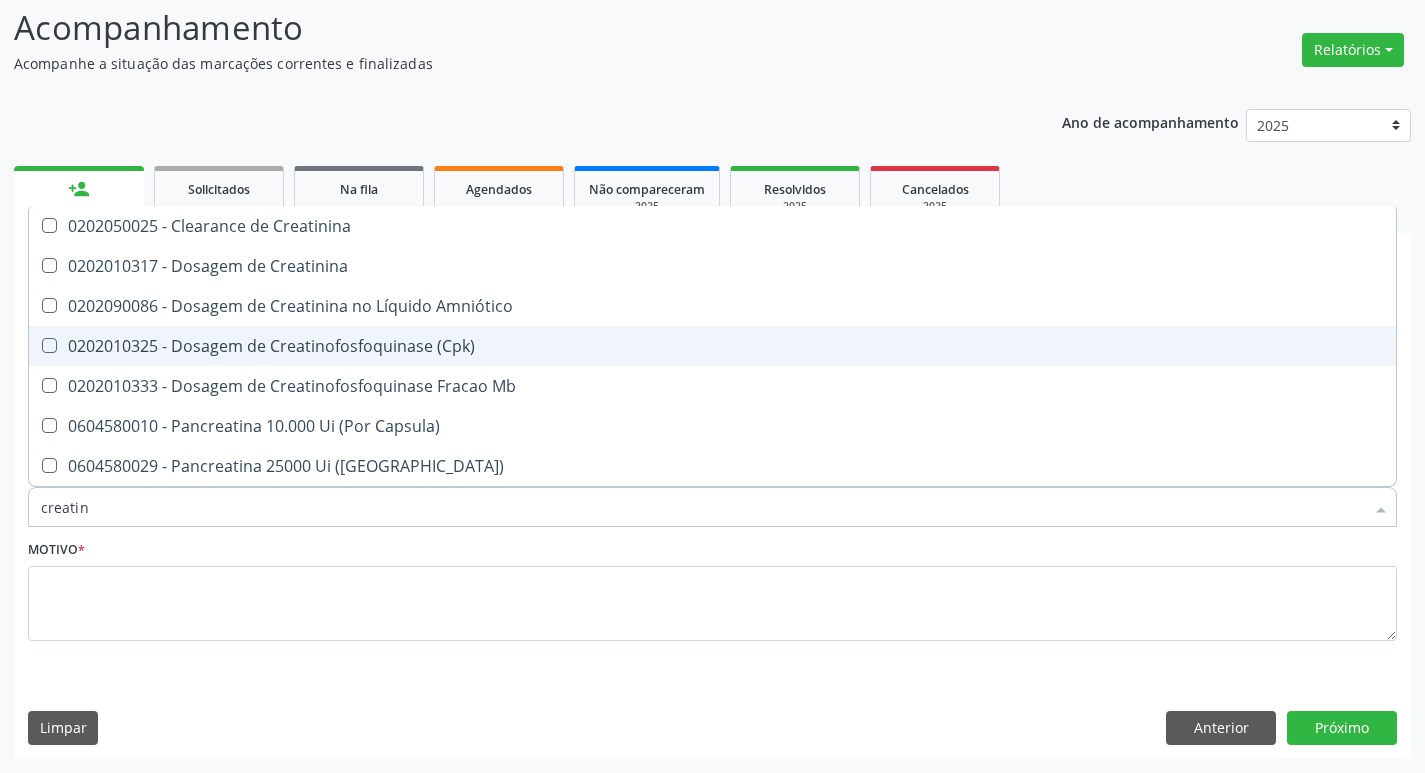 type on "creatini" 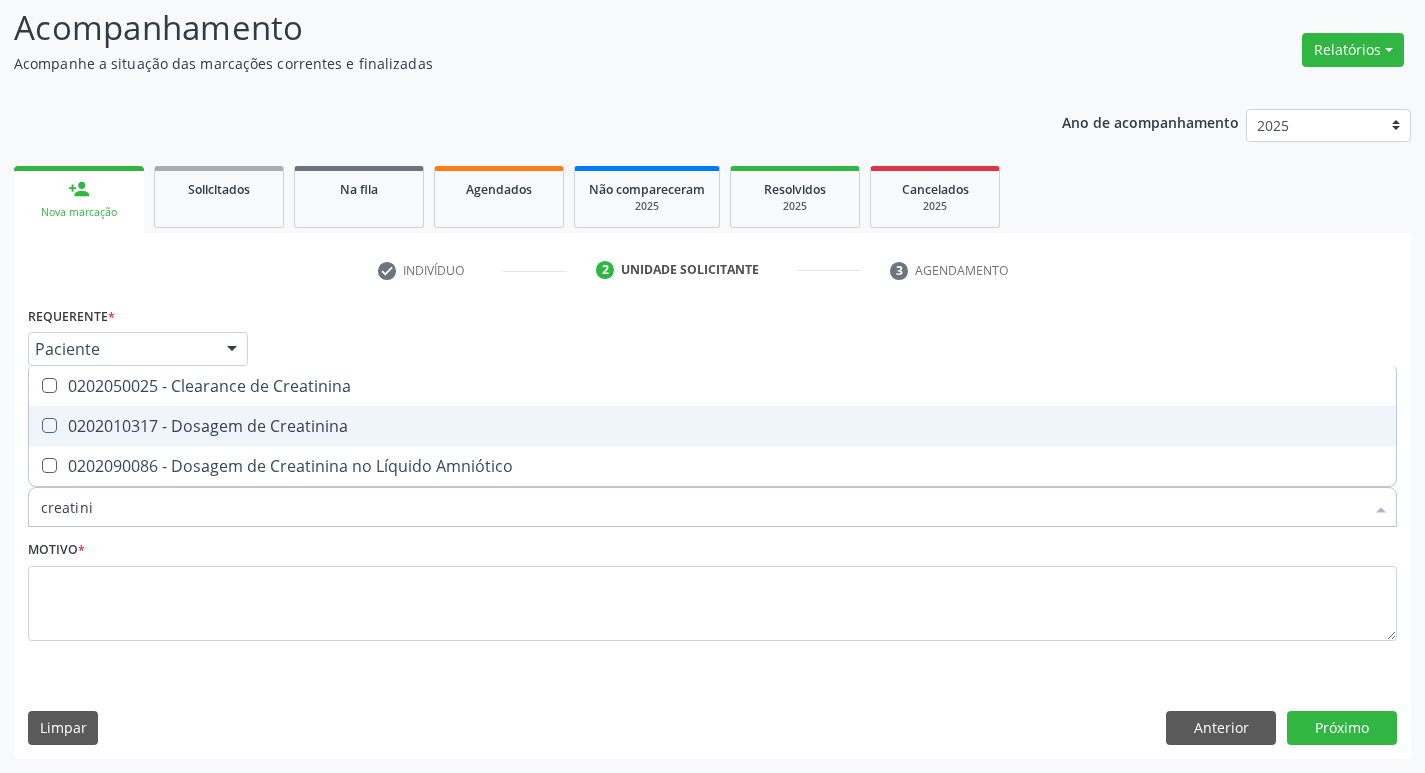 click on "0202010317 - Dosagem de Creatinina" at bounding box center [712, 426] 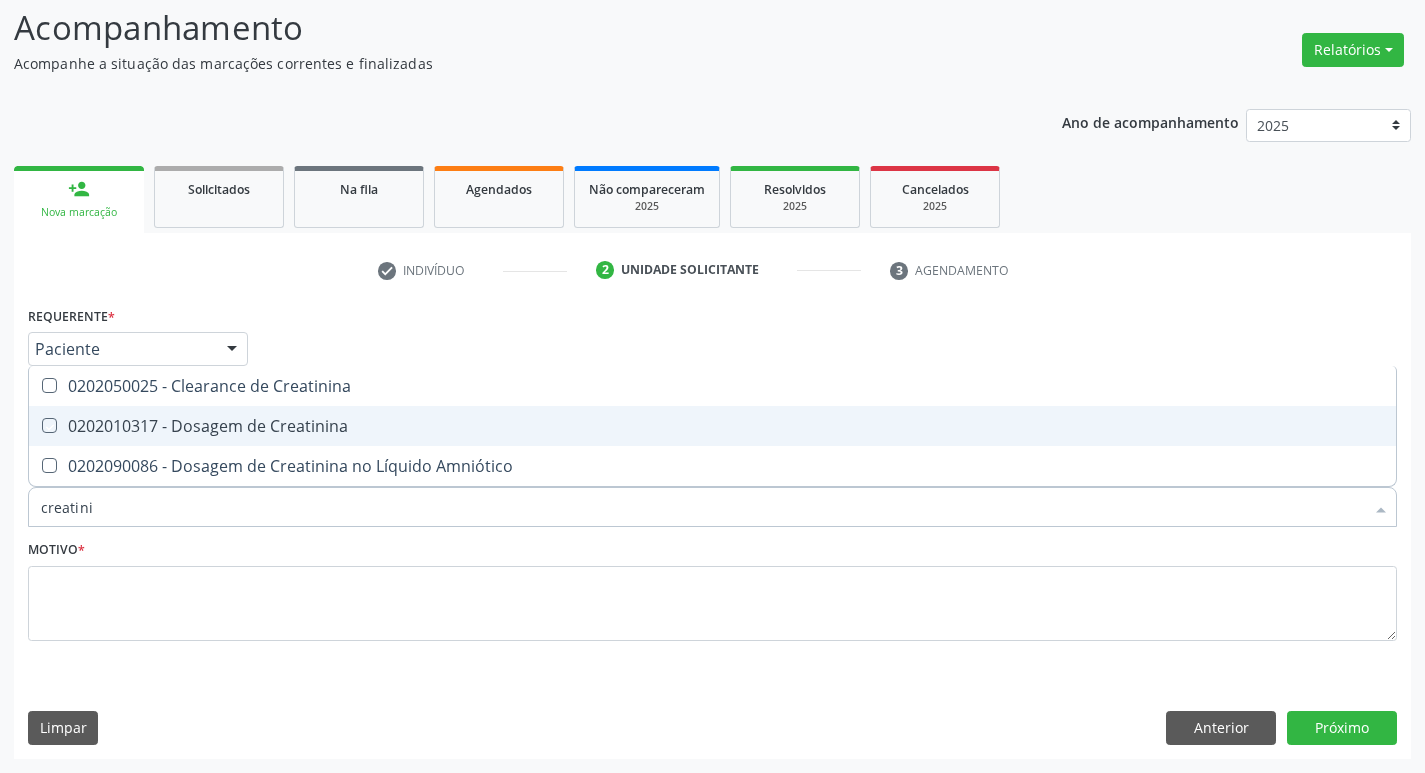 checkbox on "true" 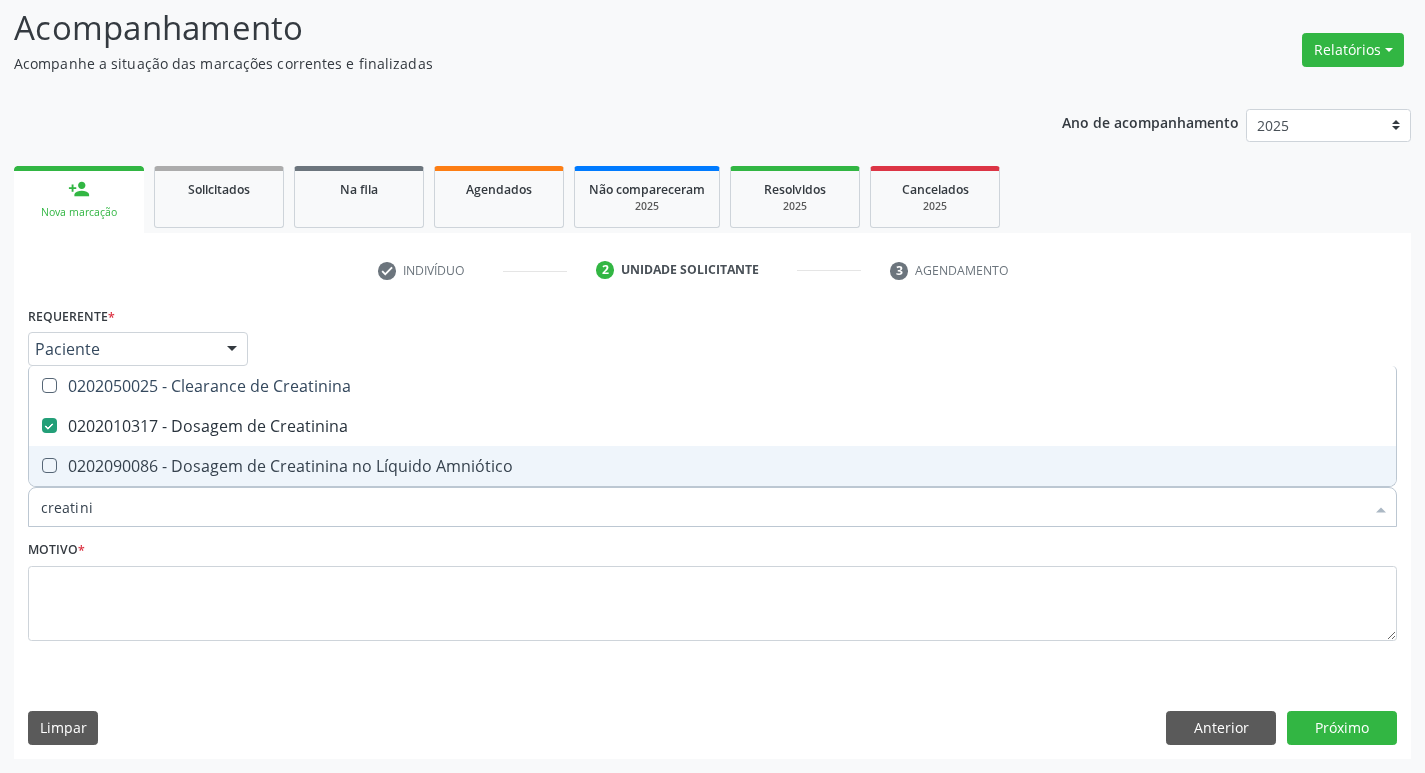drag, startPoint x: 98, startPoint y: 516, endPoint x: 0, endPoint y: 511, distance: 98.12747 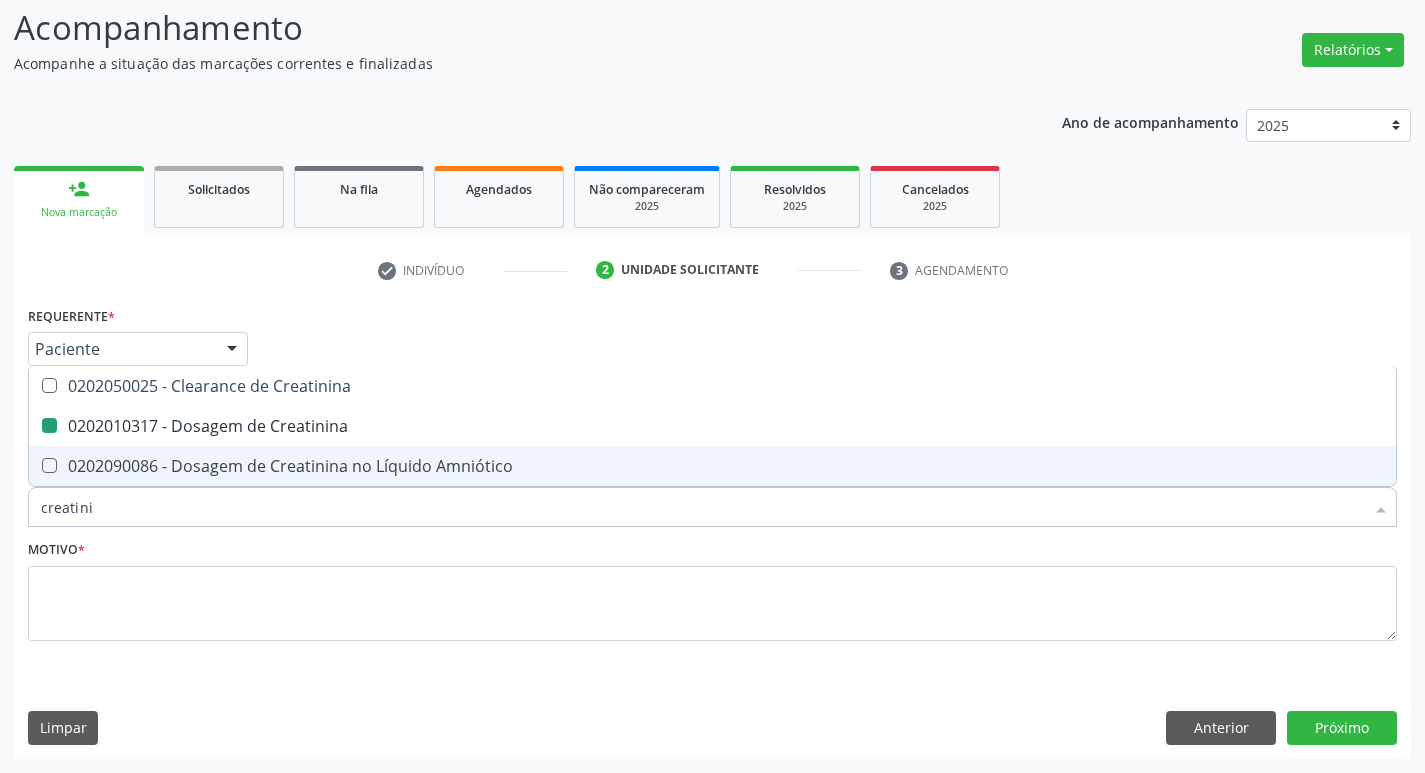type 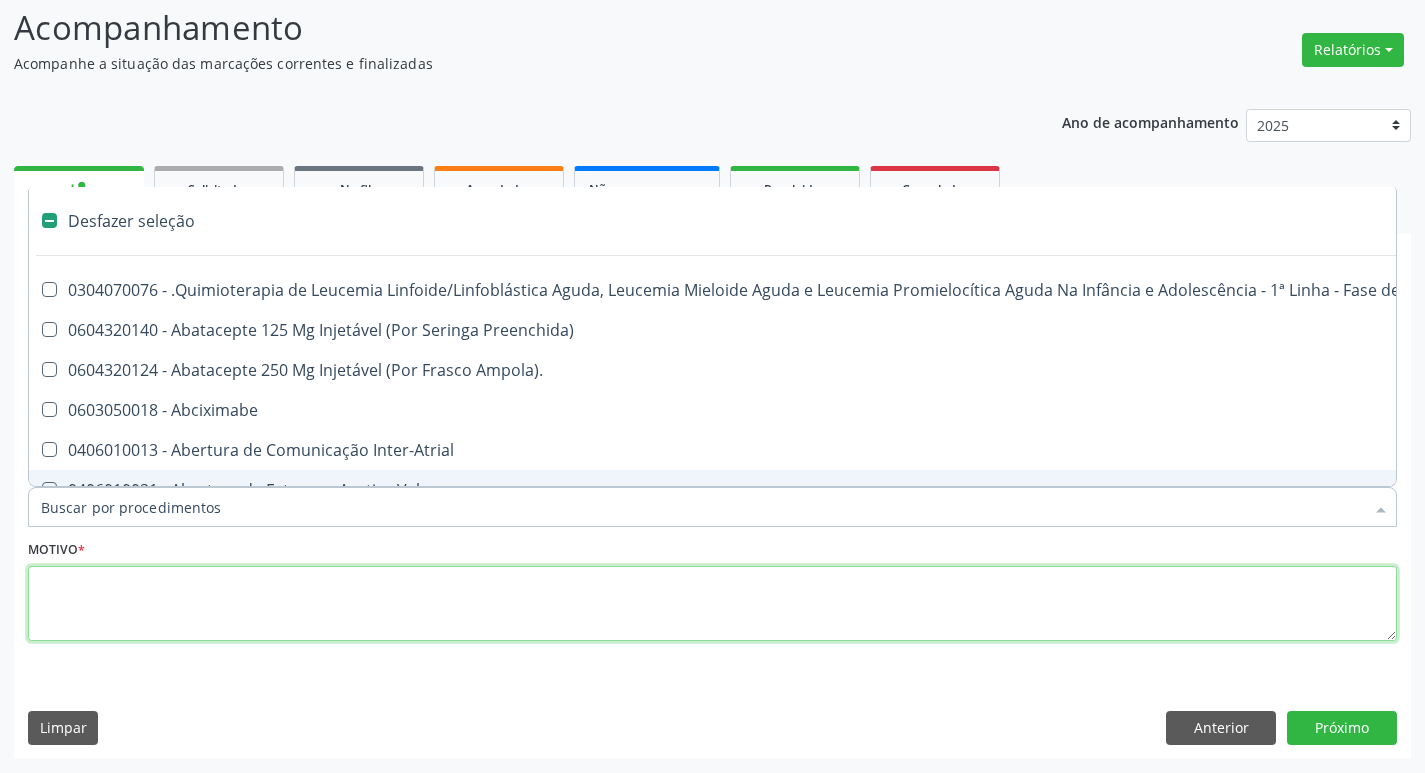click at bounding box center (712, 604) 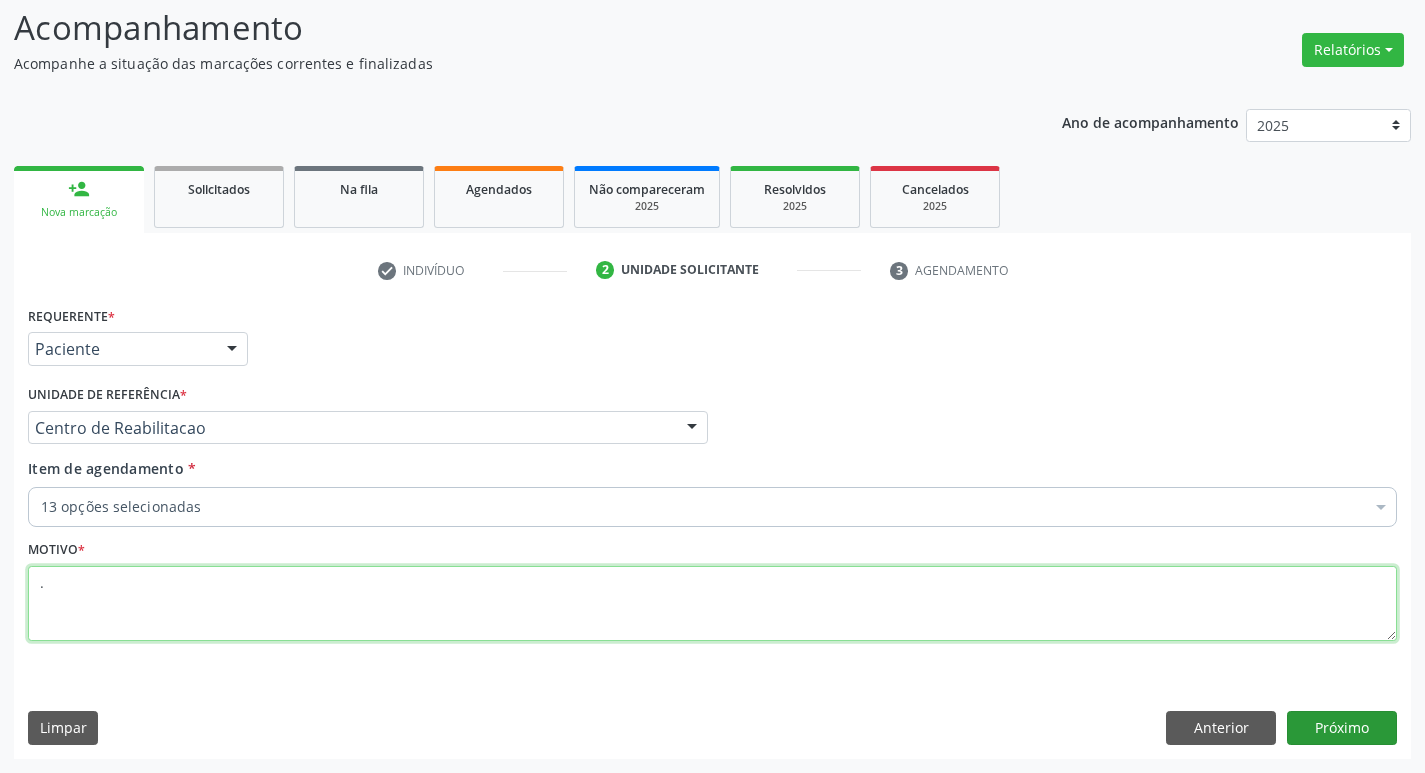 type on "." 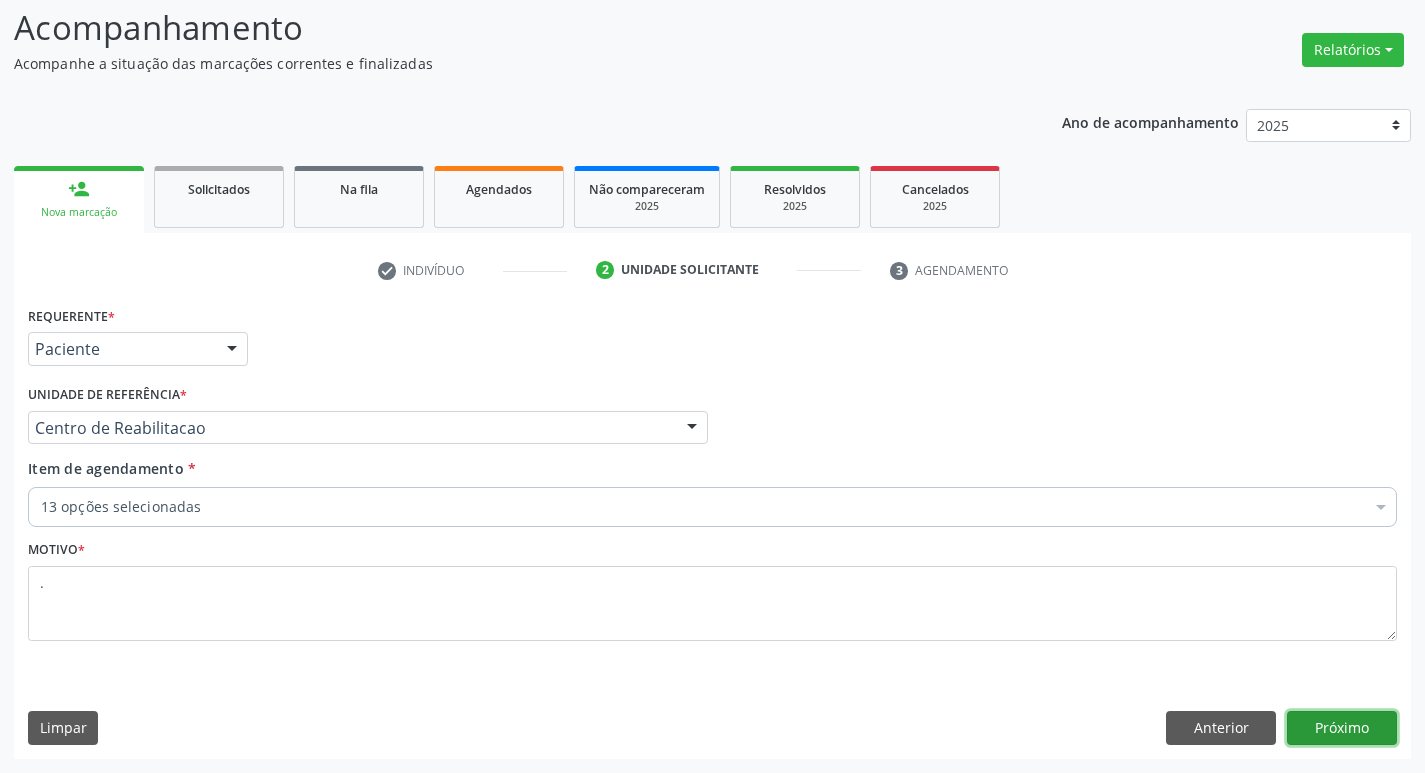 click on "Próximo" at bounding box center (1342, 728) 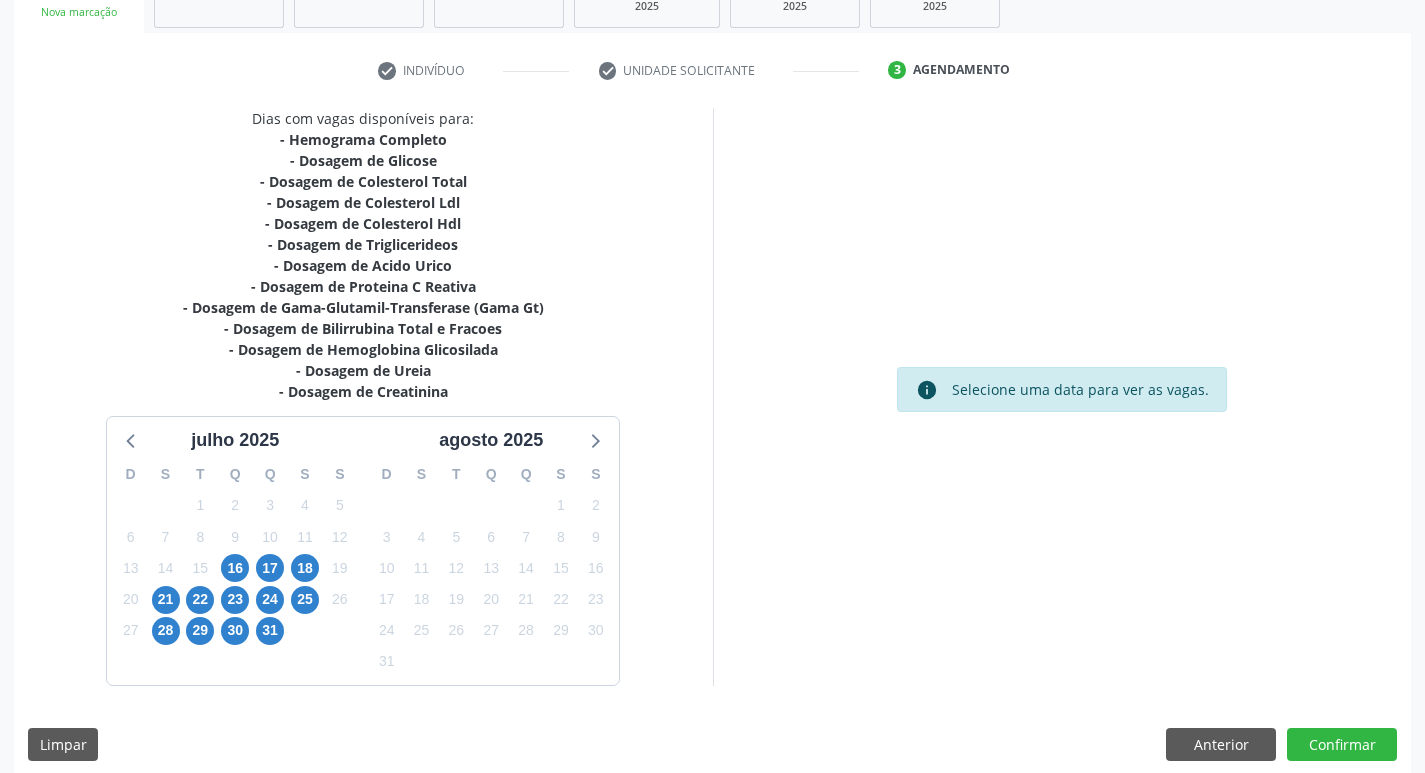 scroll, scrollTop: 349, scrollLeft: 0, axis: vertical 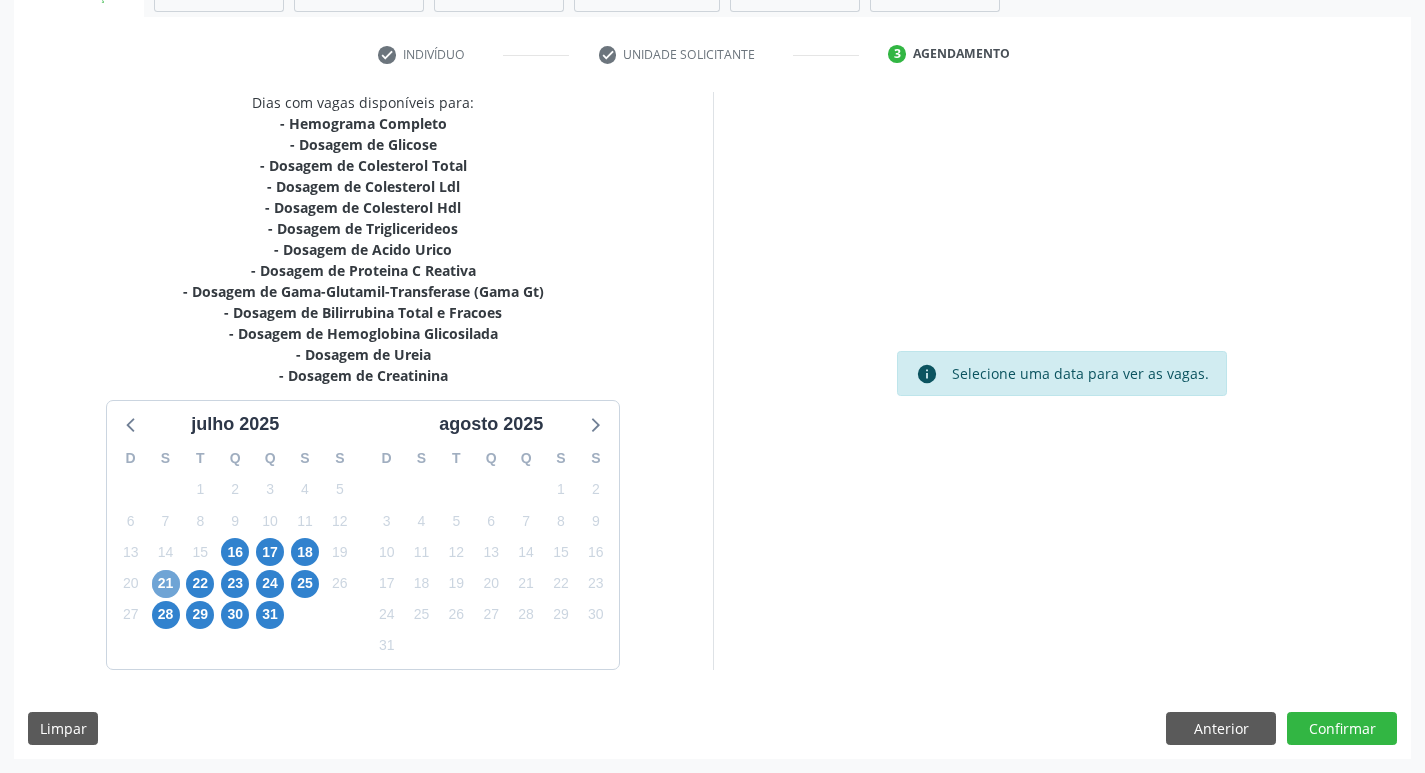 click on "21" at bounding box center [166, 584] 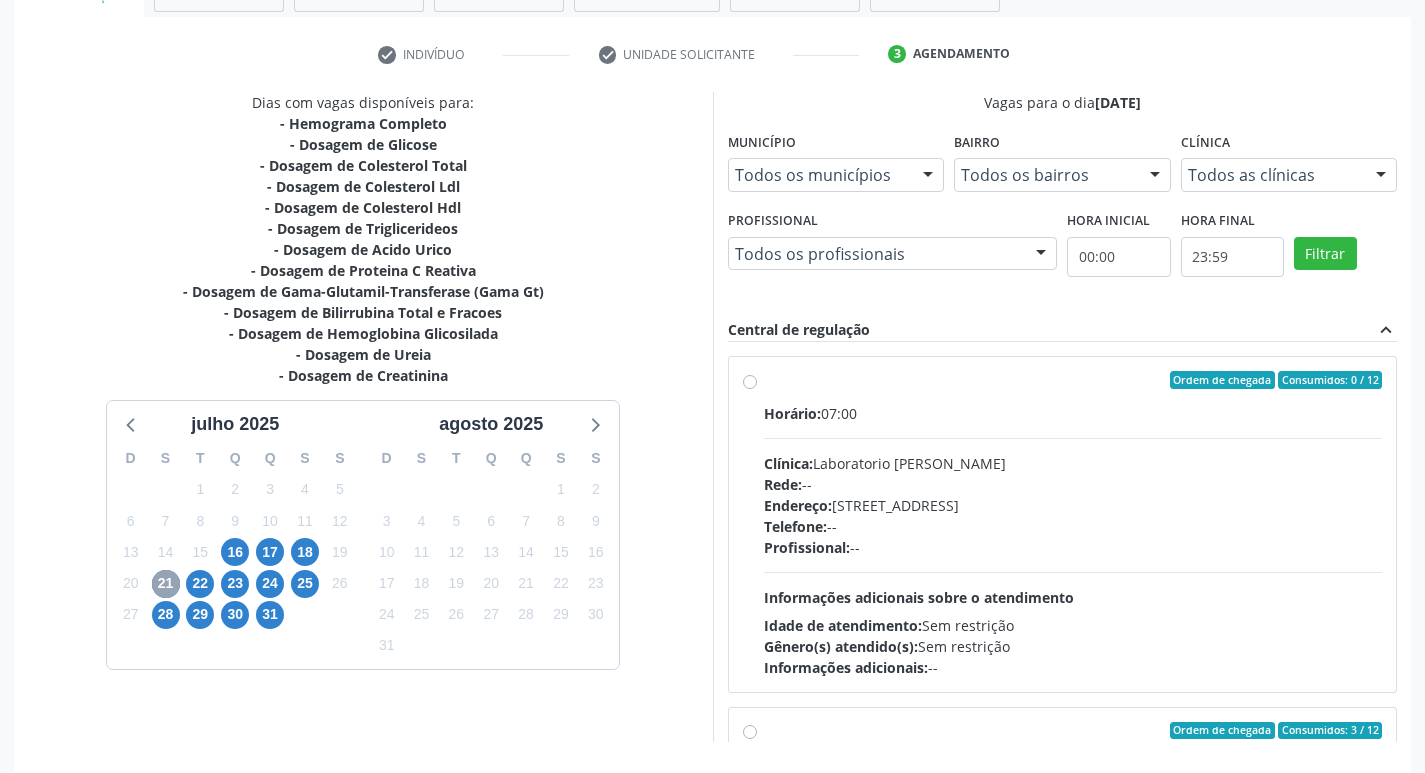 scroll, scrollTop: 422, scrollLeft: 0, axis: vertical 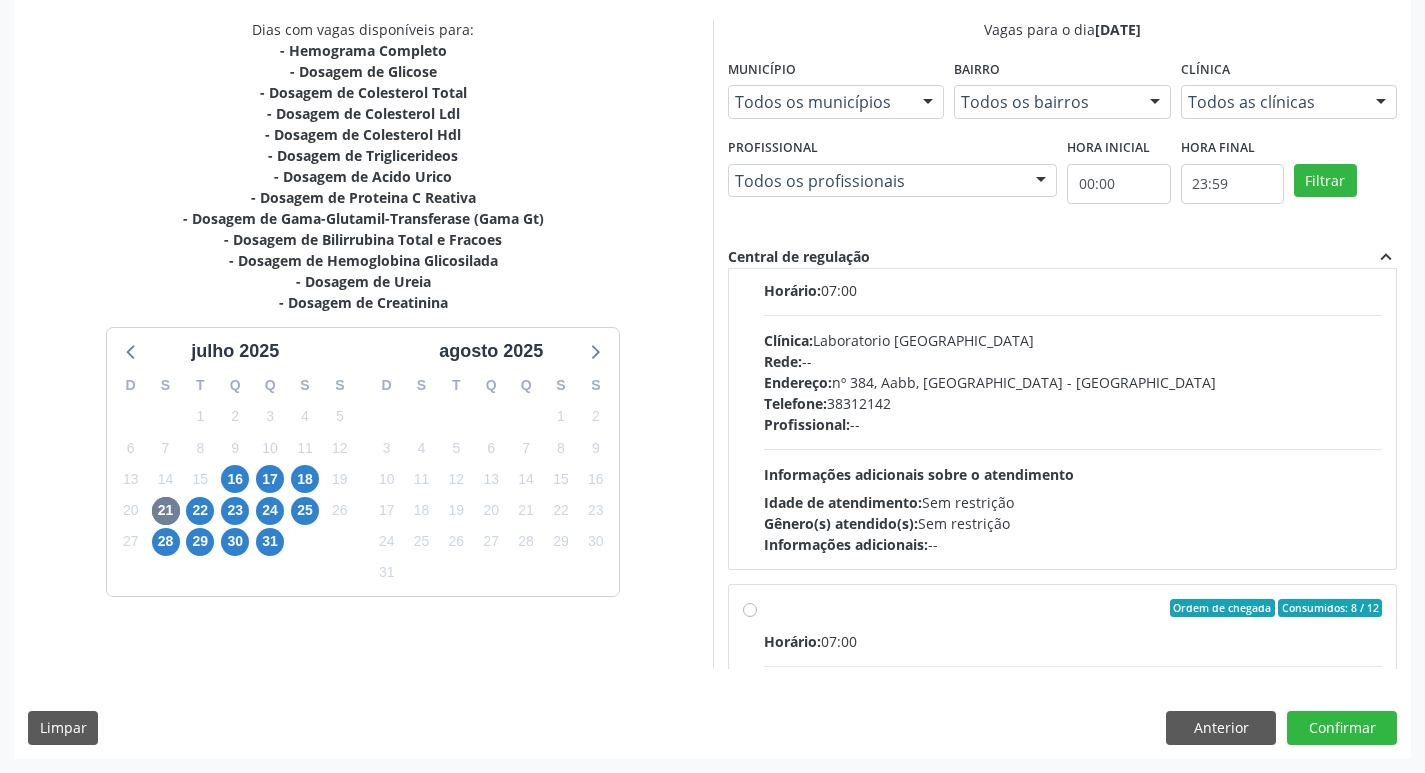 click on "Rede:
--" at bounding box center [1073, 361] 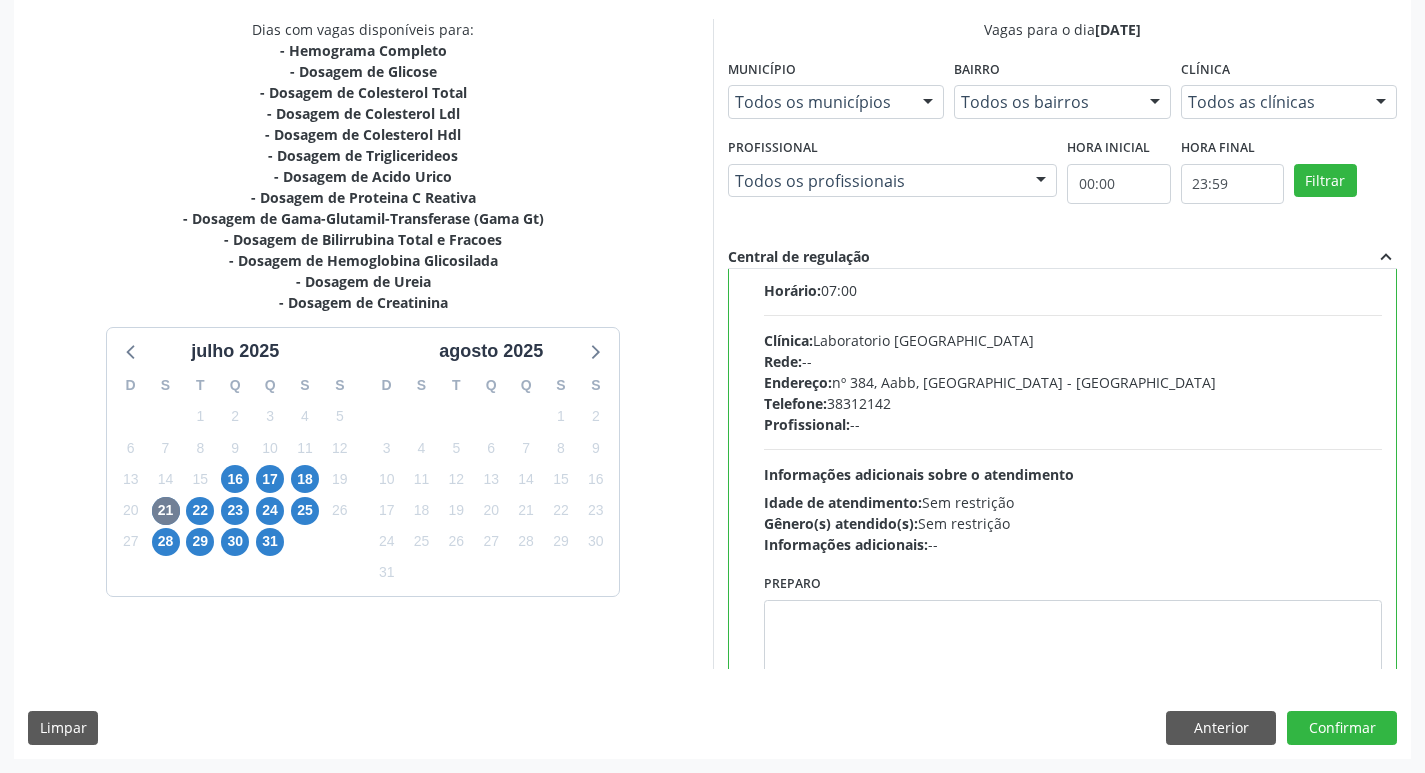 scroll, scrollTop: 188, scrollLeft: 0, axis: vertical 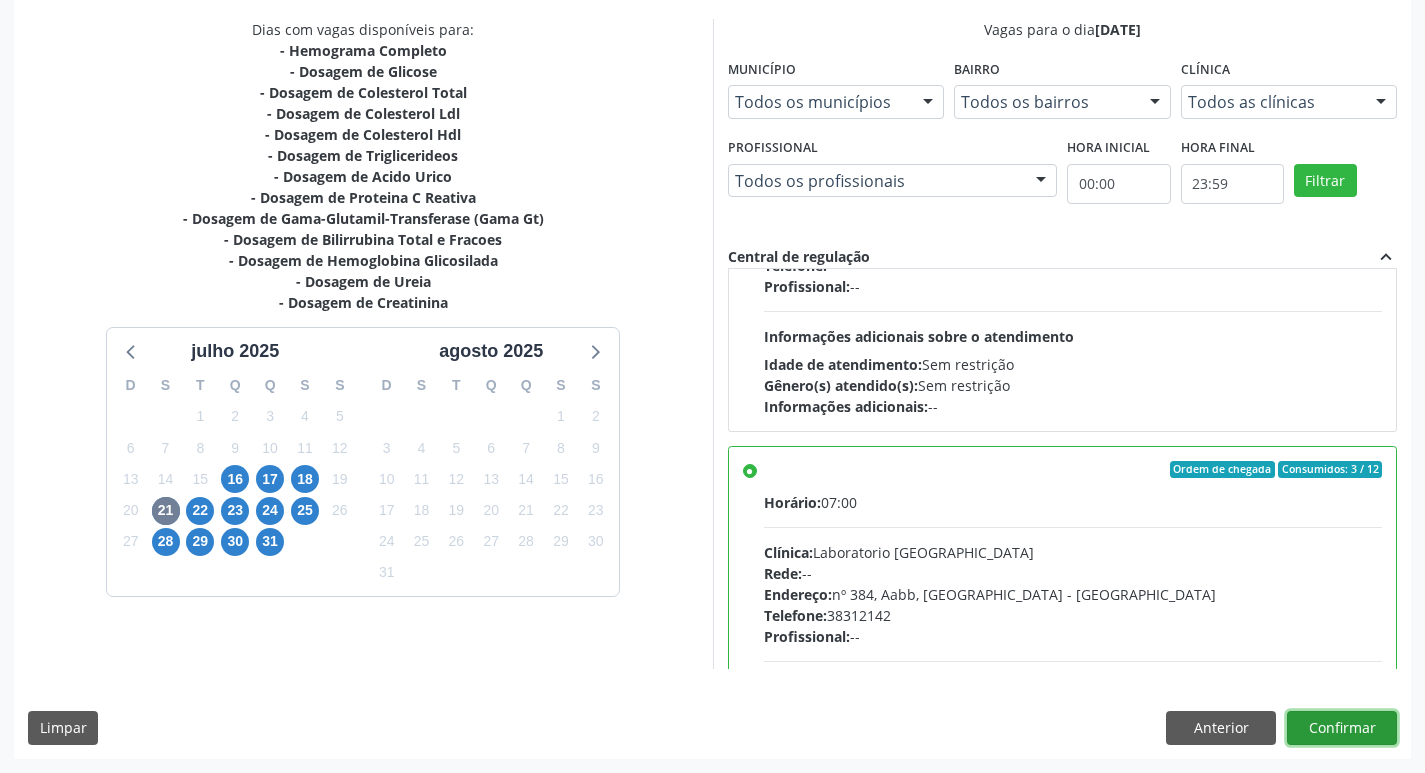 click on "Confirmar" at bounding box center (1342, 728) 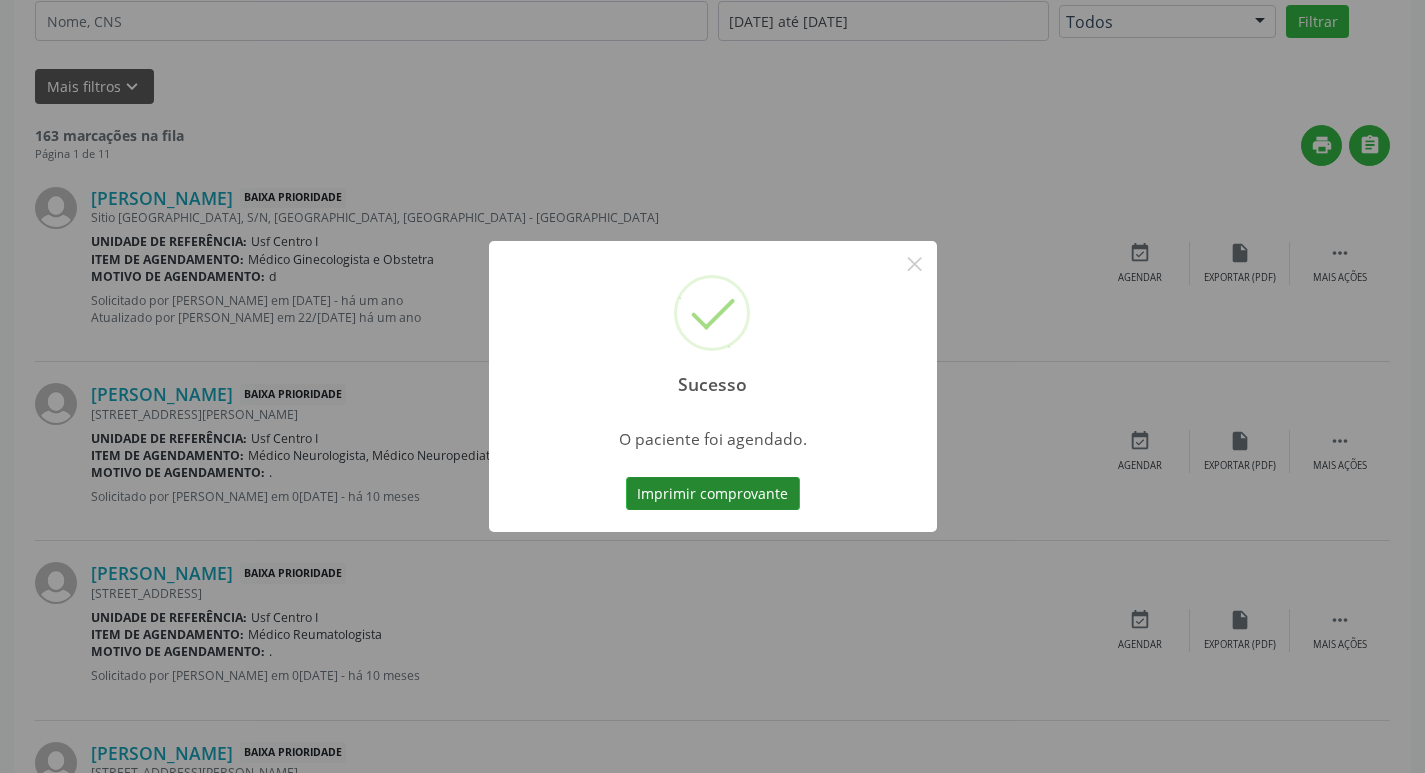 scroll, scrollTop: 0, scrollLeft: 0, axis: both 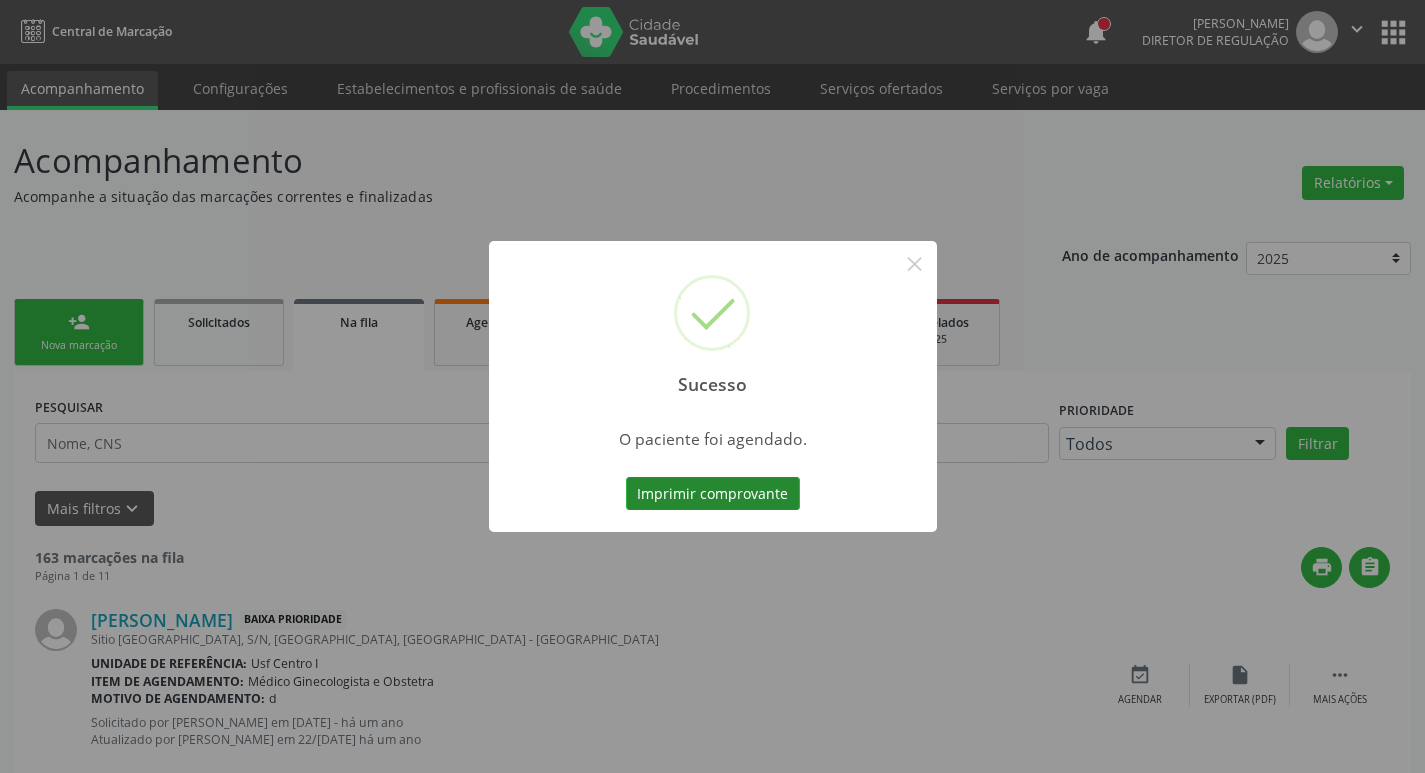 click on "Imprimir comprovante" at bounding box center (713, 494) 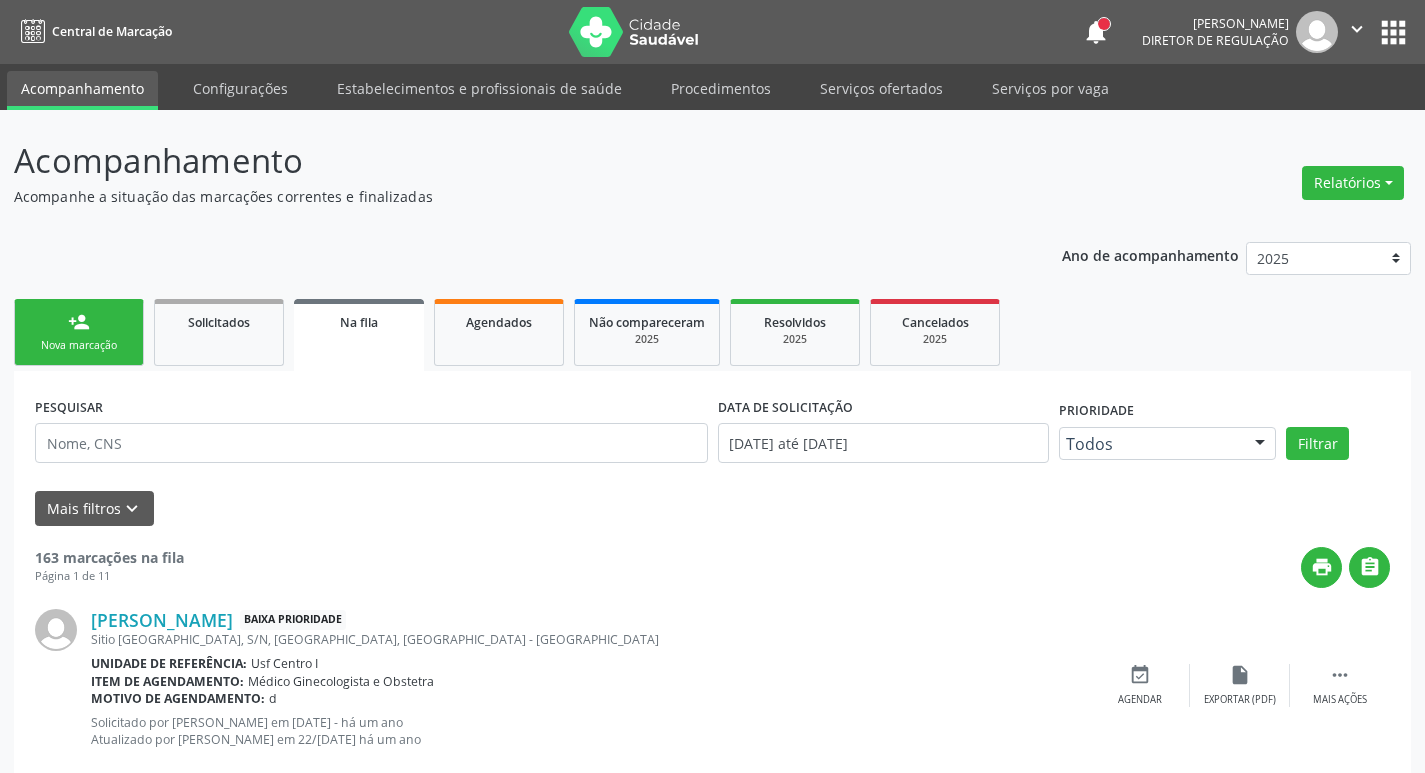 click on "person_add
Nova marcação" at bounding box center (79, 332) 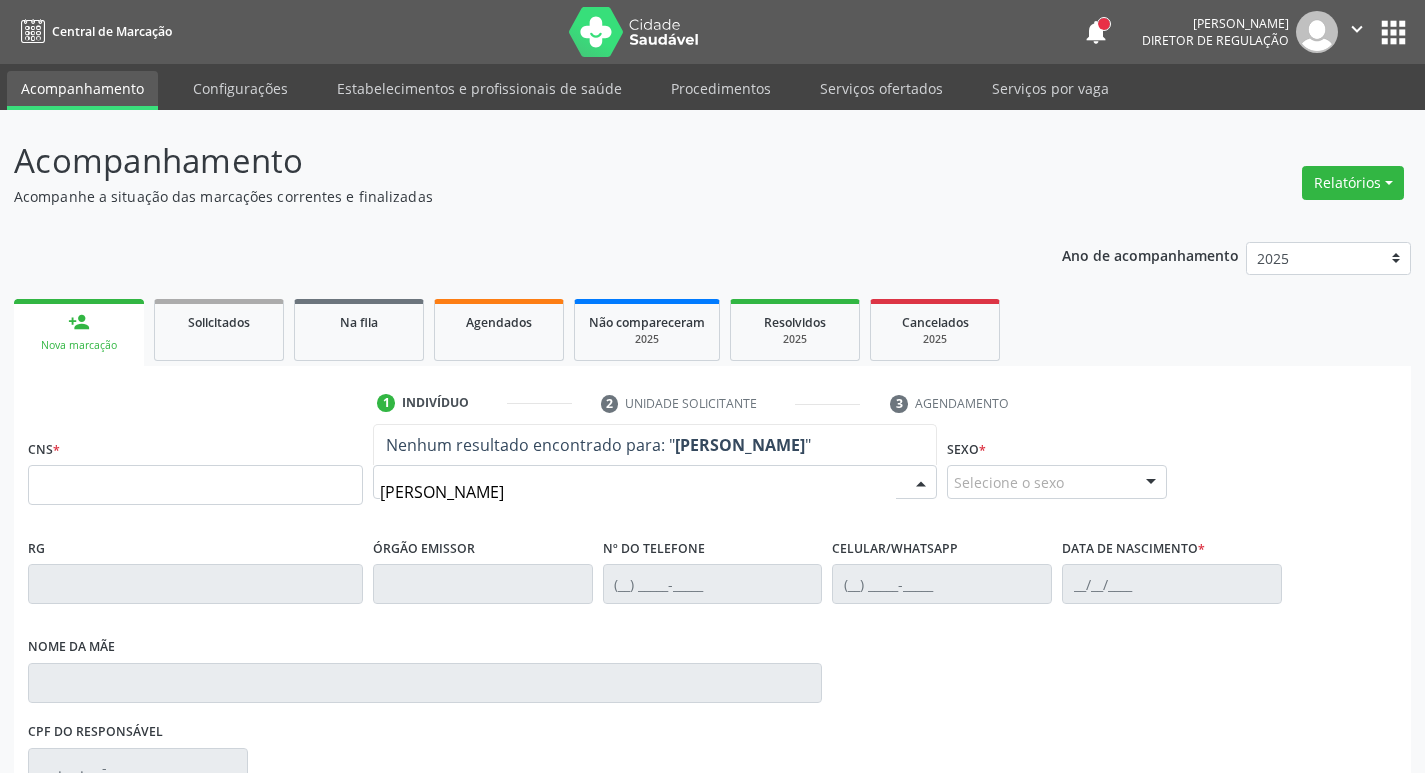 type on "[PERSON_NAME]" 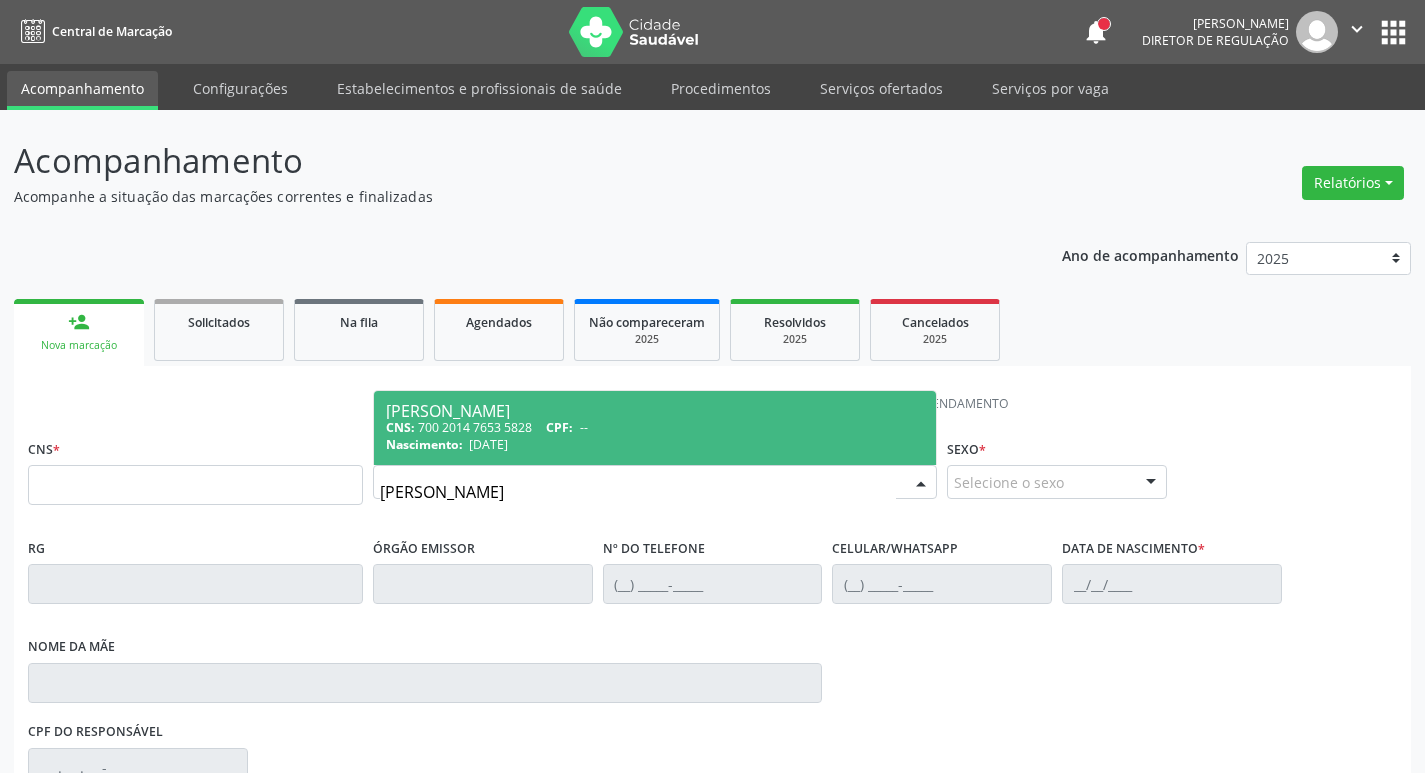 click on "Nascimento:" at bounding box center (424, 444) 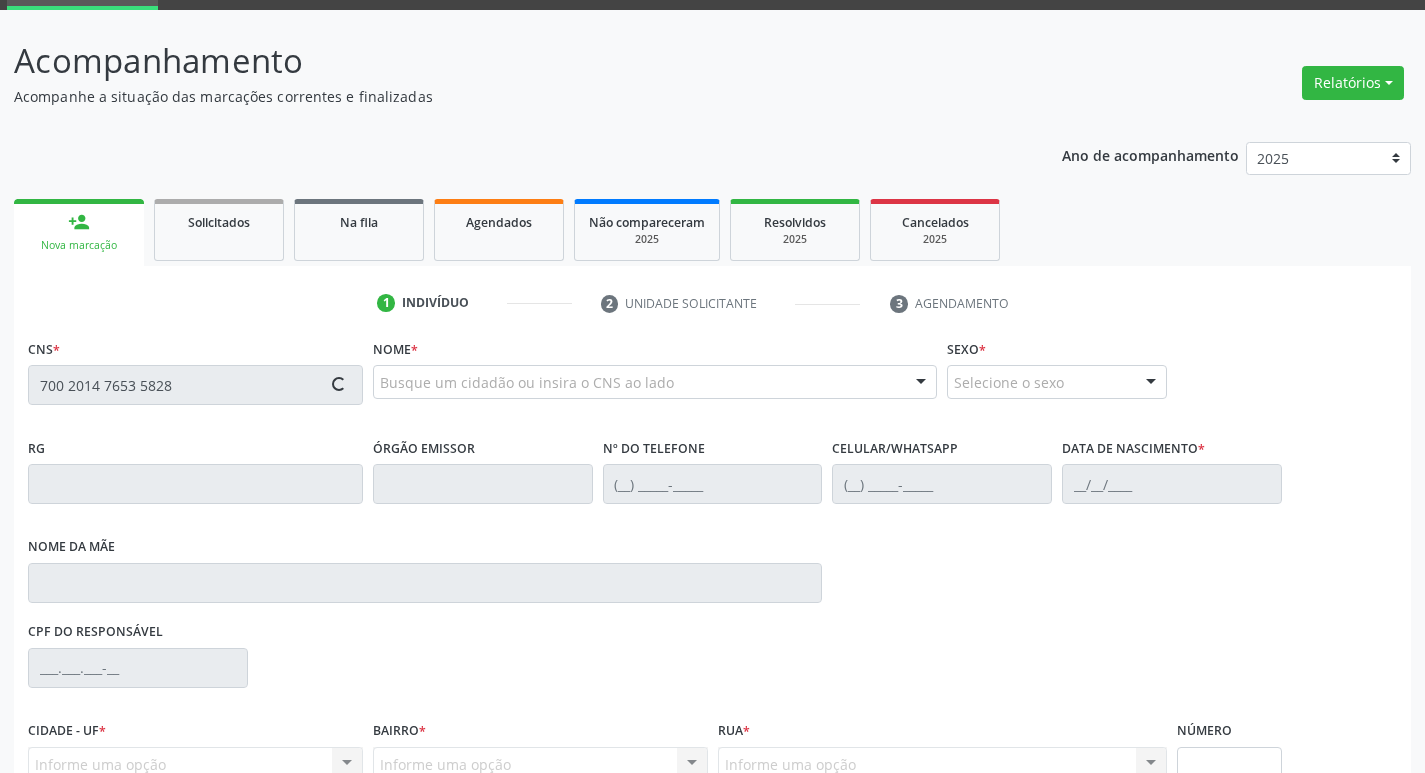 scroll, scrollTop: 297, scrollLeft: 0, axis: vertical 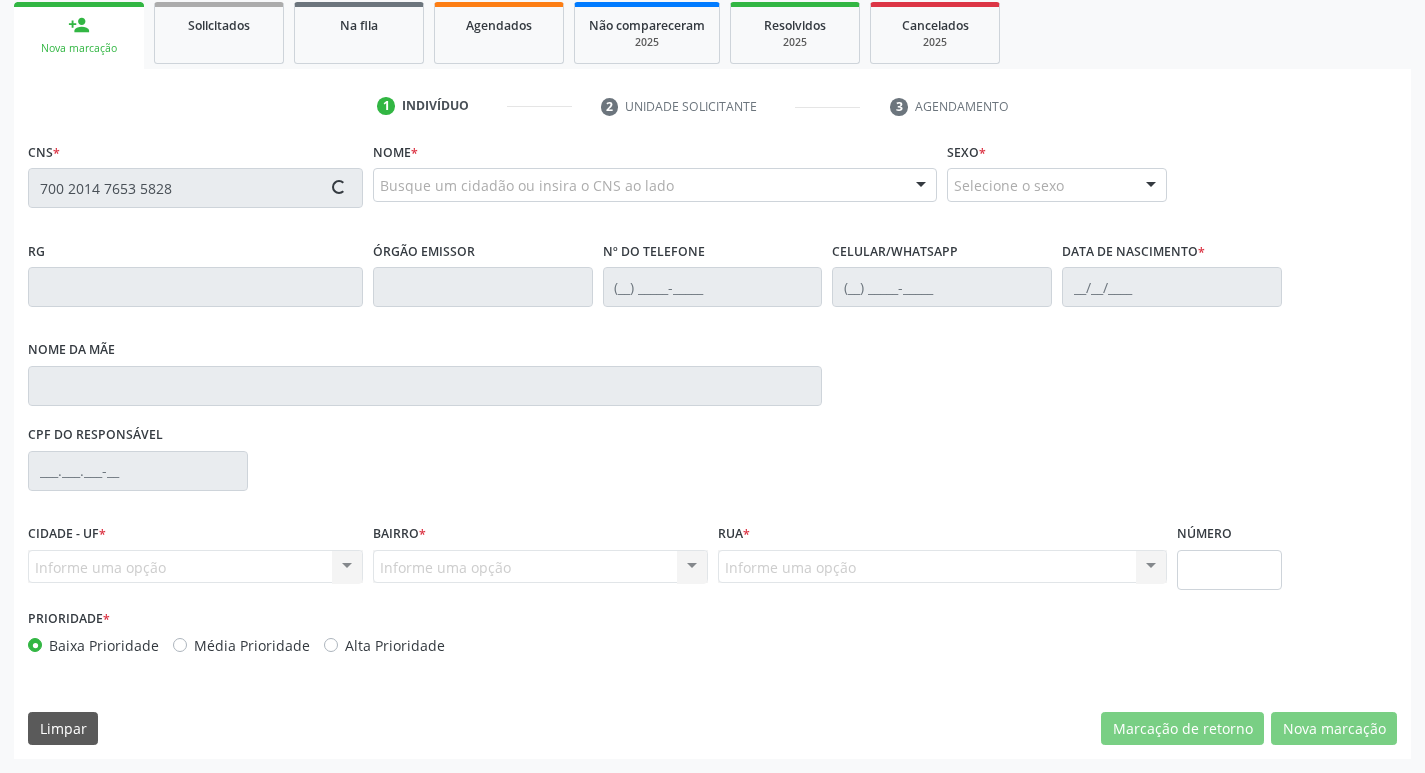 type on "700 2014 7653 5828" 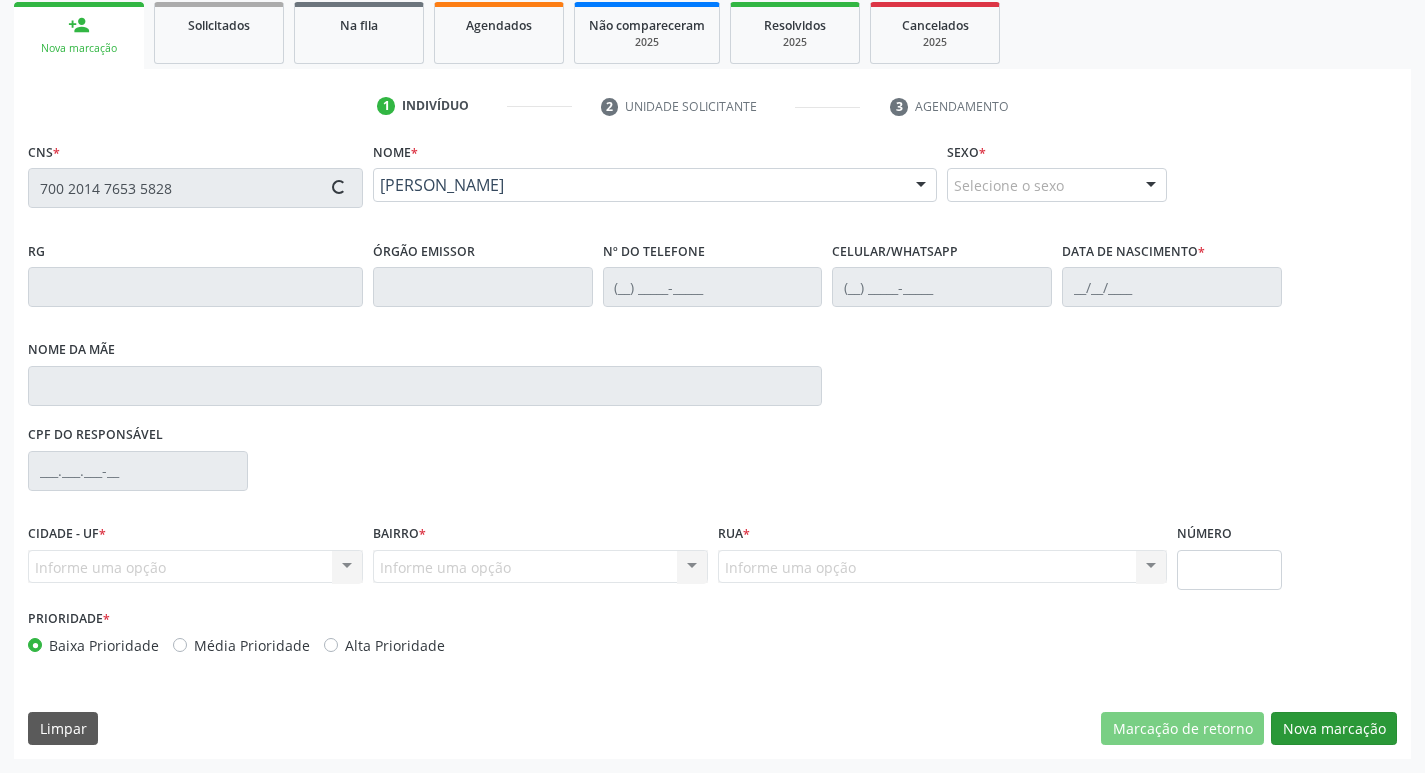 type on "[PHONE_NUMBER]" 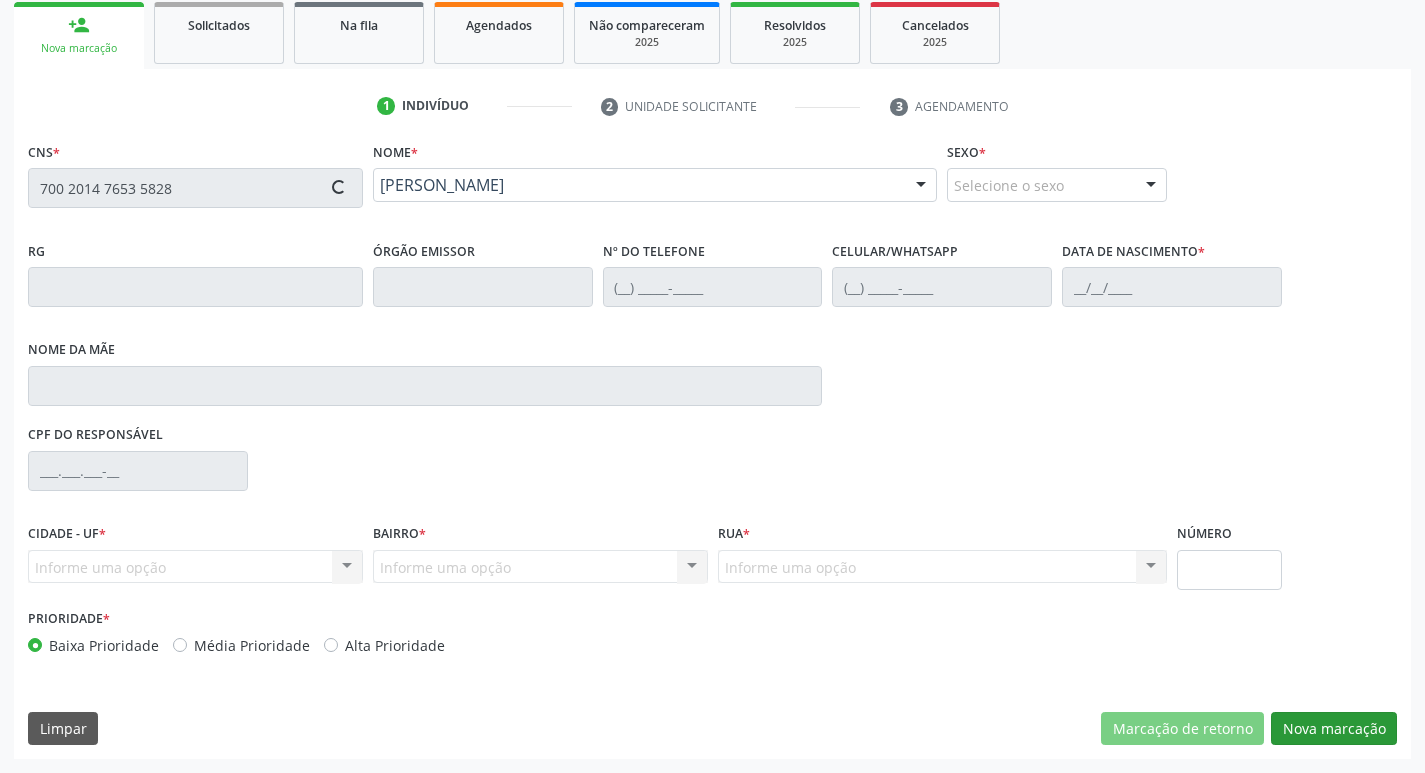 type on "[PHONE_NUMBER]" 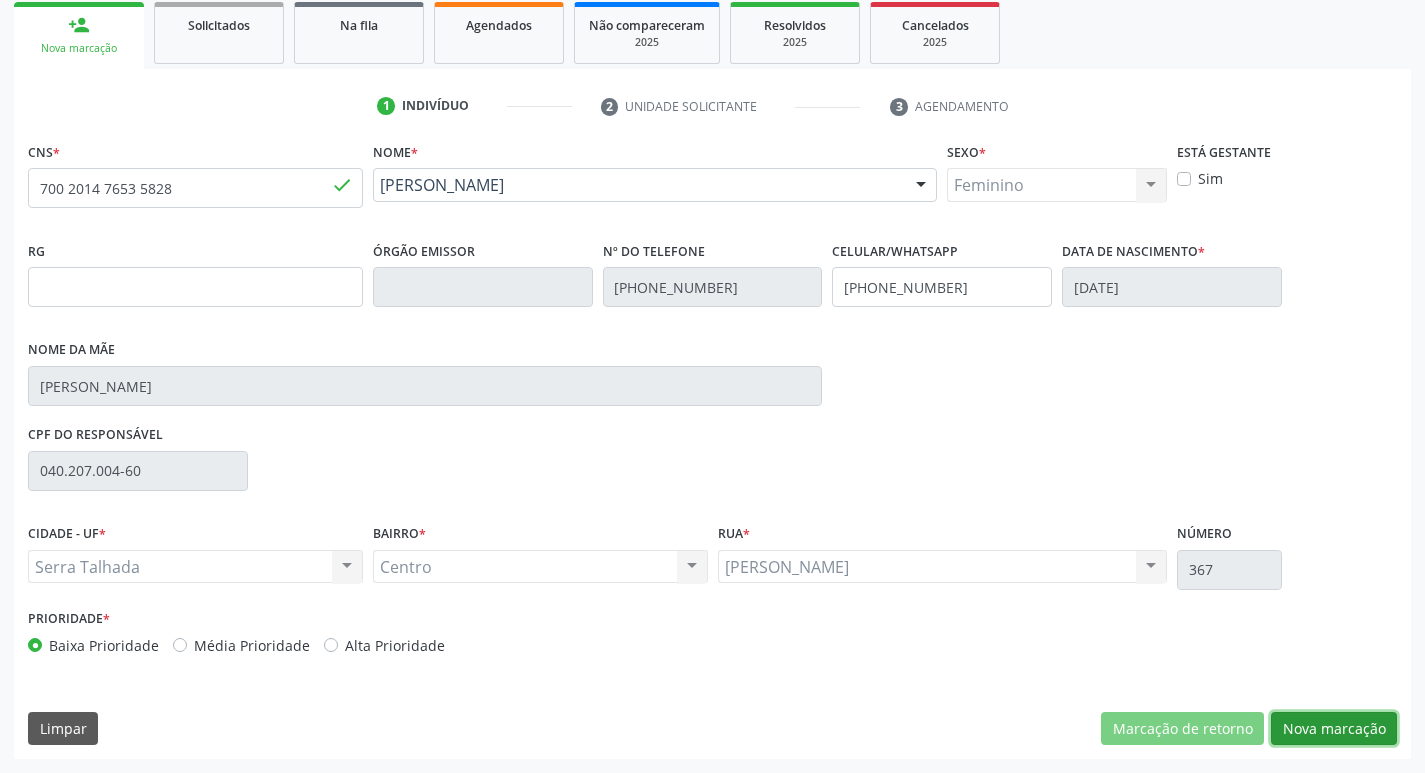 click on "Nova marcação" at bounding box center [1334, 729] 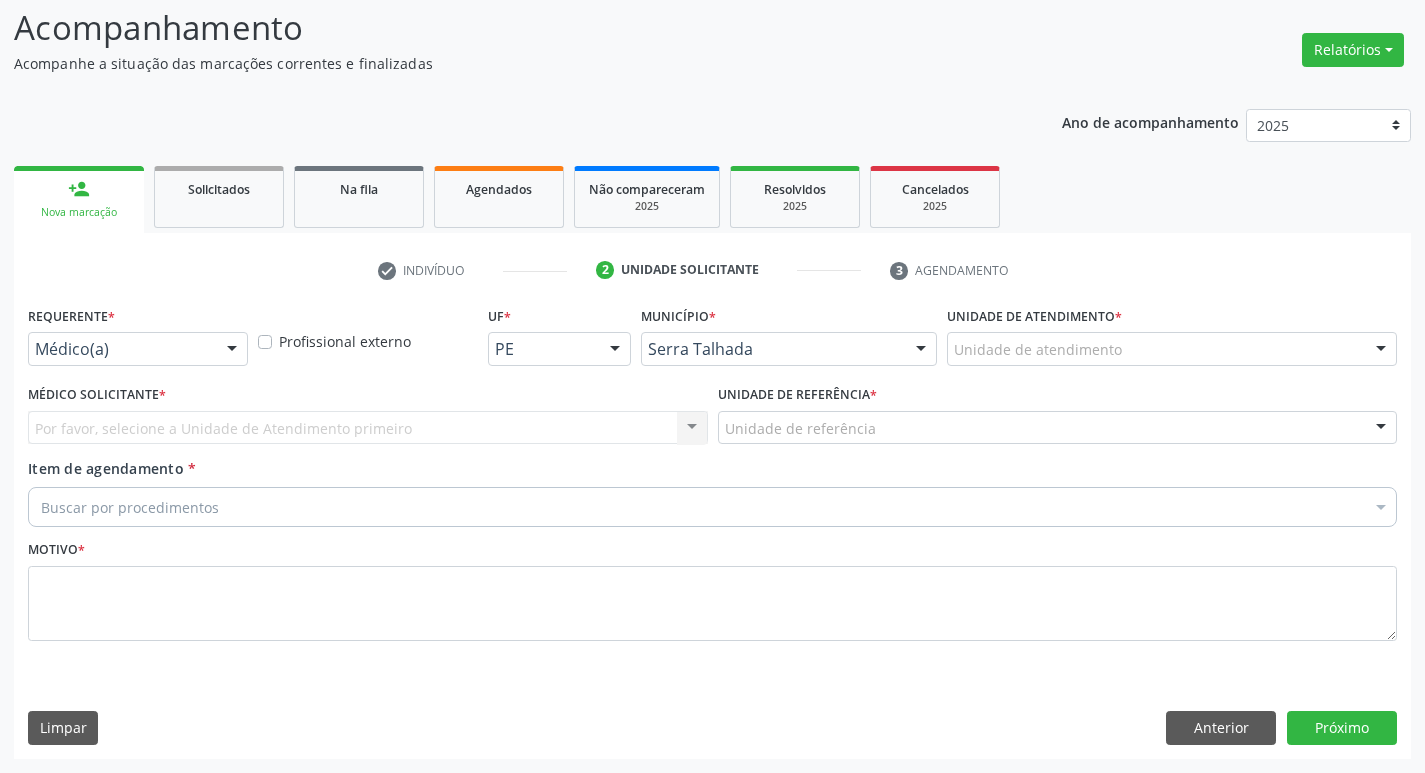 scroll, scrollTop: 133, scrollLeft: 0, axis: vertical 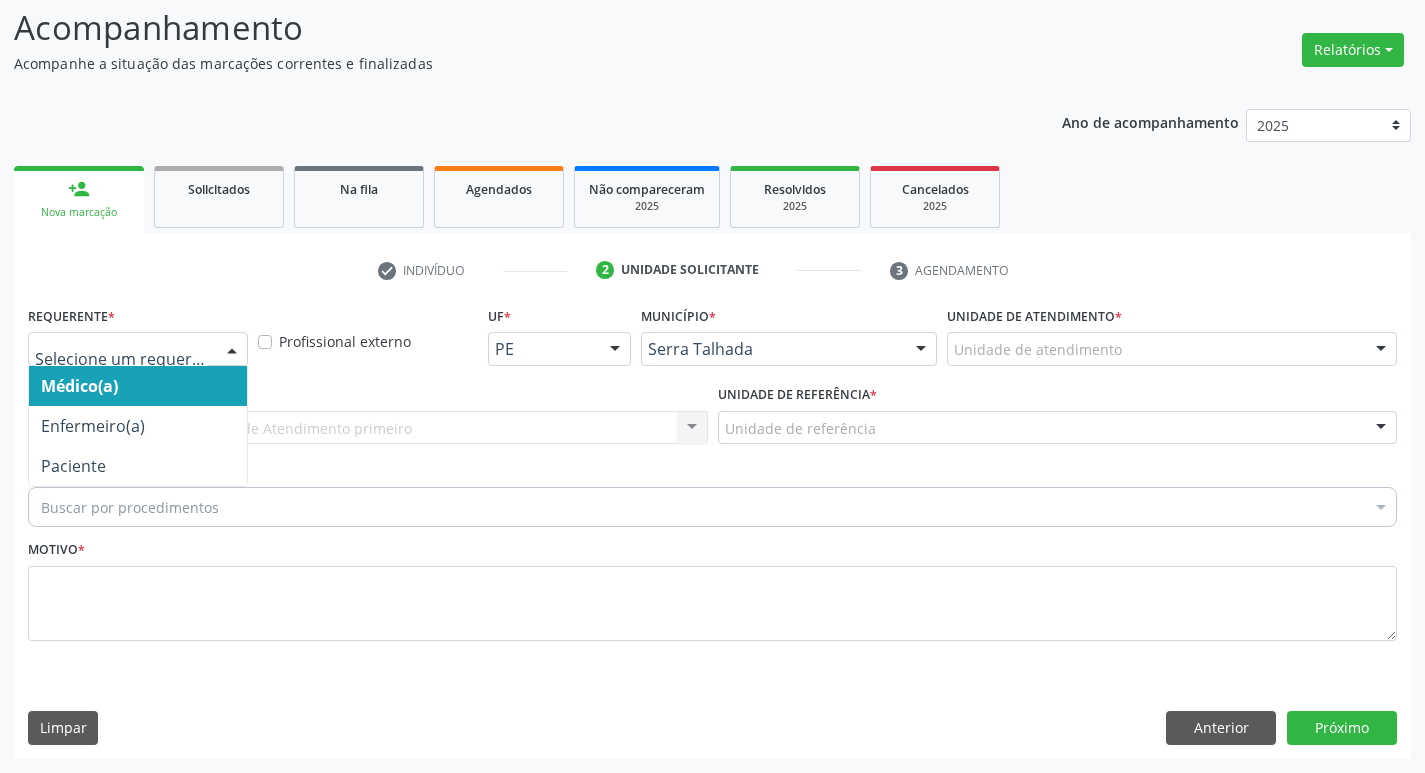 click at bounding box center [138, 349] 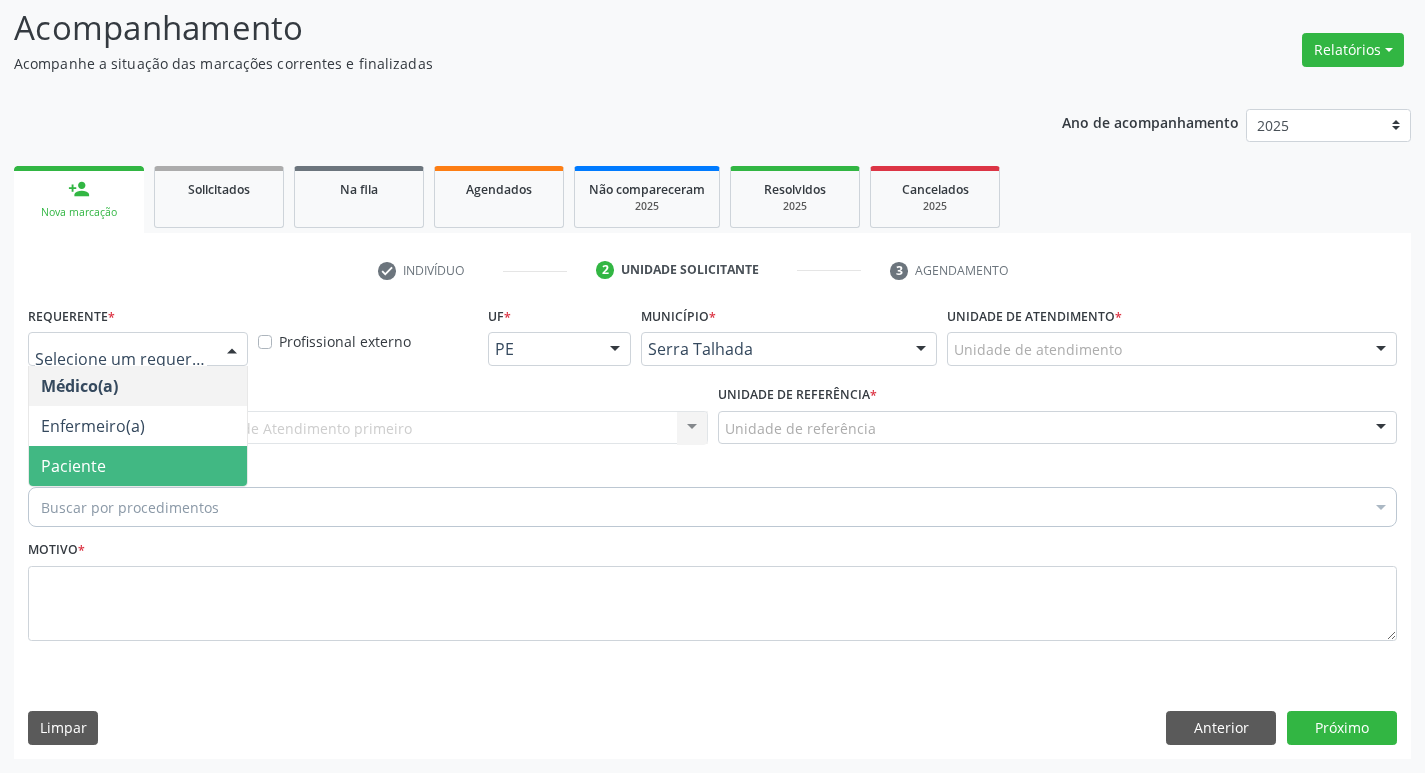 click on "Paciente" at bounding box center [73, 466] 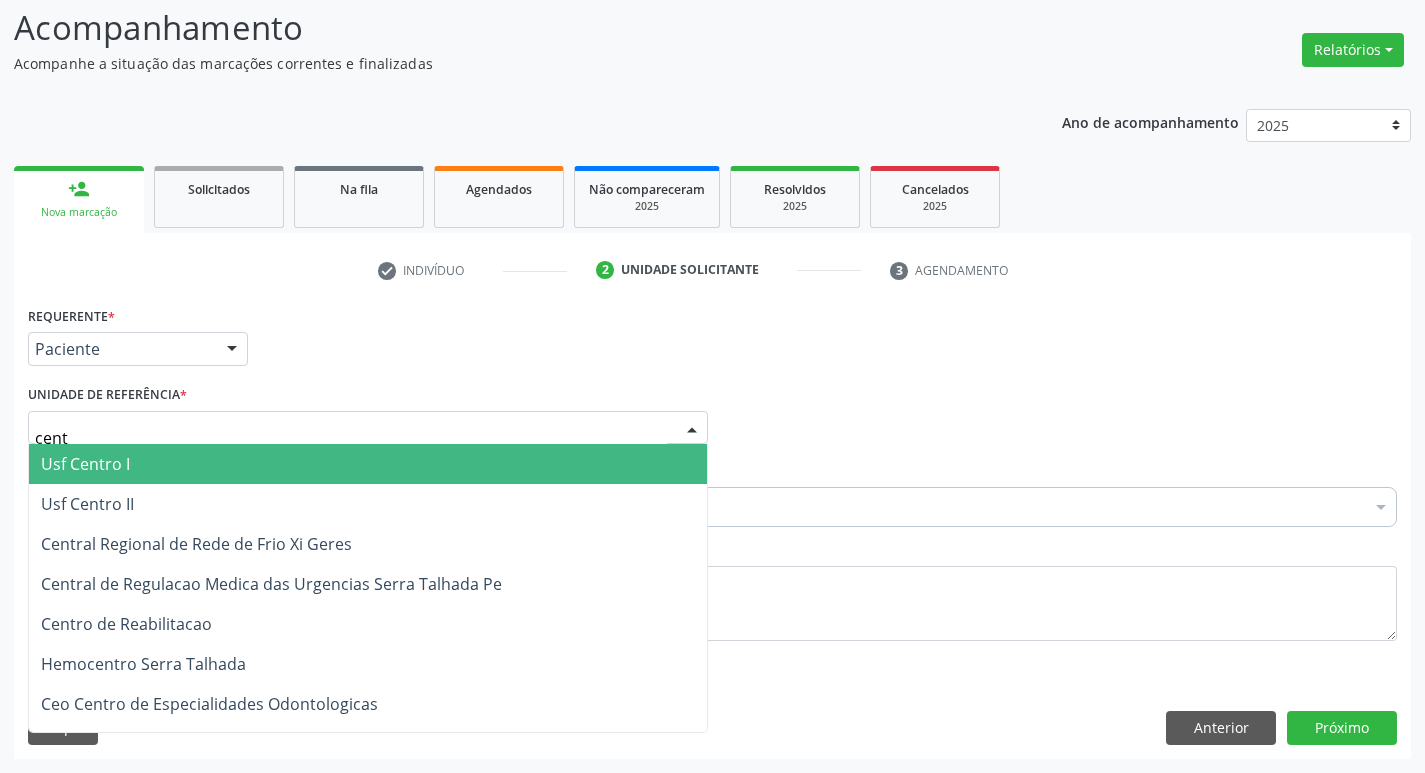type on "centr" 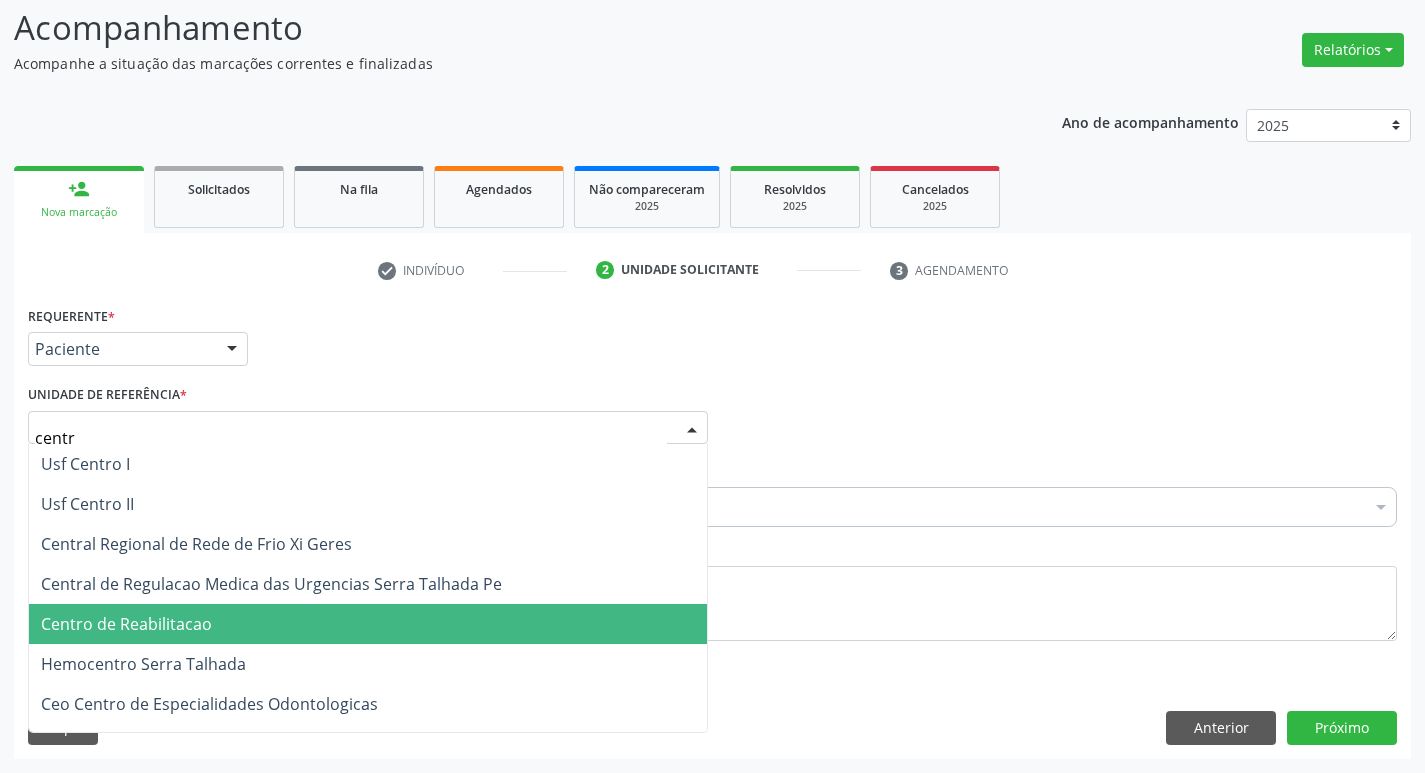 click on "Centro de Reabilitacao" at bounding box center (126, 624) 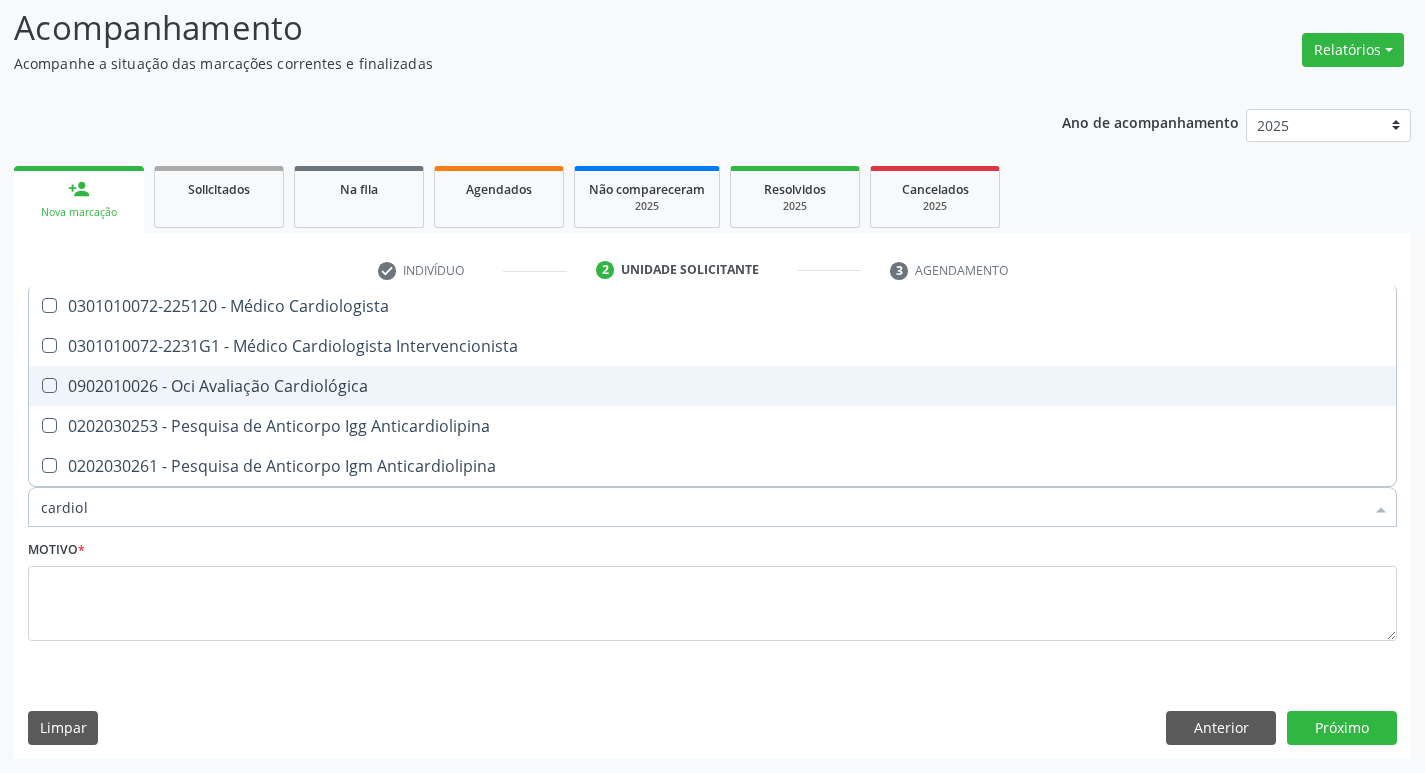 type on "cardiolo" 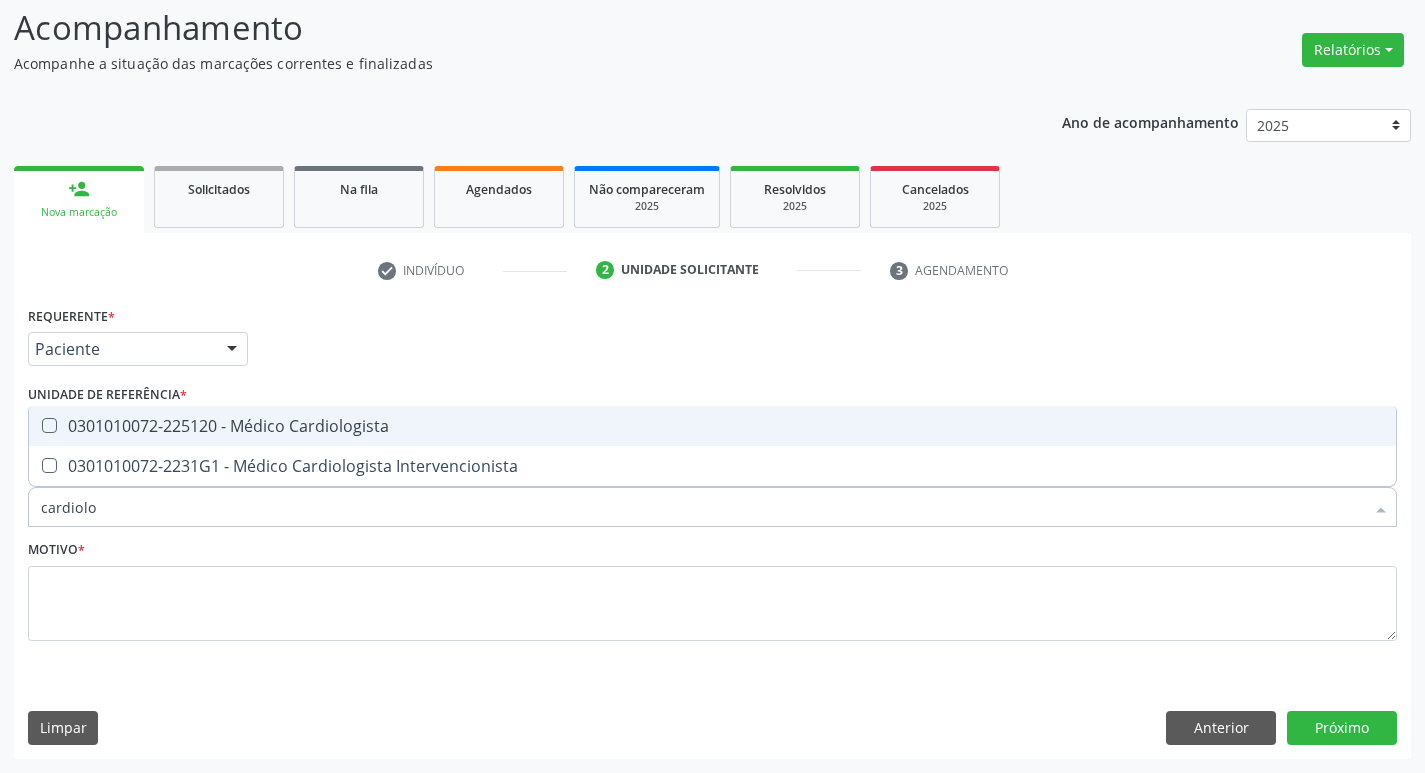 click on "0301010072-225120 - Médico Cardiologista" at bounding box center (712, 426) 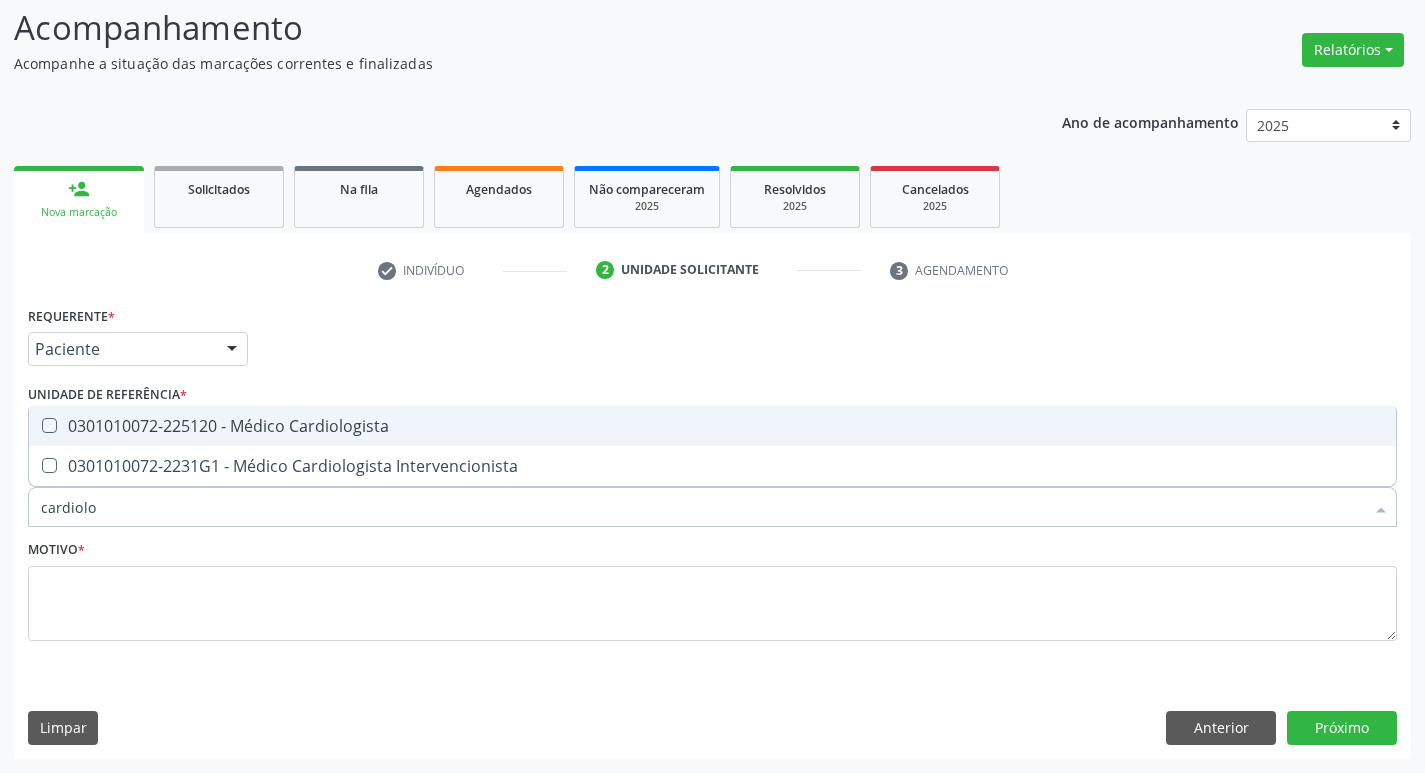 checkbox on "true" 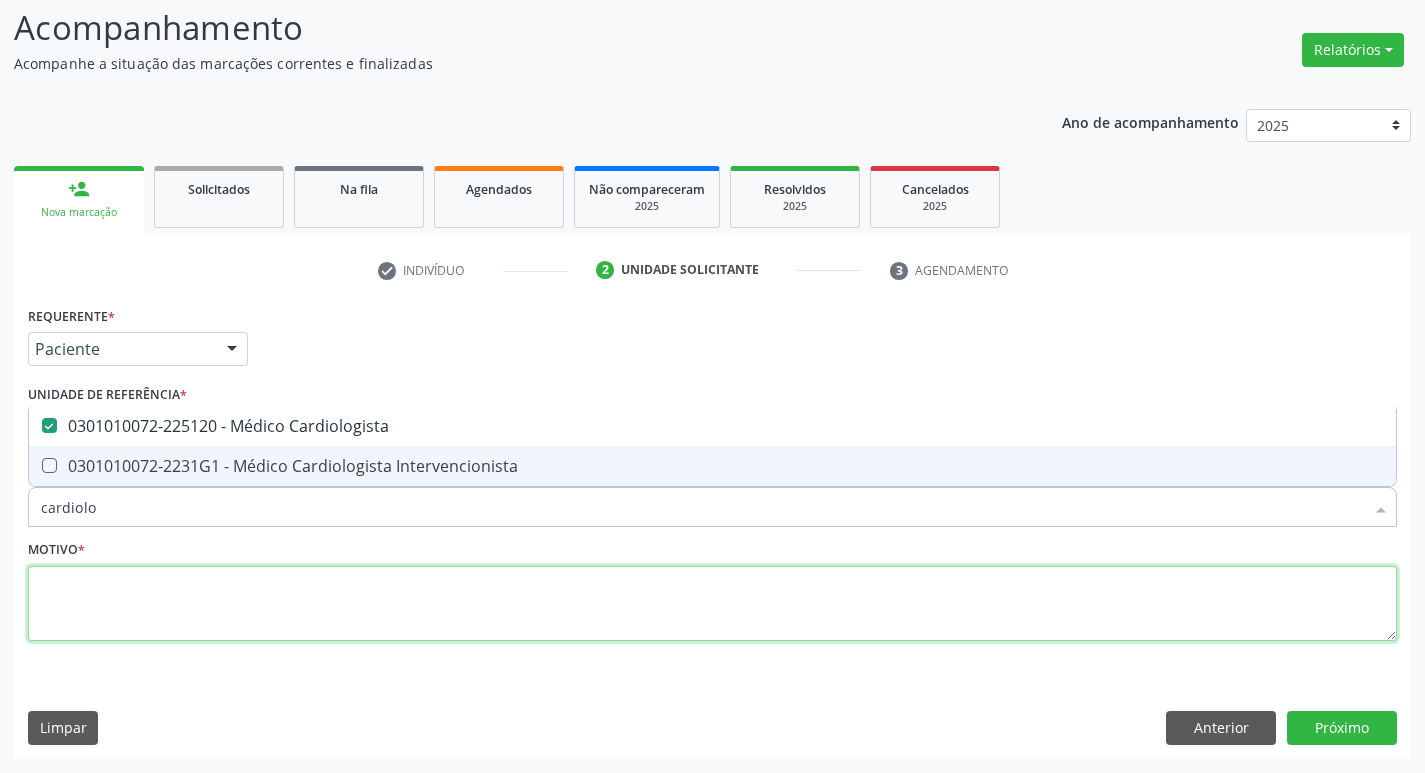click at bounding box center [712, 604] 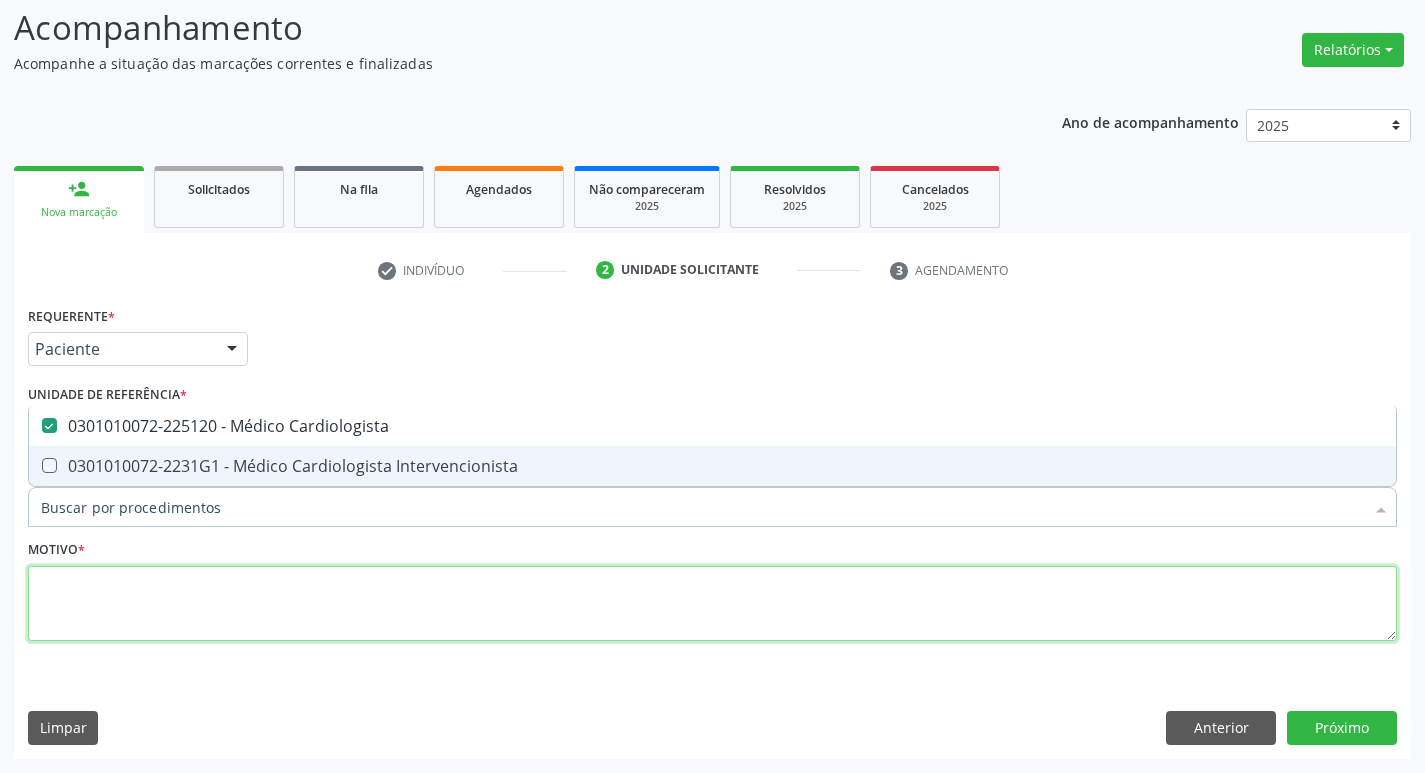 checkbox on "true" 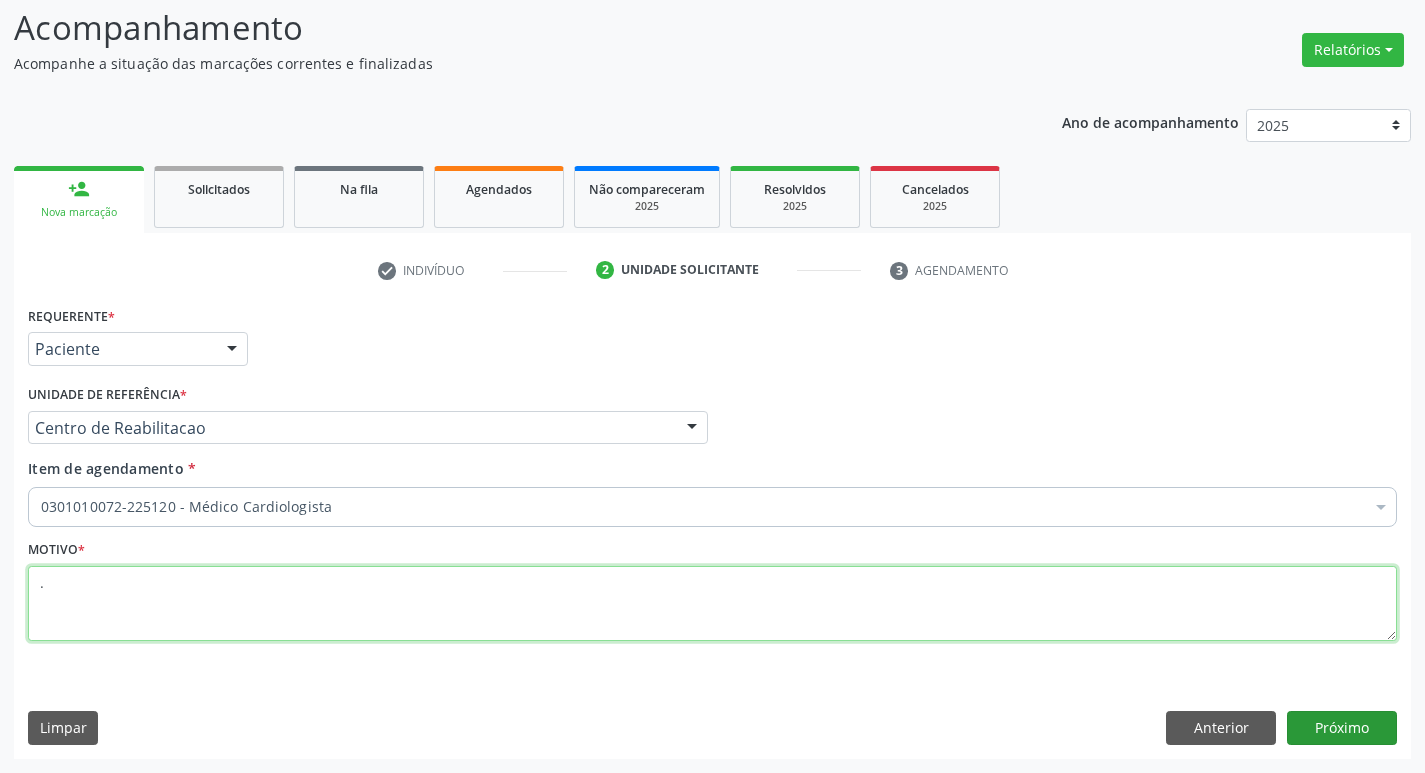 type on "." 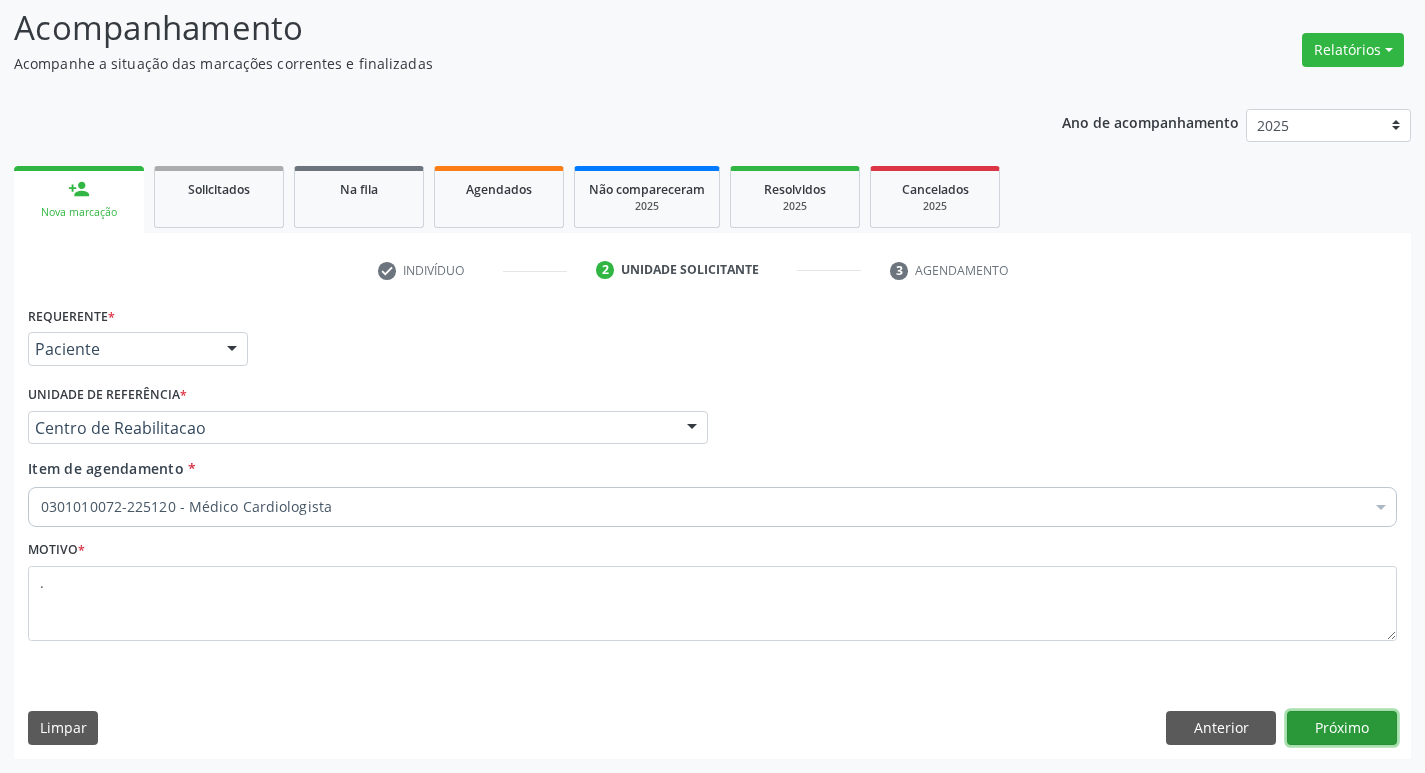 click on "Próximo" at bounding box center [1342, 728] 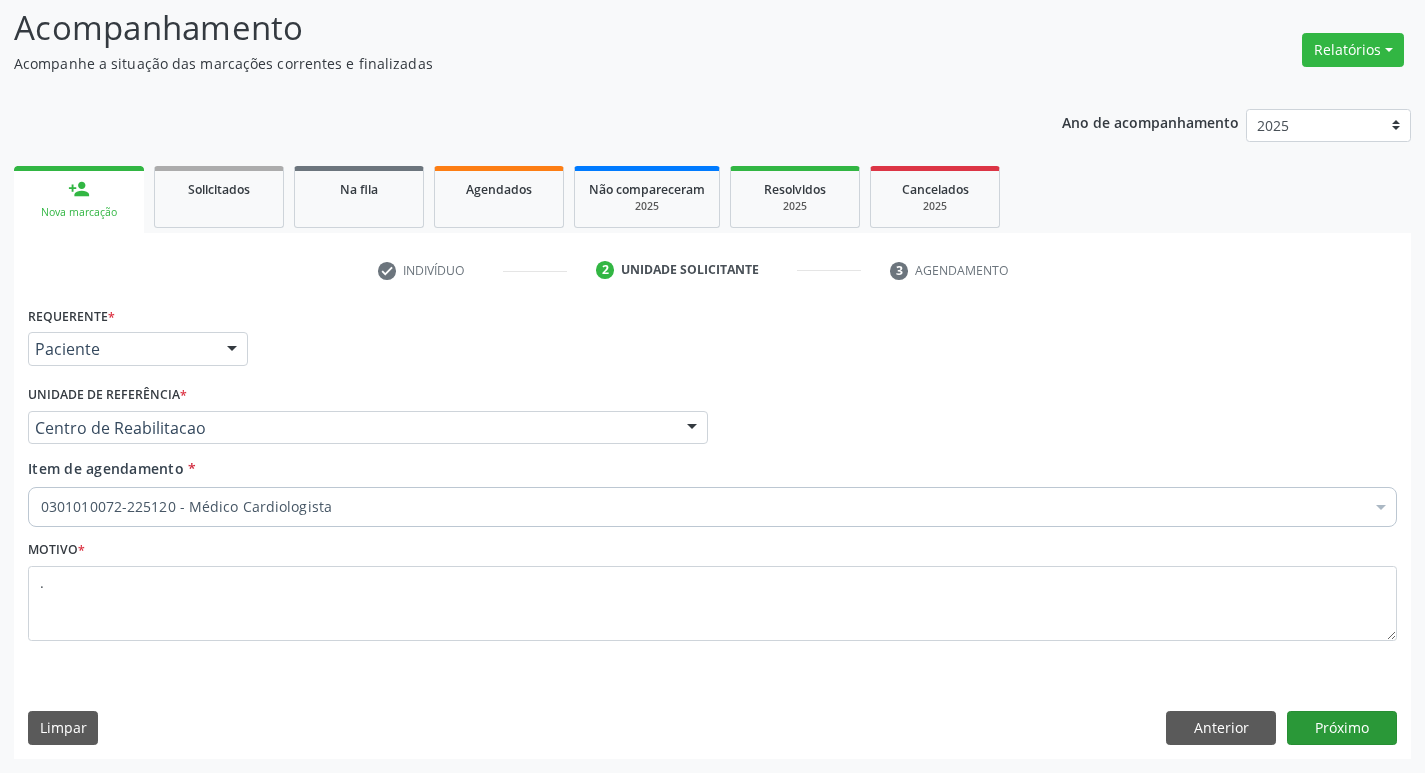 scroll, scrollTop: 97, scrollLeft: 0, axis: vertical 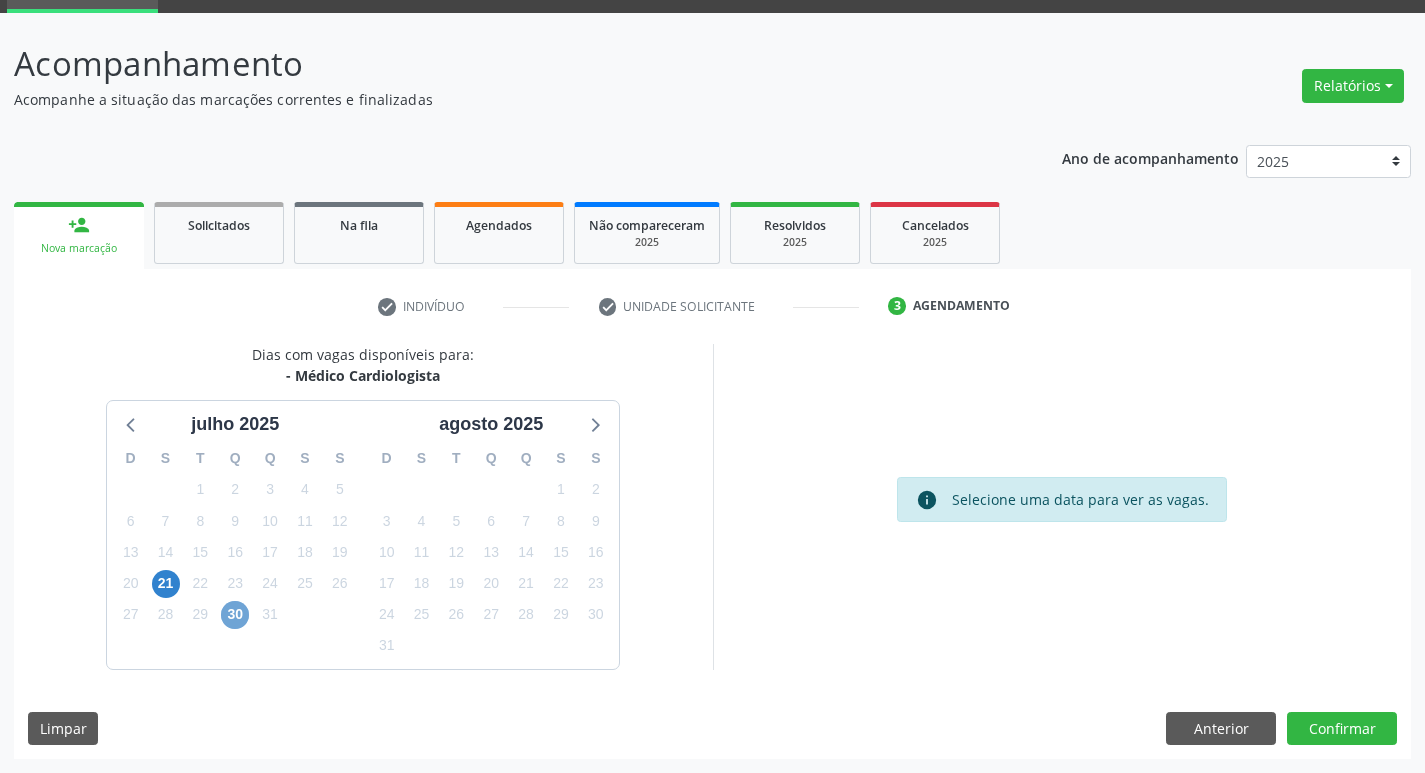 click on "30" at bounding box center (235, 615) 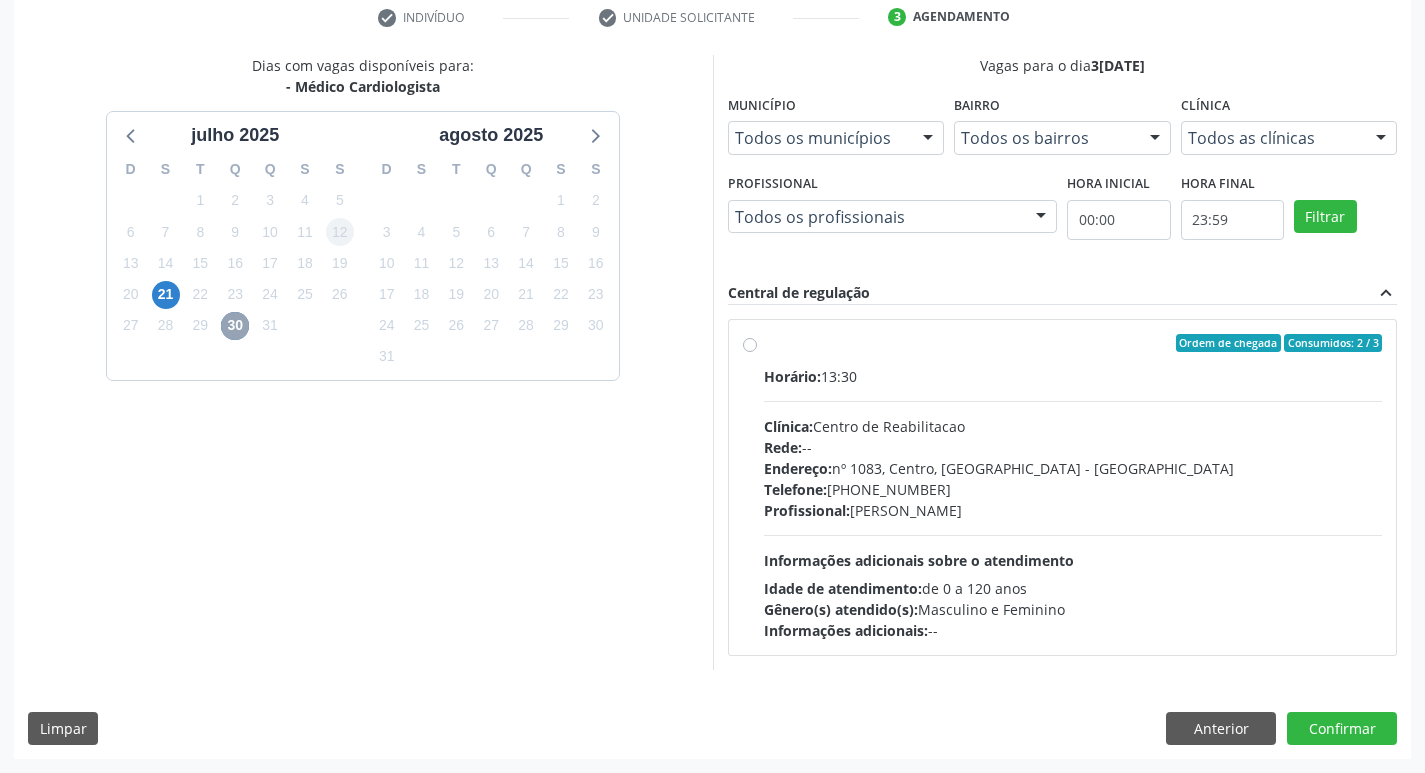 scroll, scrollTop: 0, scrollLeft: 0, axis: both 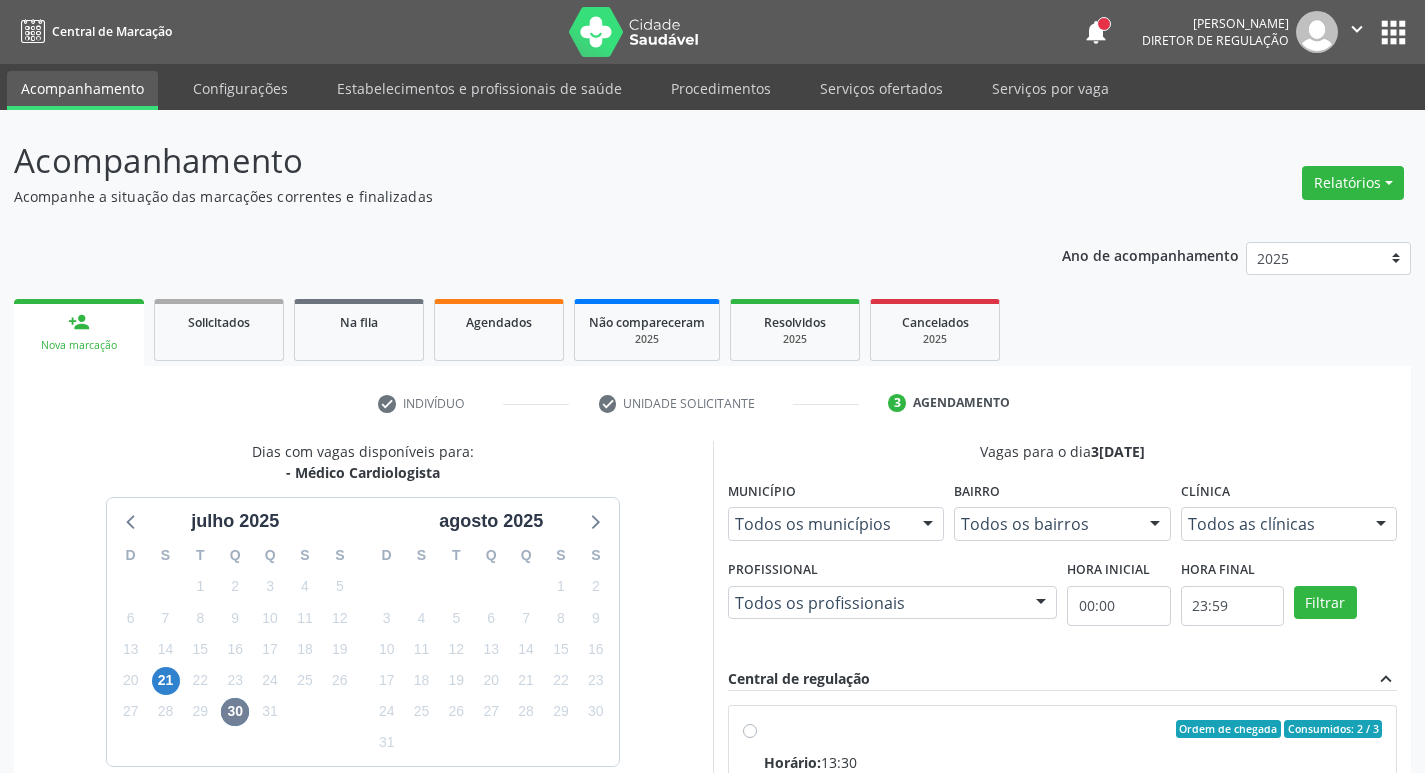 click on "person_add
Nova marcação" at bounding box center [79, 332] 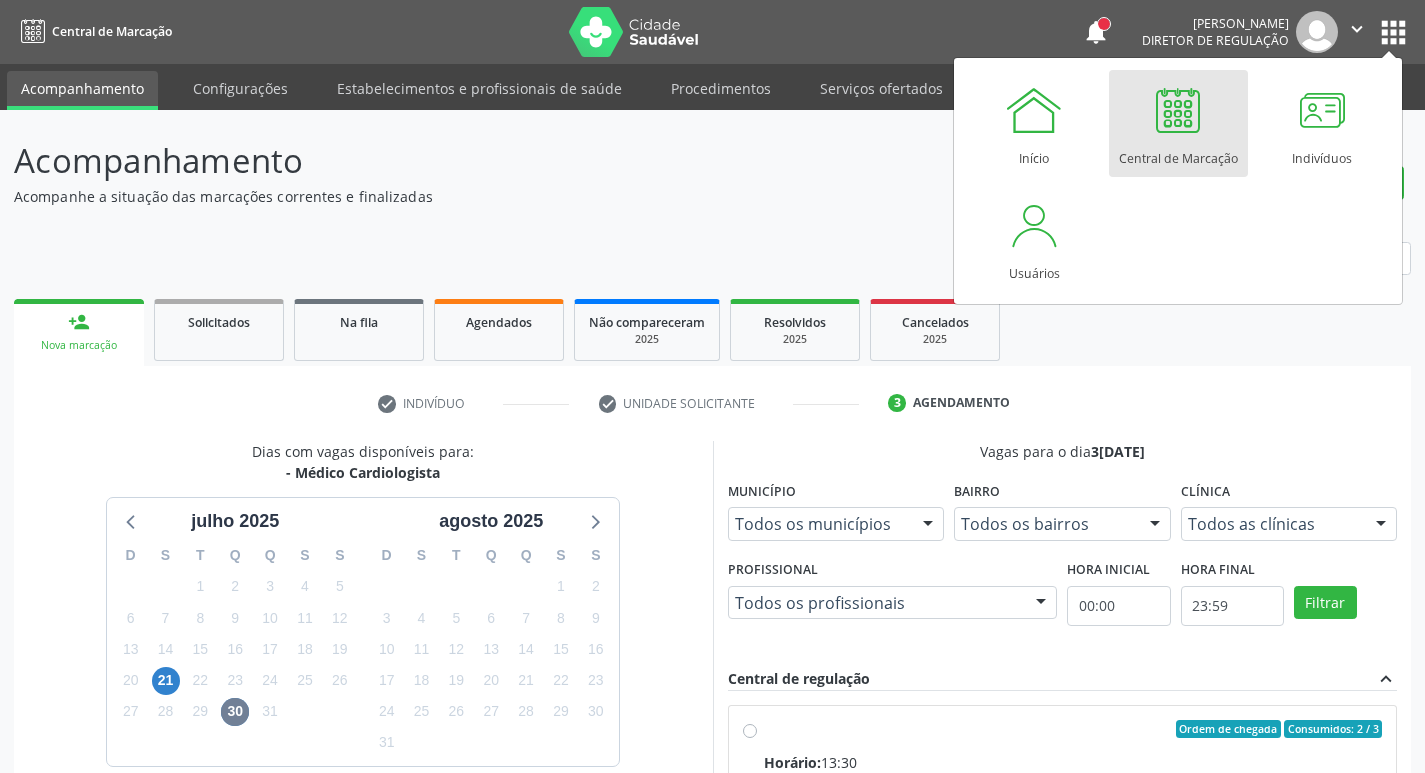 click on "Central de Marcação" at bounding box center [1178, 123] 